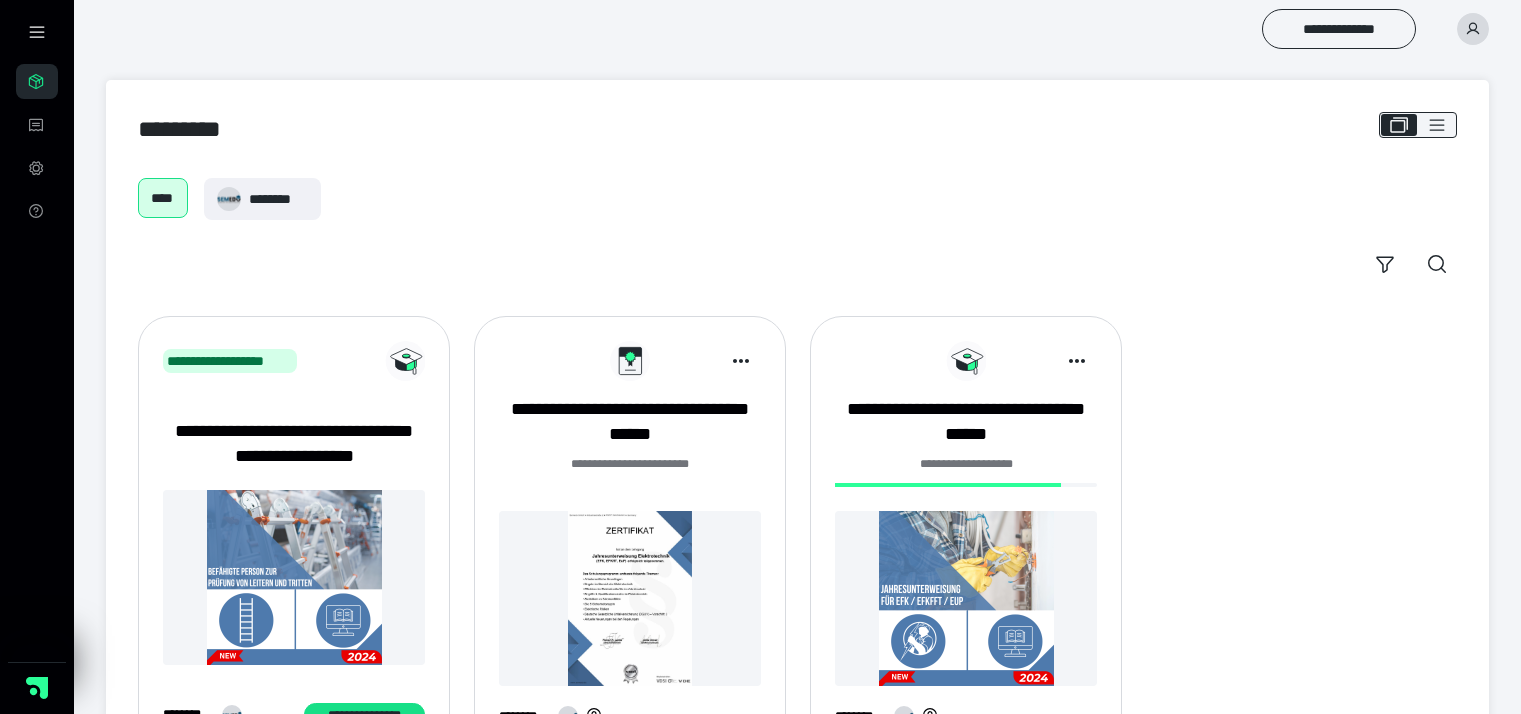 scroll, scrollTop: 92, scrollLeft: 0, axis: vertical 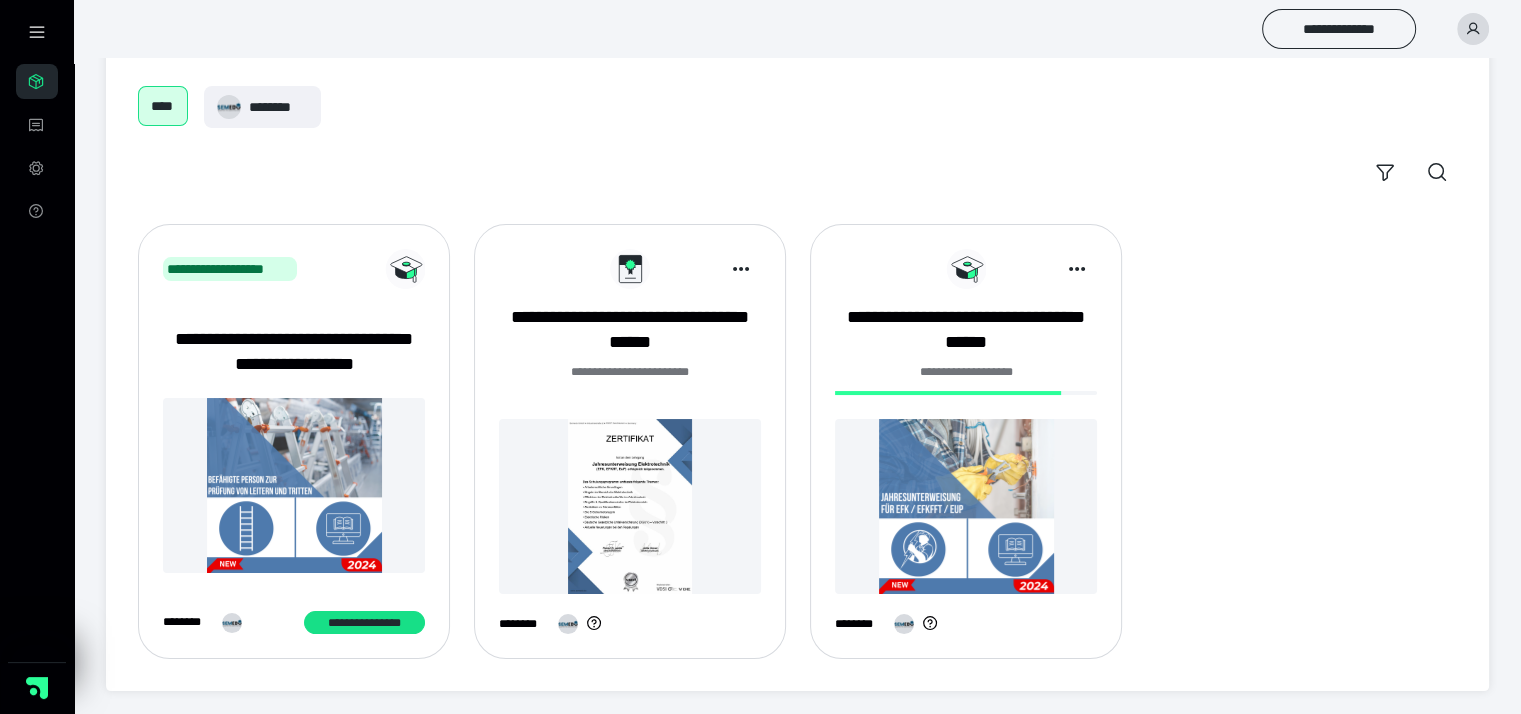 click at bounding box center (630, 506) 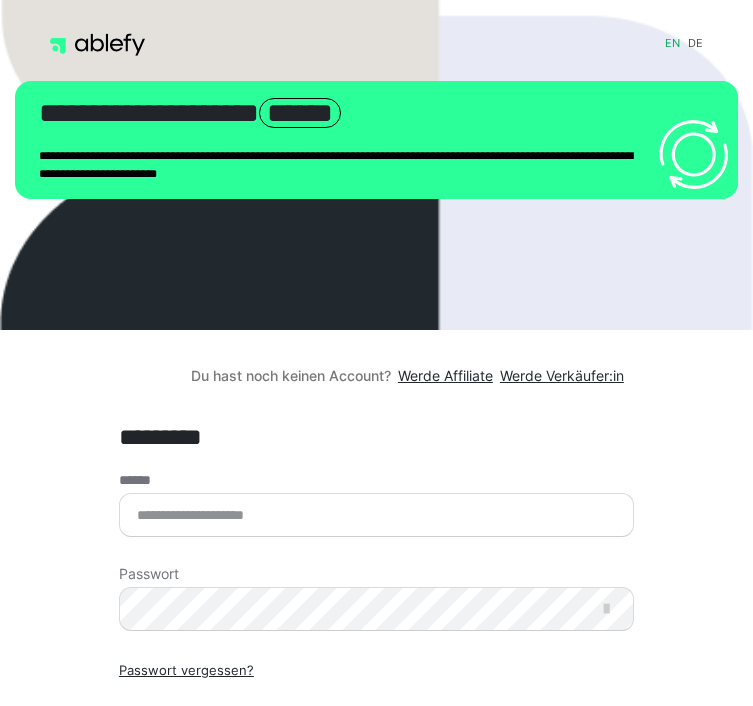 scroll, scrollTop: 0, scrollLeft: 0, axis: both 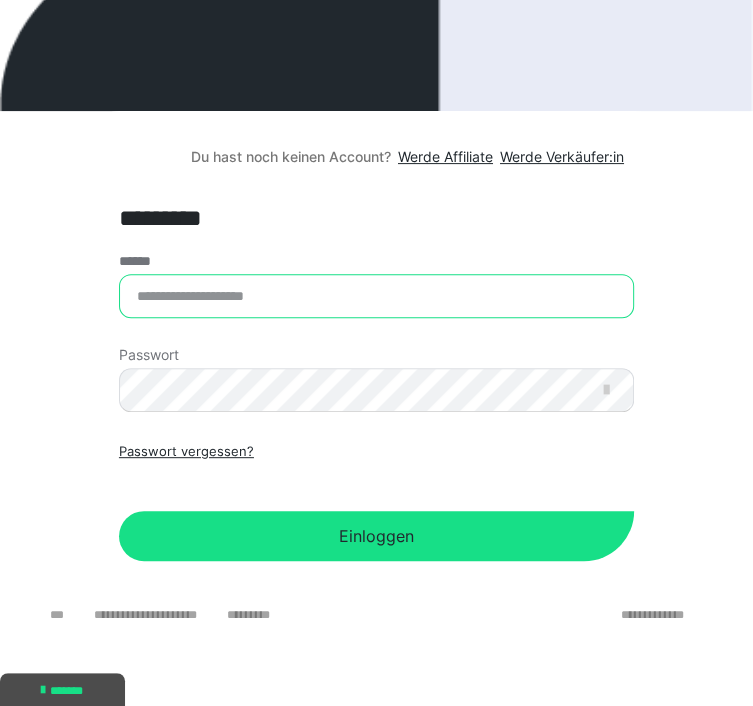 click on "******" at bounding box center [376, 296] 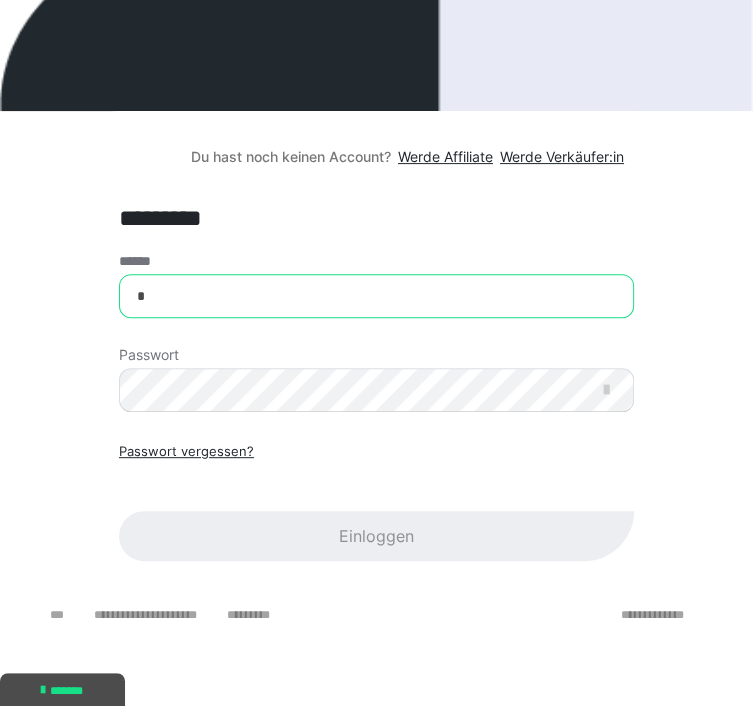 type on "*" 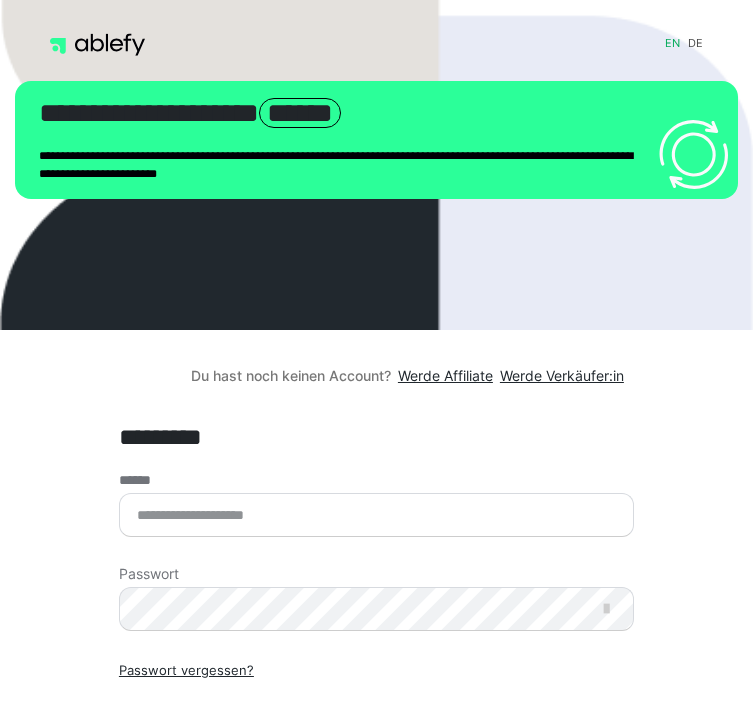 scroll, scrollTop: 0, scrollLeft: 0, axis: both 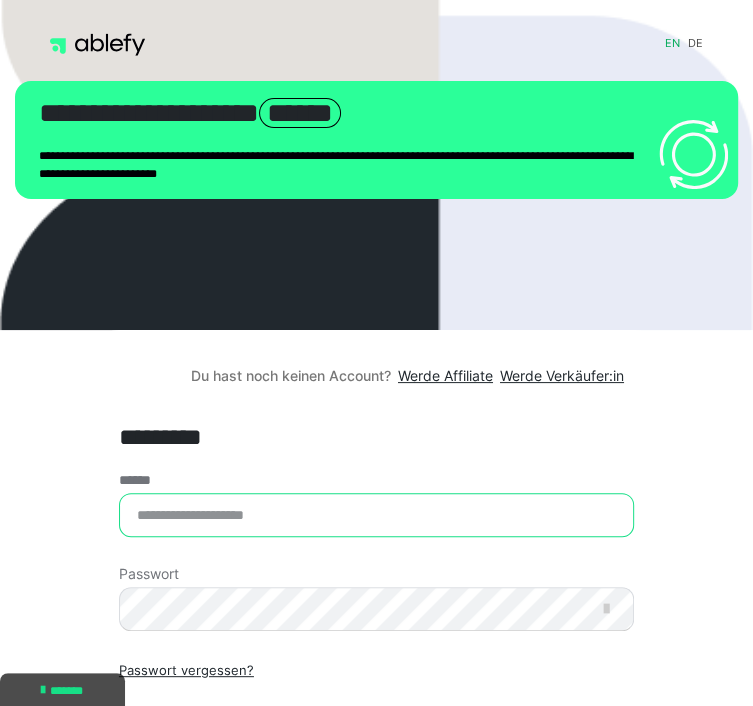 click on "******" at bounding box center [376, 515] 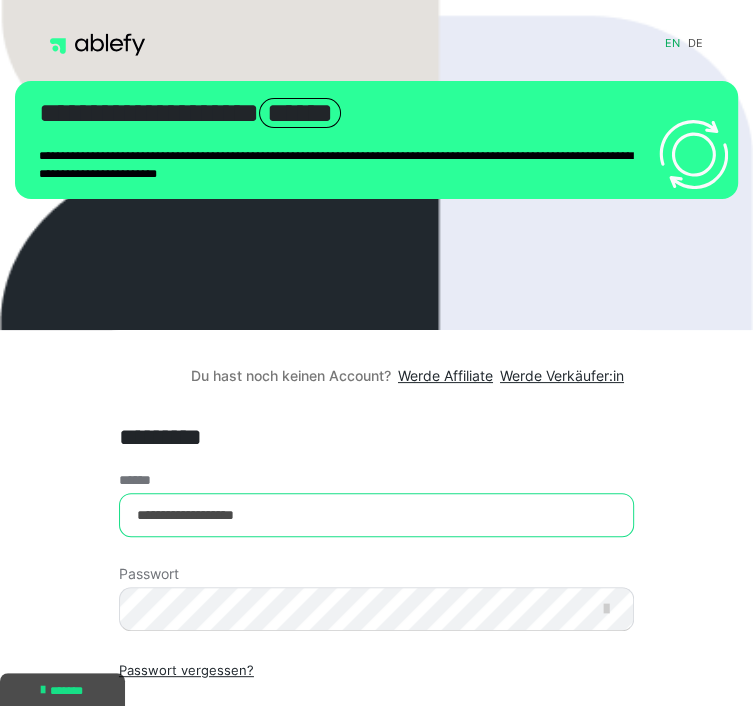 type on "**********" 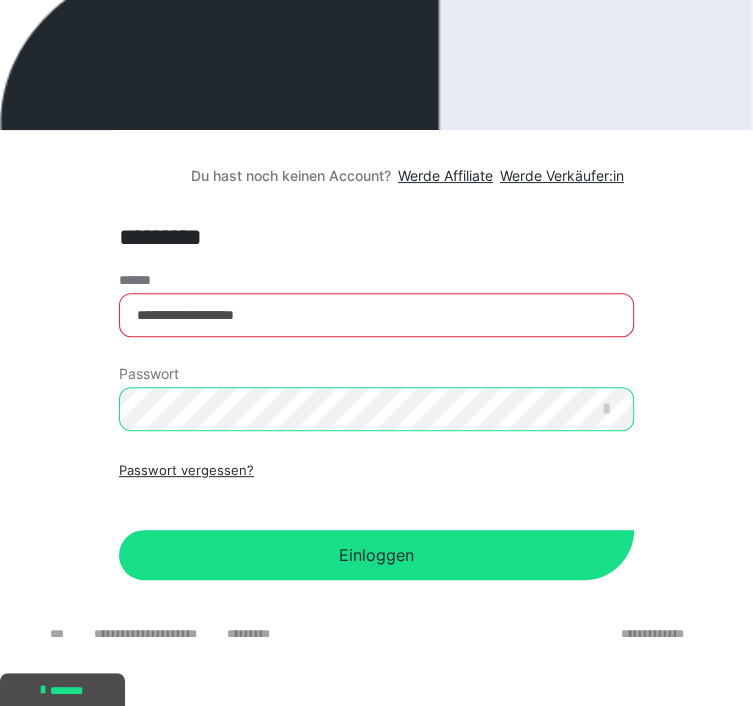 scroll, scrollTop: 219, scrollLeft: 0, axis: vertical 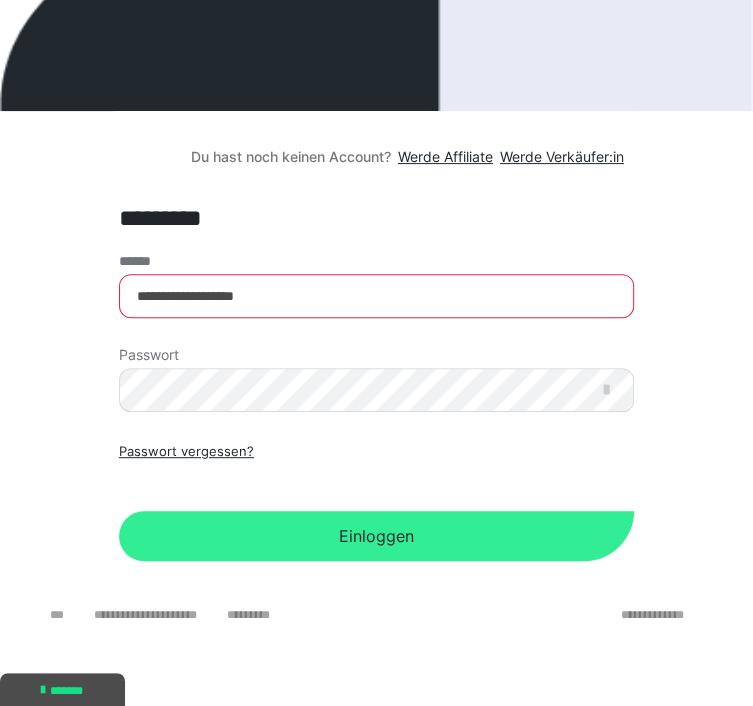 click on "Einloggen" at bounding box center [376, 536] 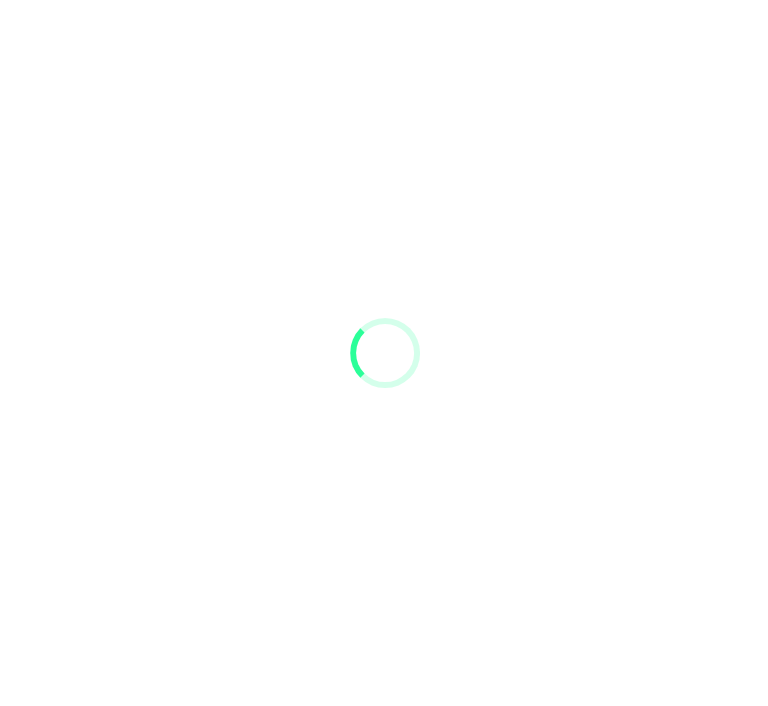 scroll, scrollTop: 0, scrollLeft: 0, axis: both 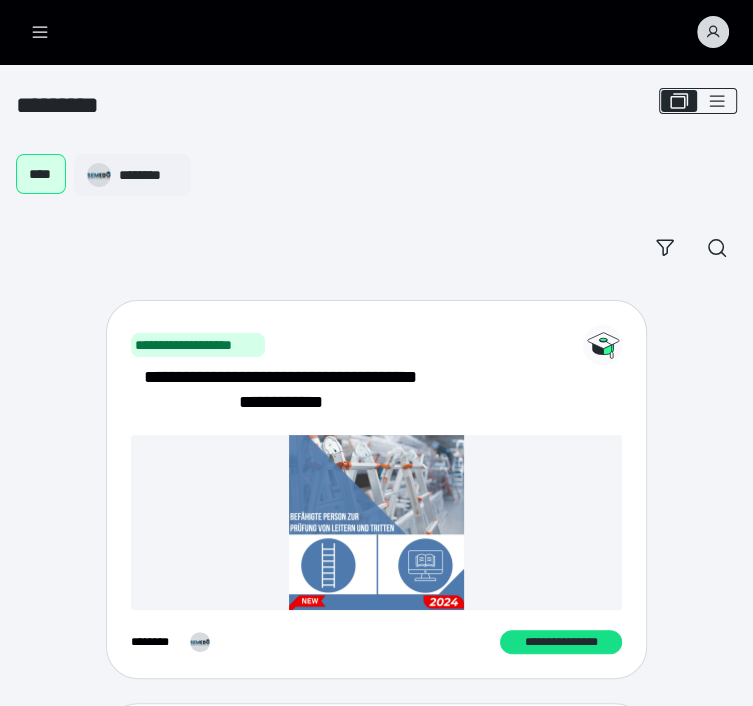 click at bounding box center [376, 985] 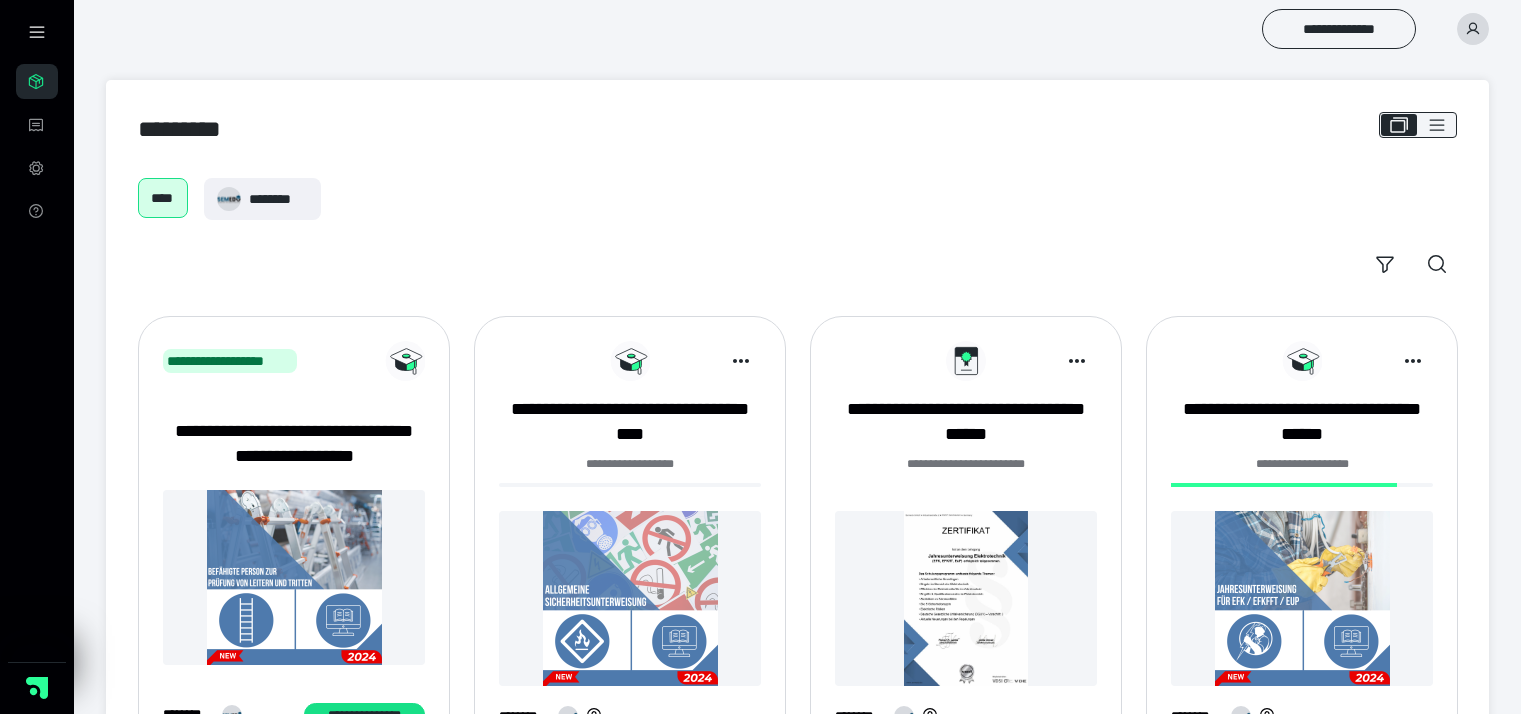 scroll, scrollTop: 0, scrollLeft: 0, axis: both 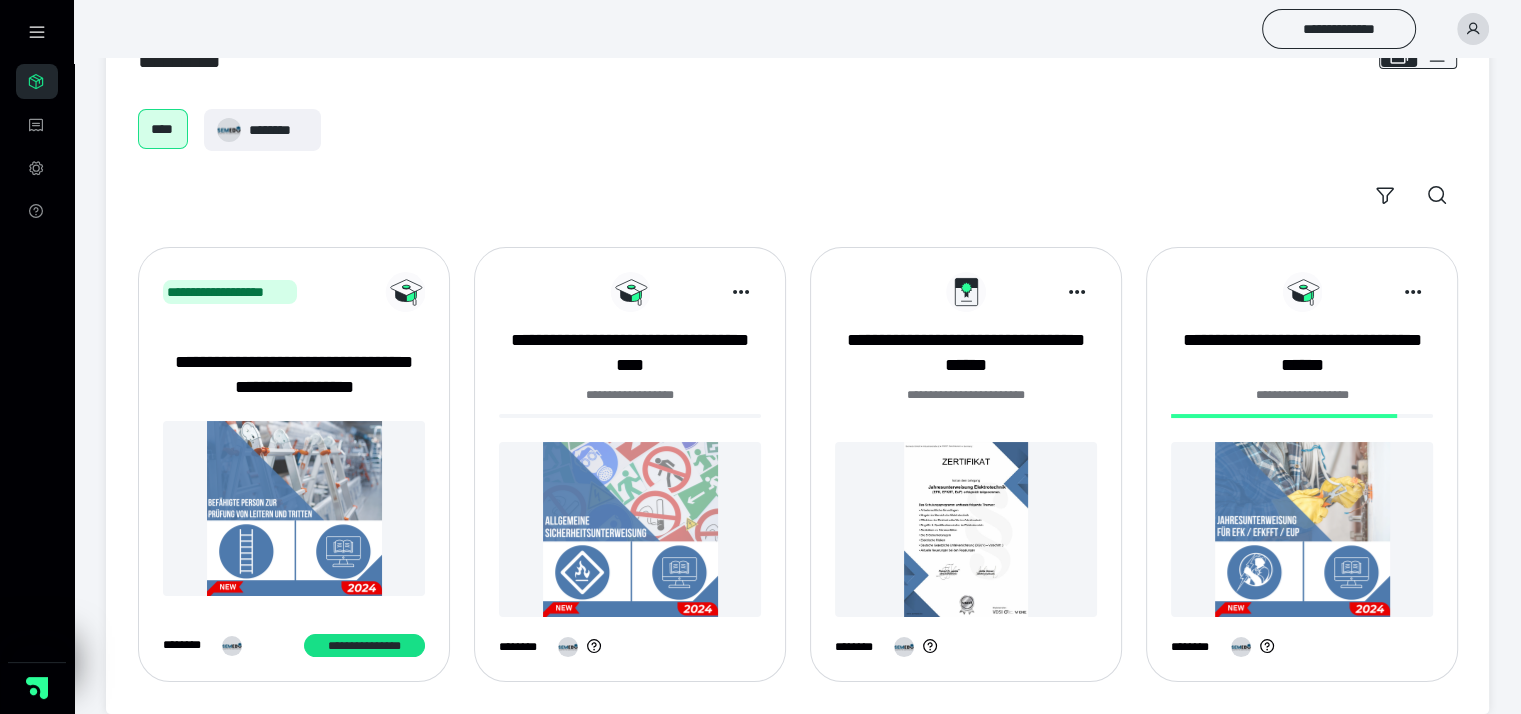 click at bounding box center [630, 529] 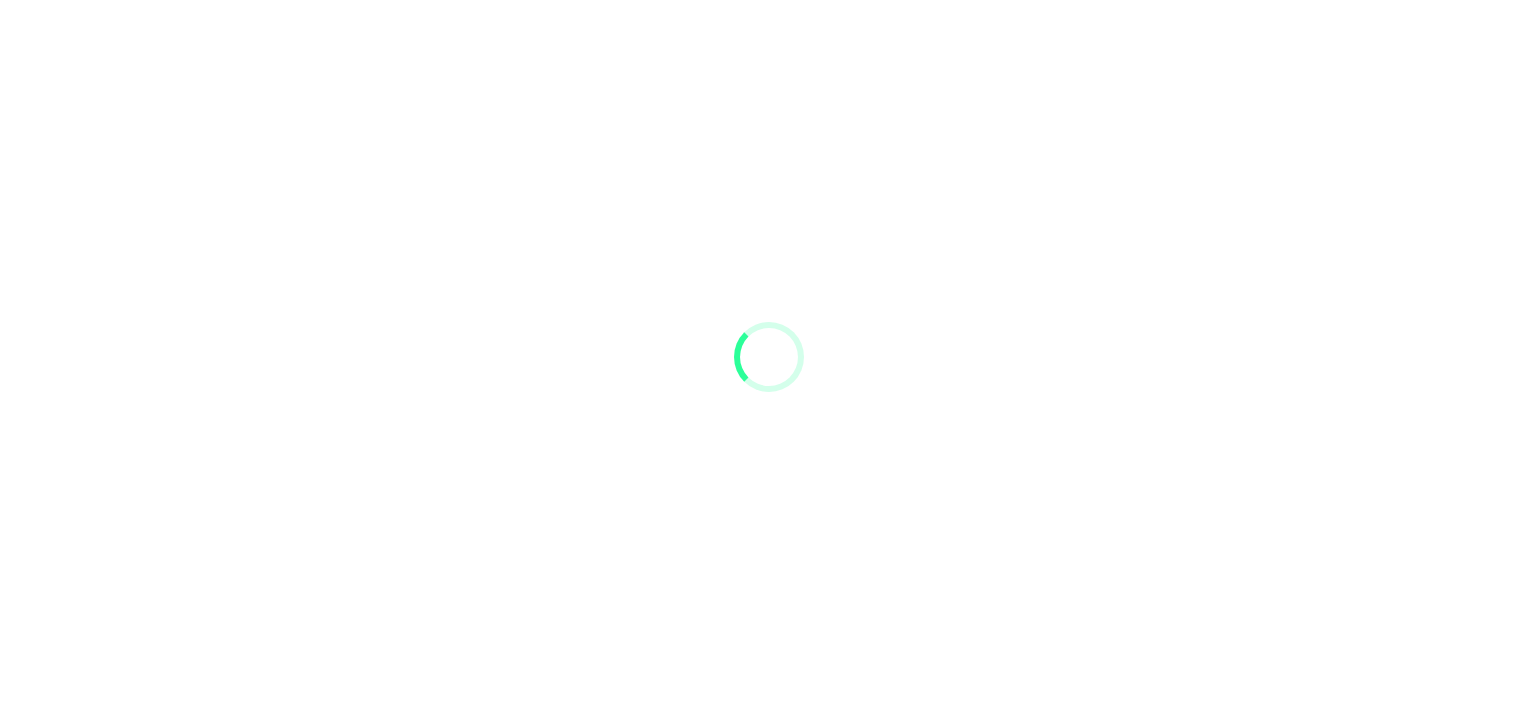 scroll, scrollTop: 0, scrollLeft: 0, axis: both 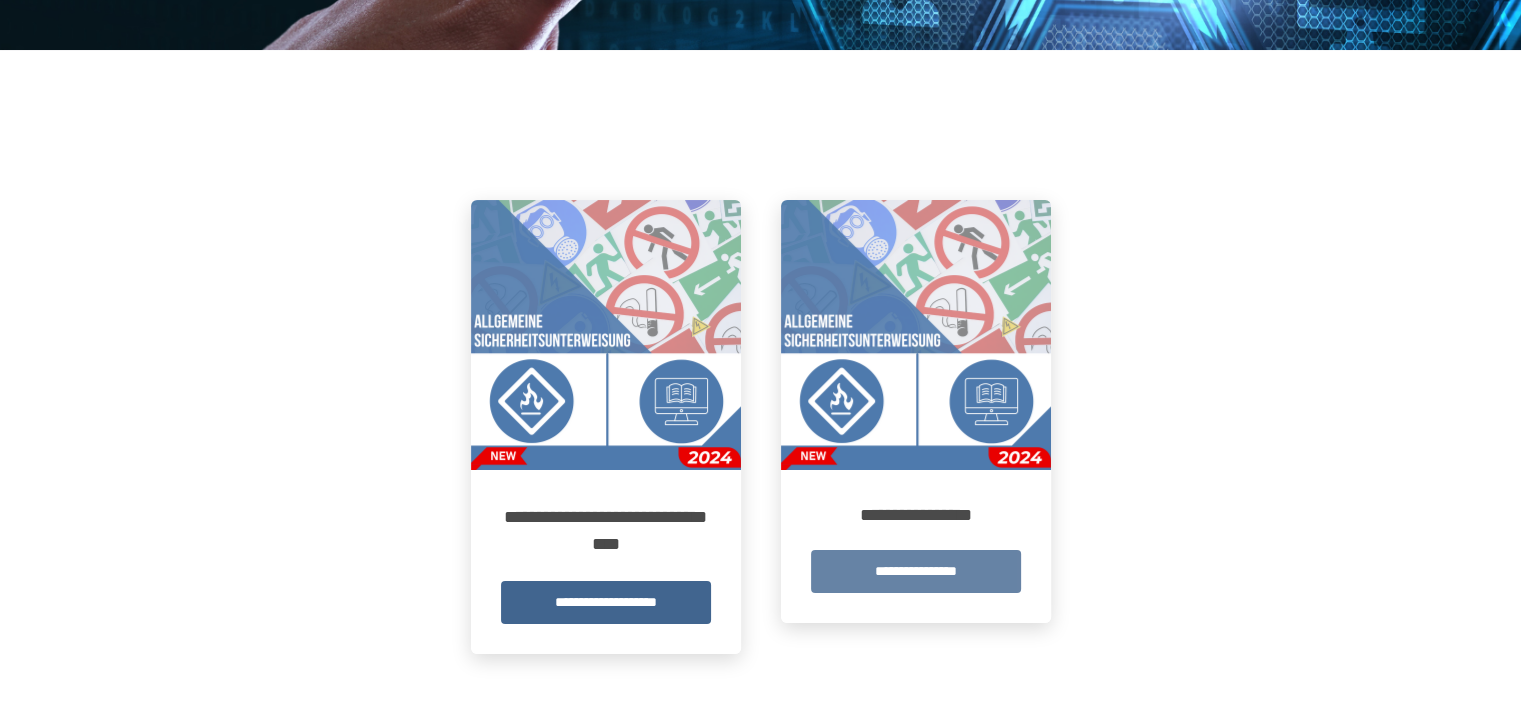 click on "**********" at bounding box center [916, 571] 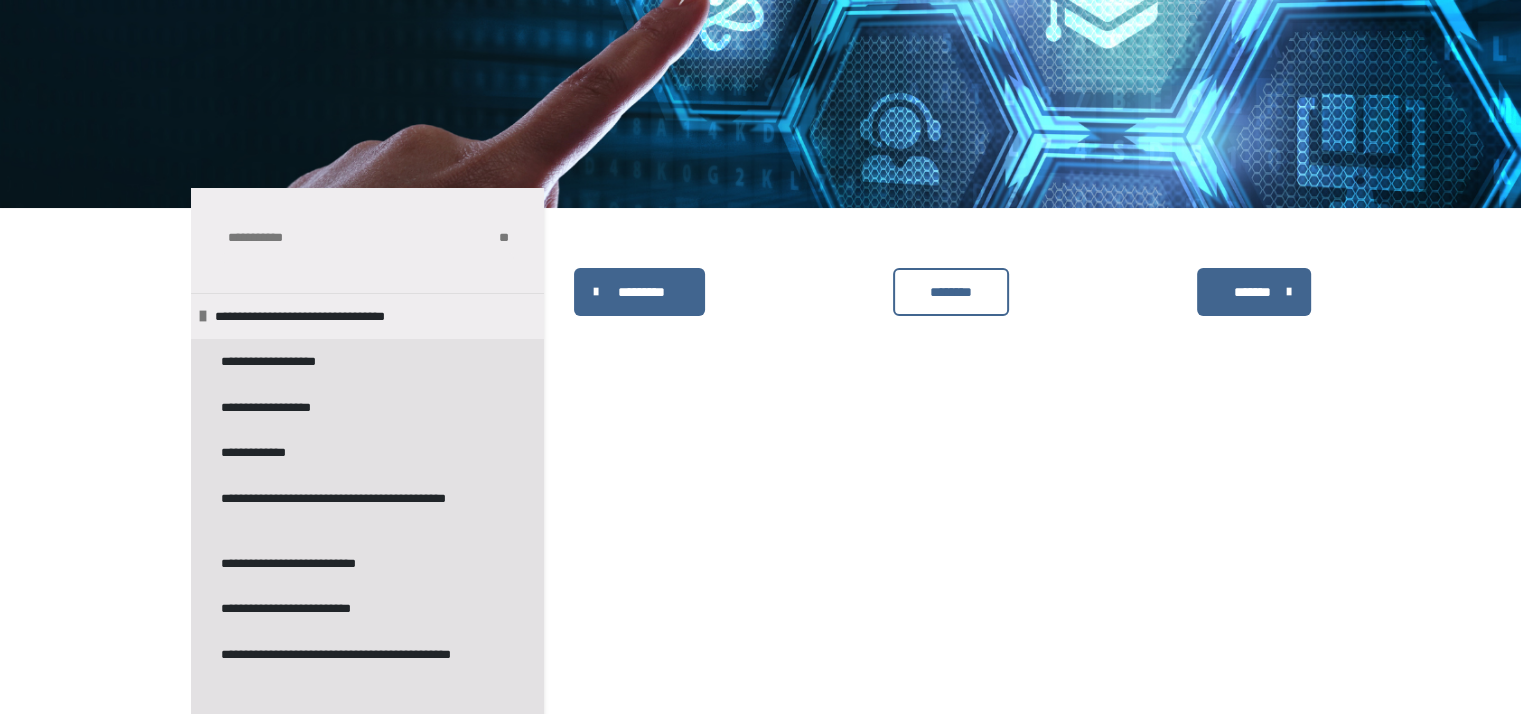 scroll, scrollTop: 83, scrollLeft: 0, axis: vertical 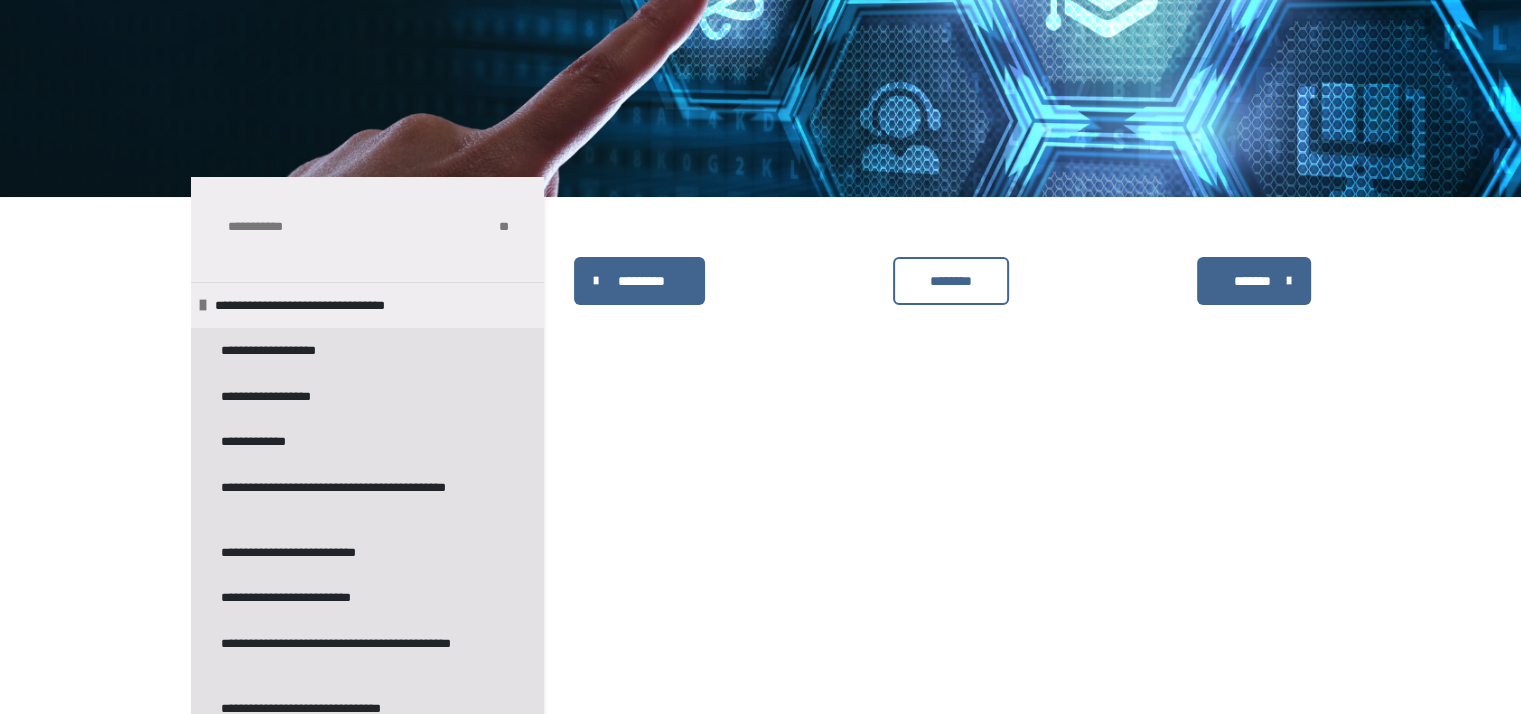 click on "********" at bounding box center (951, 281) 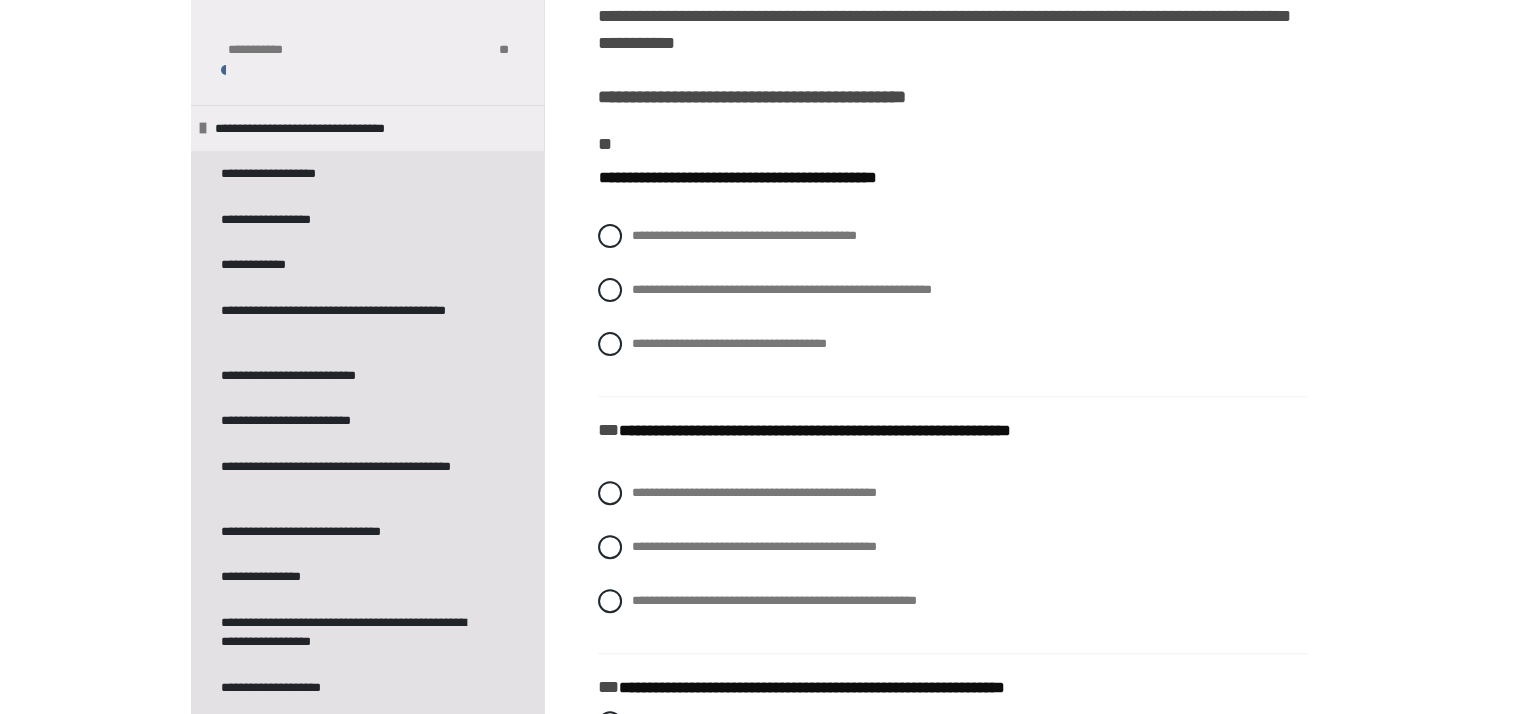 scroll, scrollTop: 600, scrollLeft: 0, axis: vertical 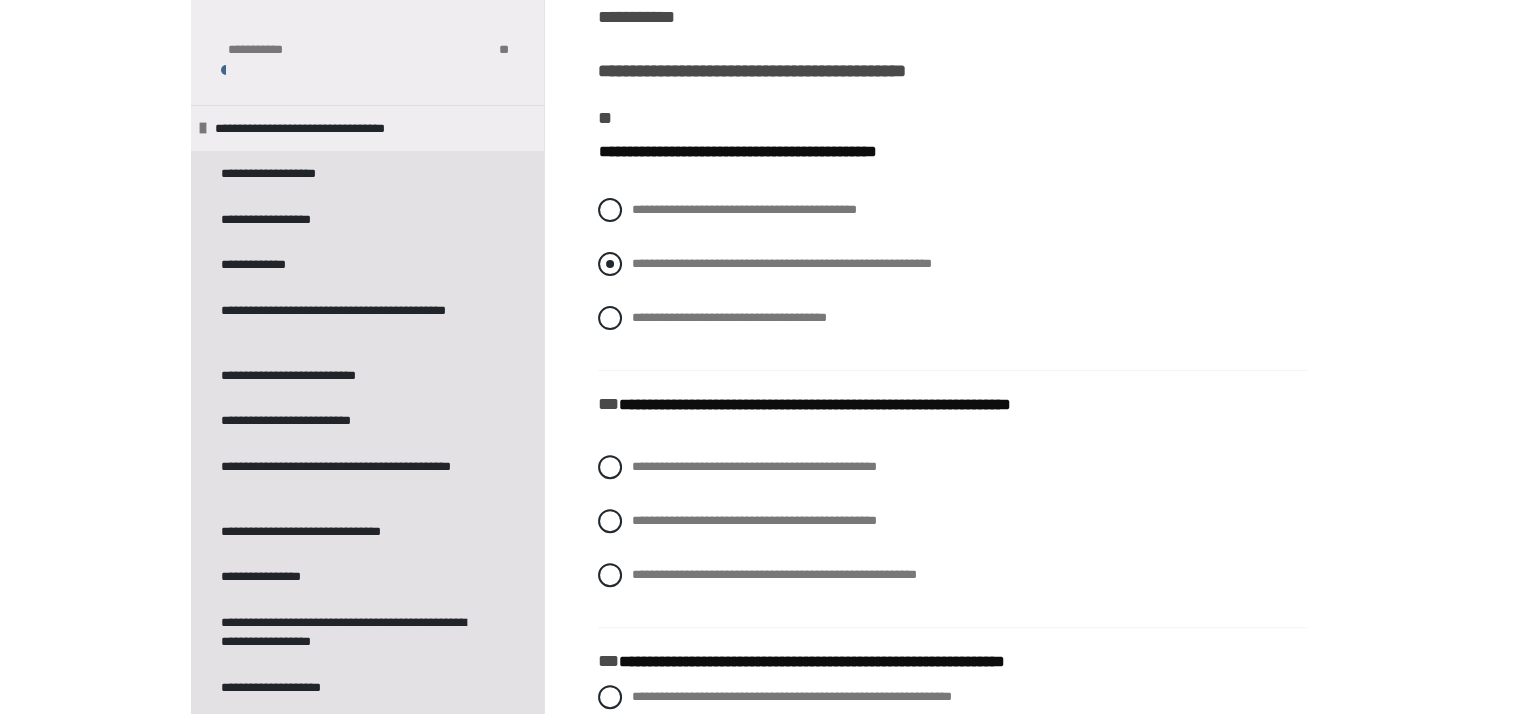click at bounding box center [610, 264] 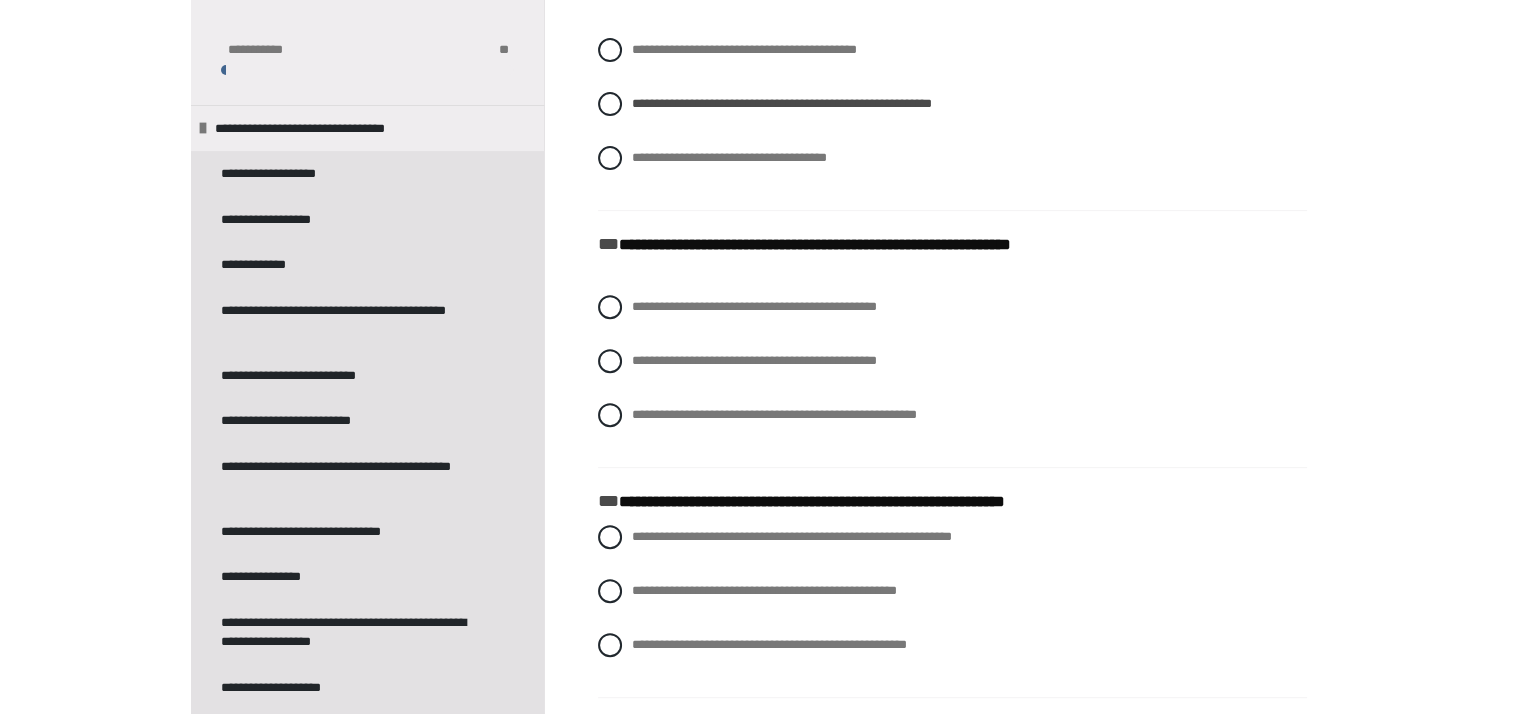 scroll, scrollTop: 820, scrollLeft: 0, axis: vertical 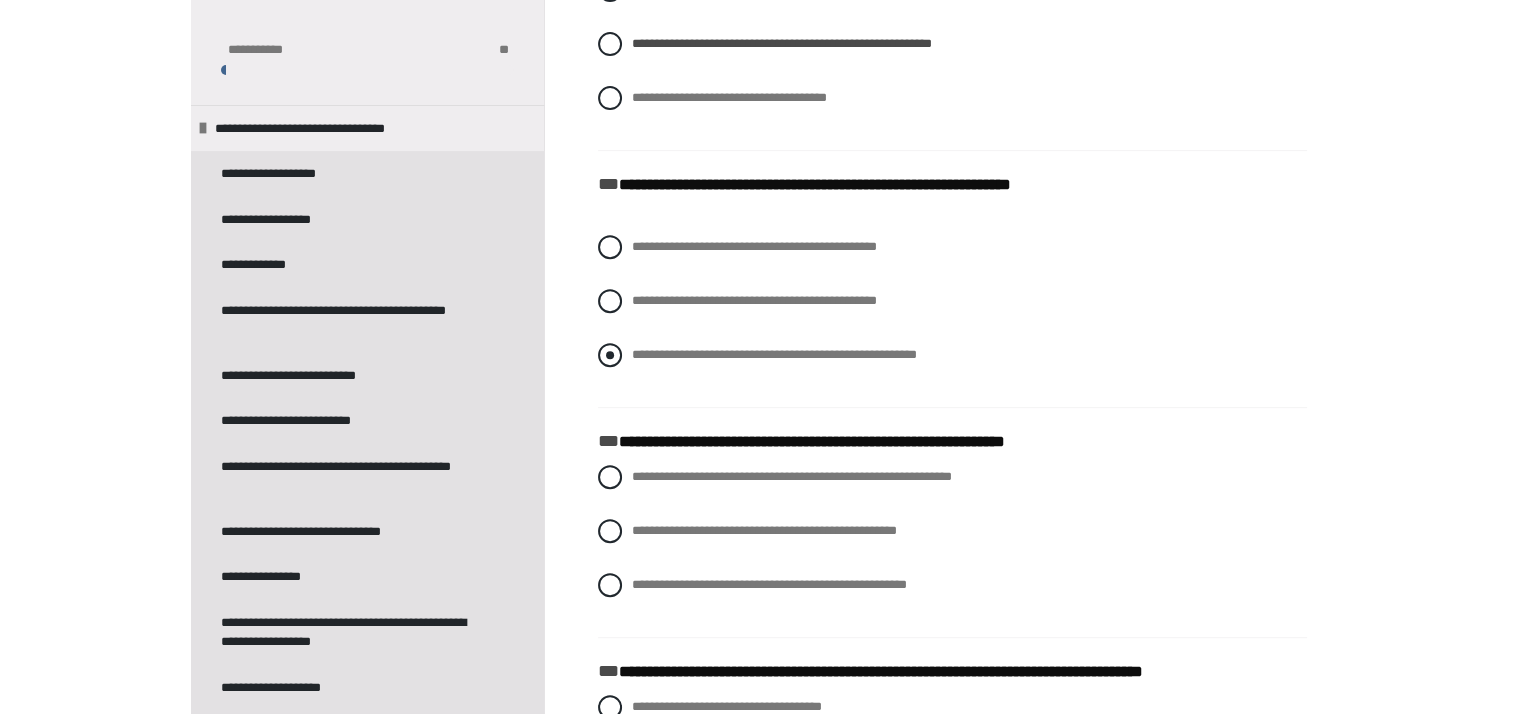 click at bounding box center (610, 355) 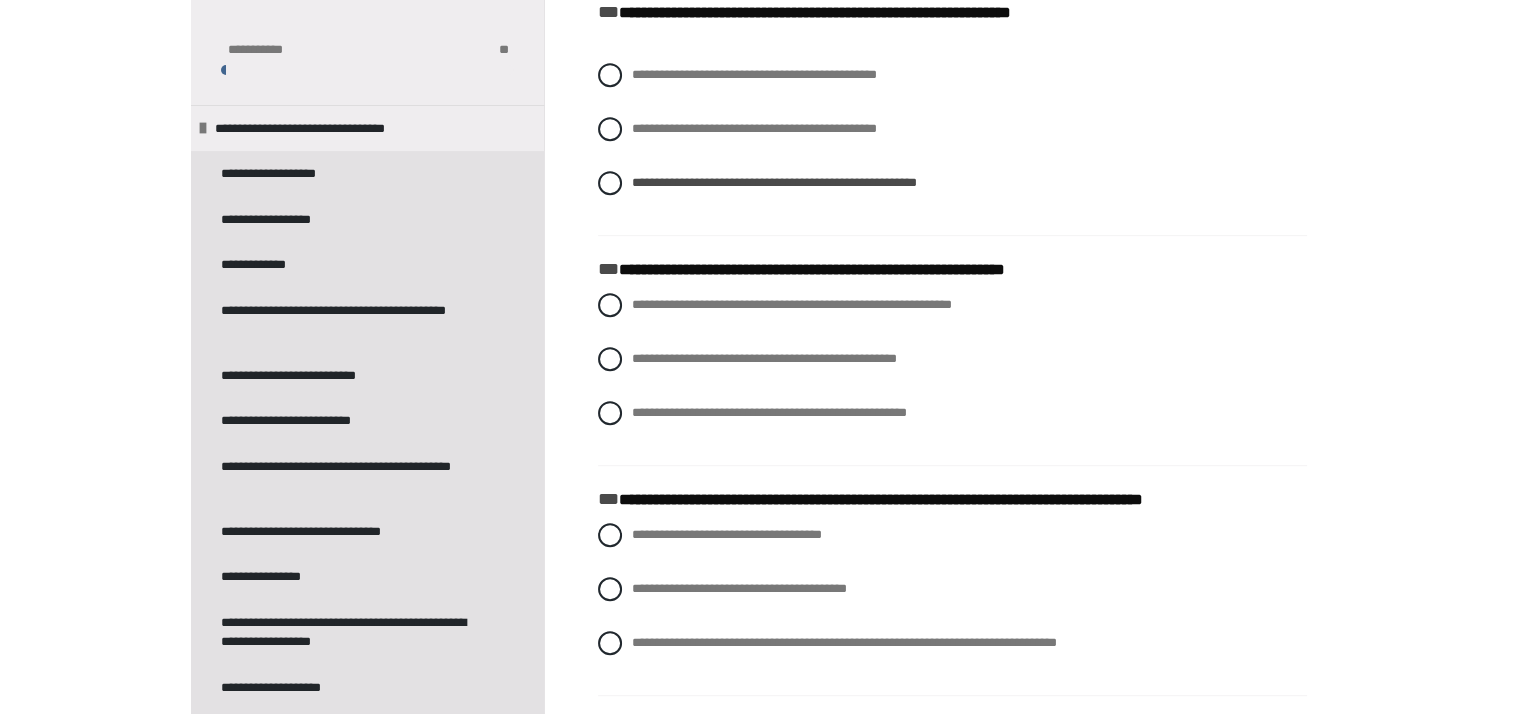 scroll, scrollTop: 992, scrollLeft: 0, axis: vertical 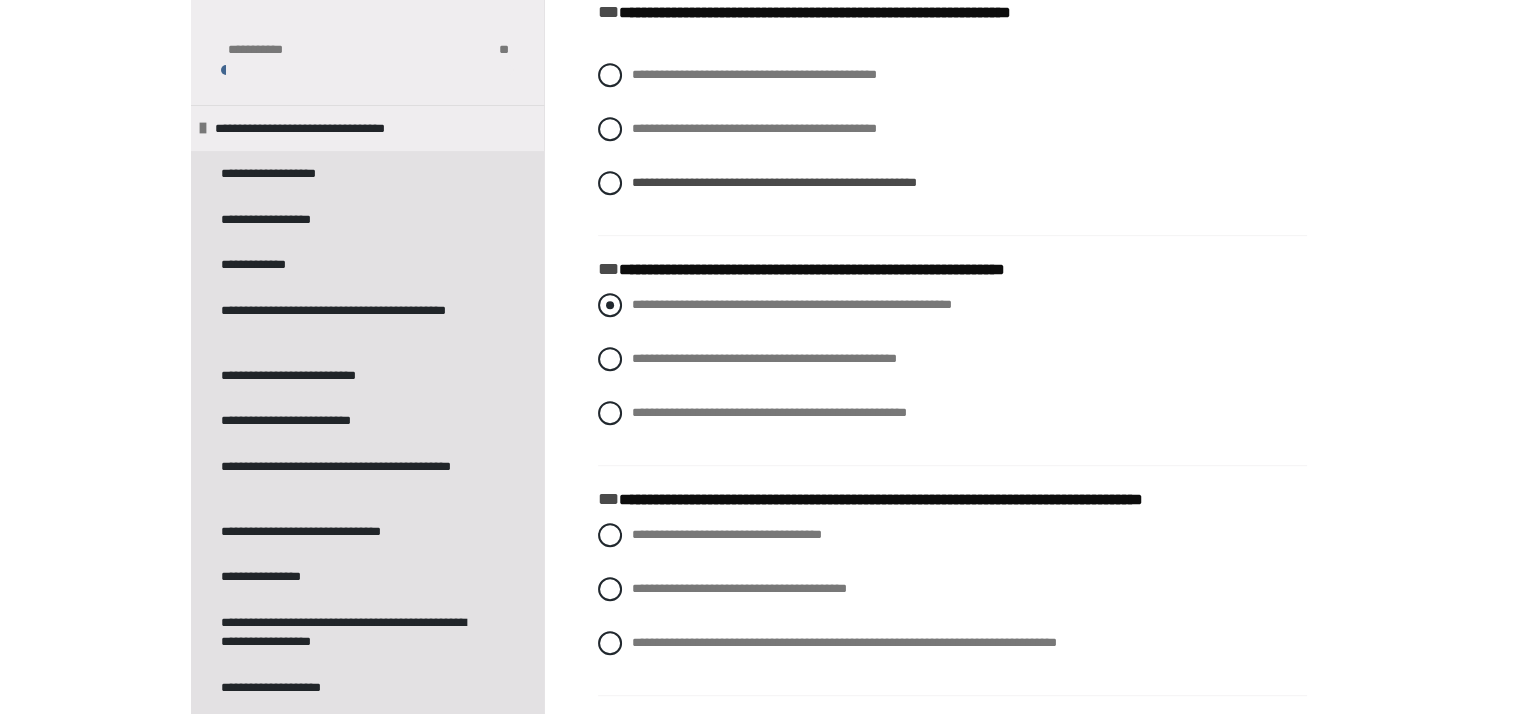 click at bounding box center [610, 305] 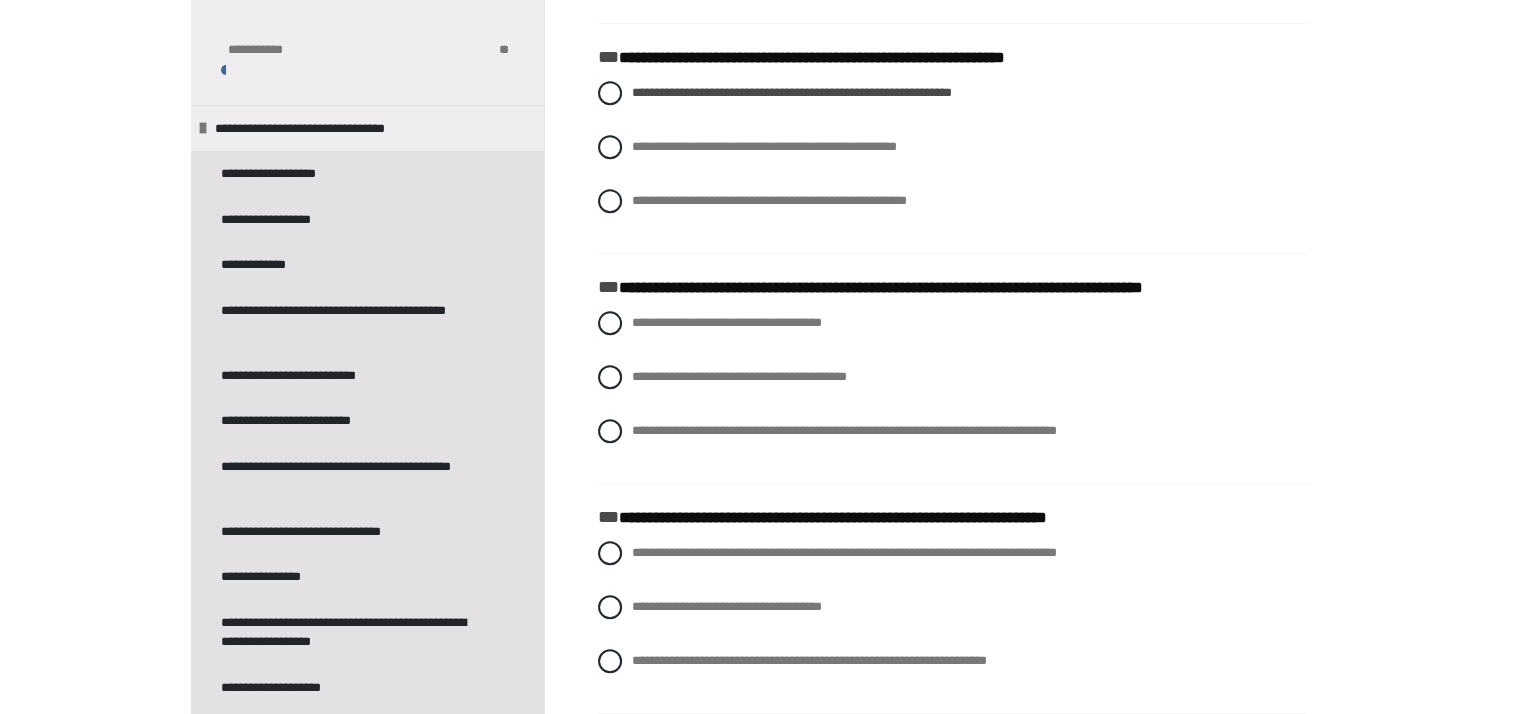 scroll, scrollTop: 1204, scrollLeft: 0, axis: vertical 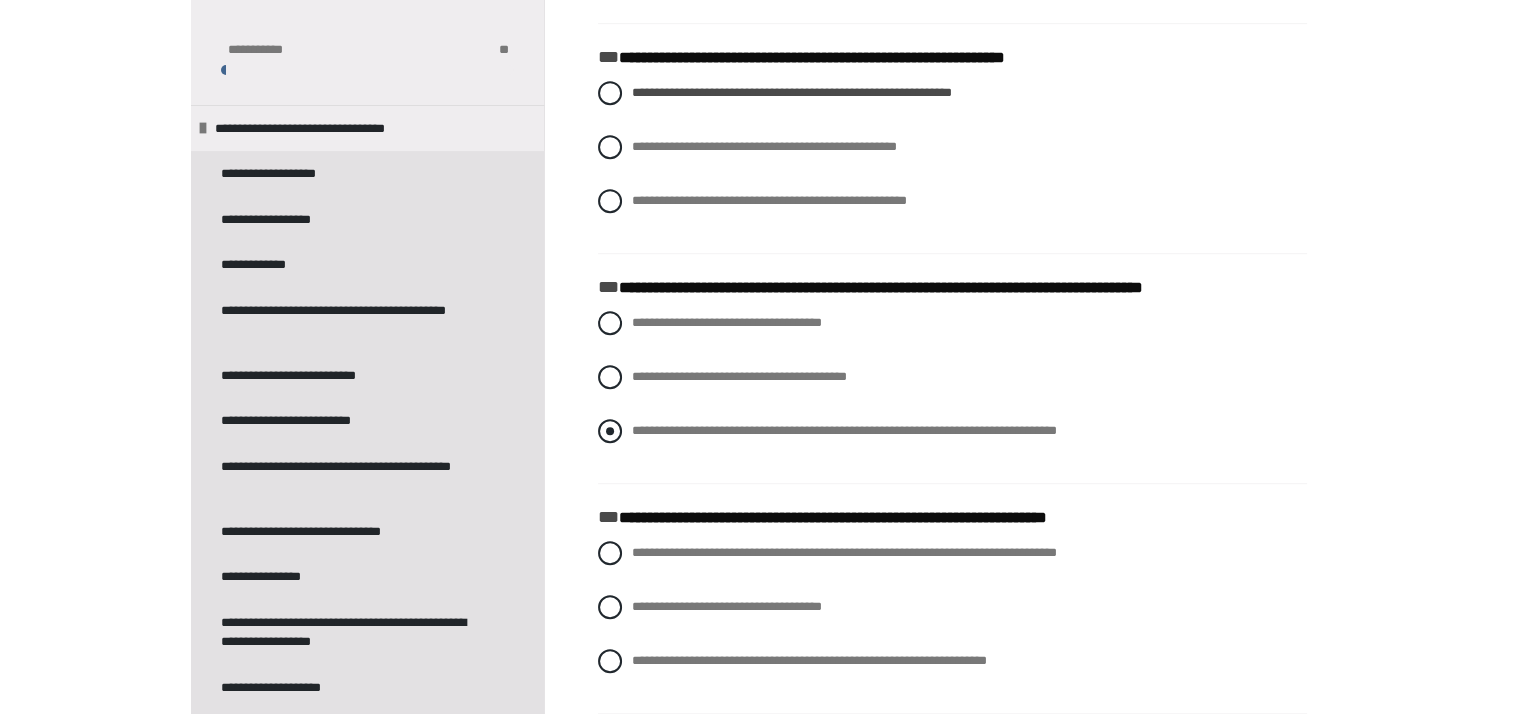 click at bounding box center (610, 431) 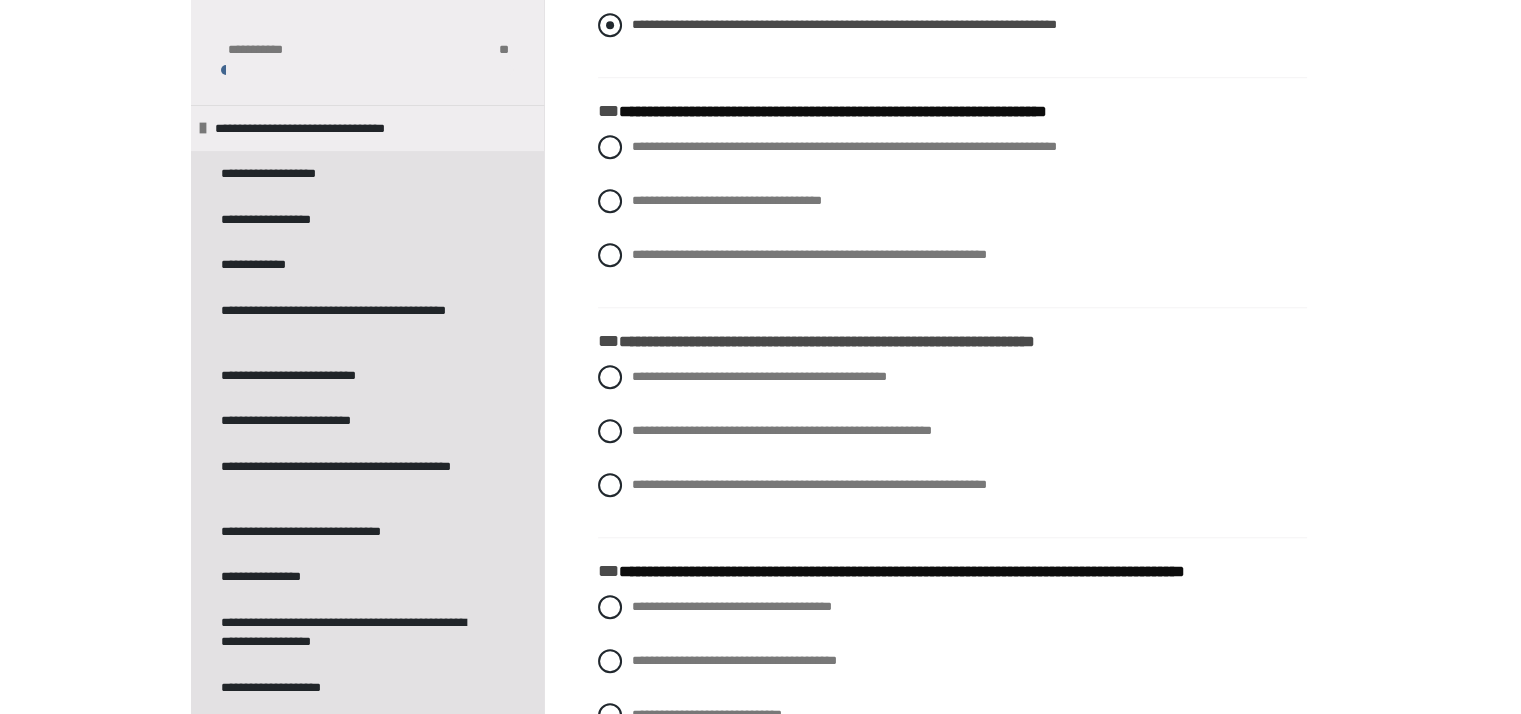 scroll, scrollTop: 1611, scrollLeft: 0, axis: vertical 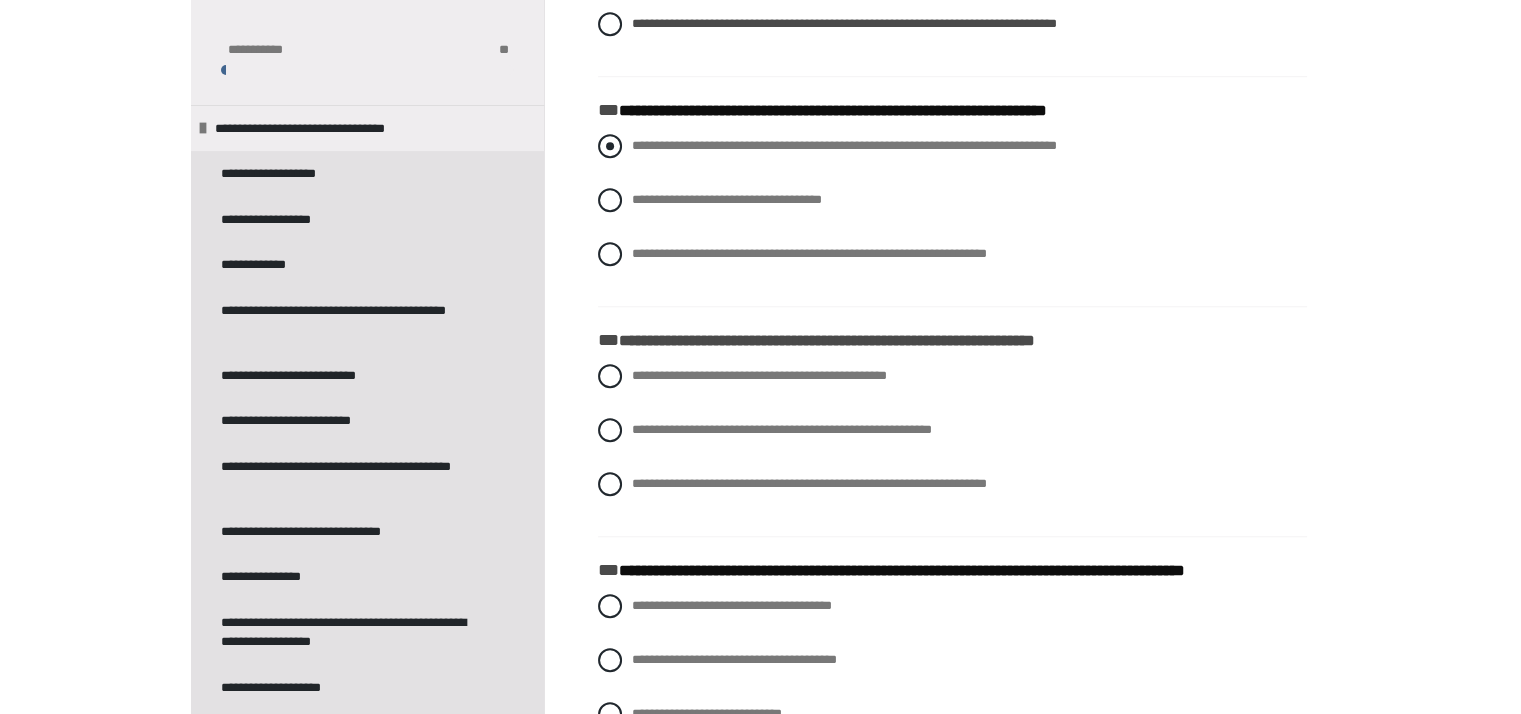 click at bounding box center (610, 146) 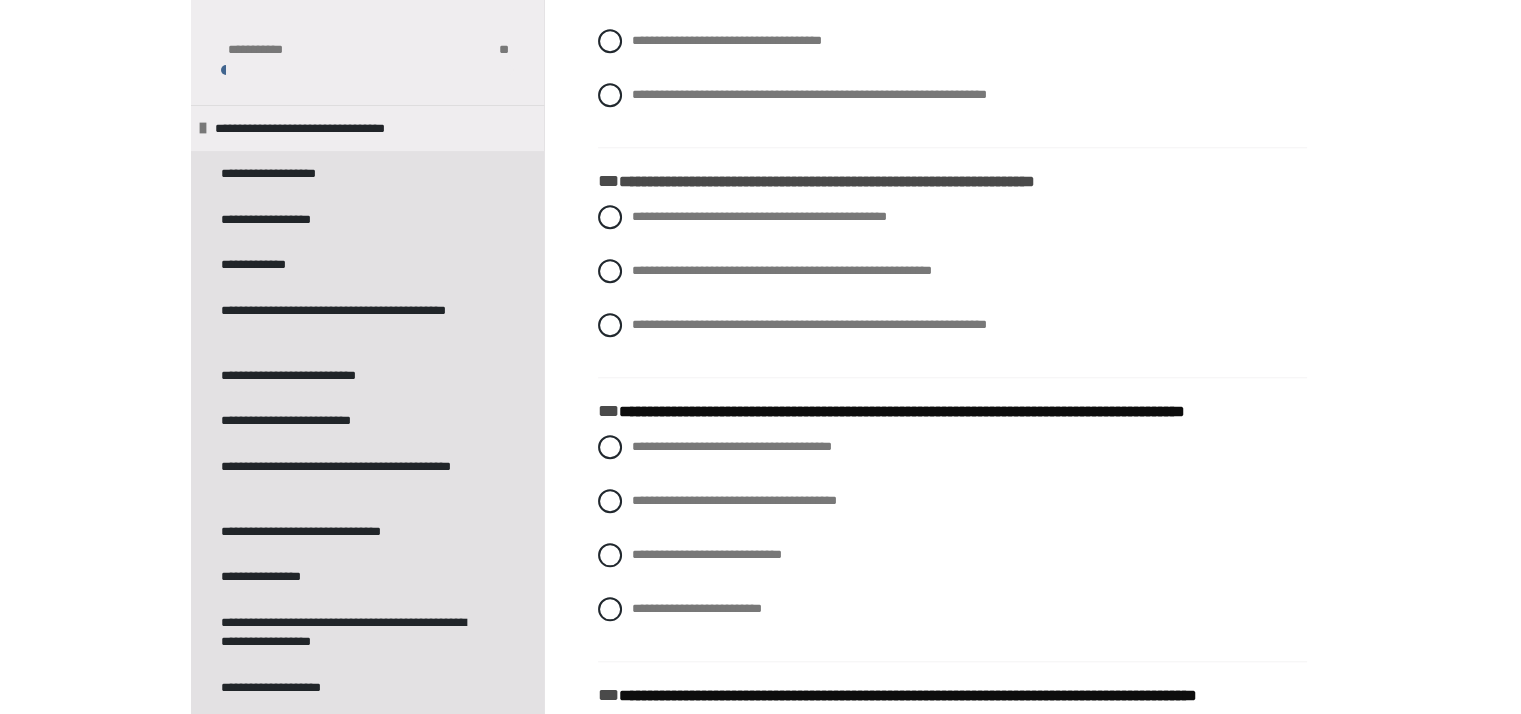 scroll, scrollTop: 1768, scrollLeft: 0, axis: vertical 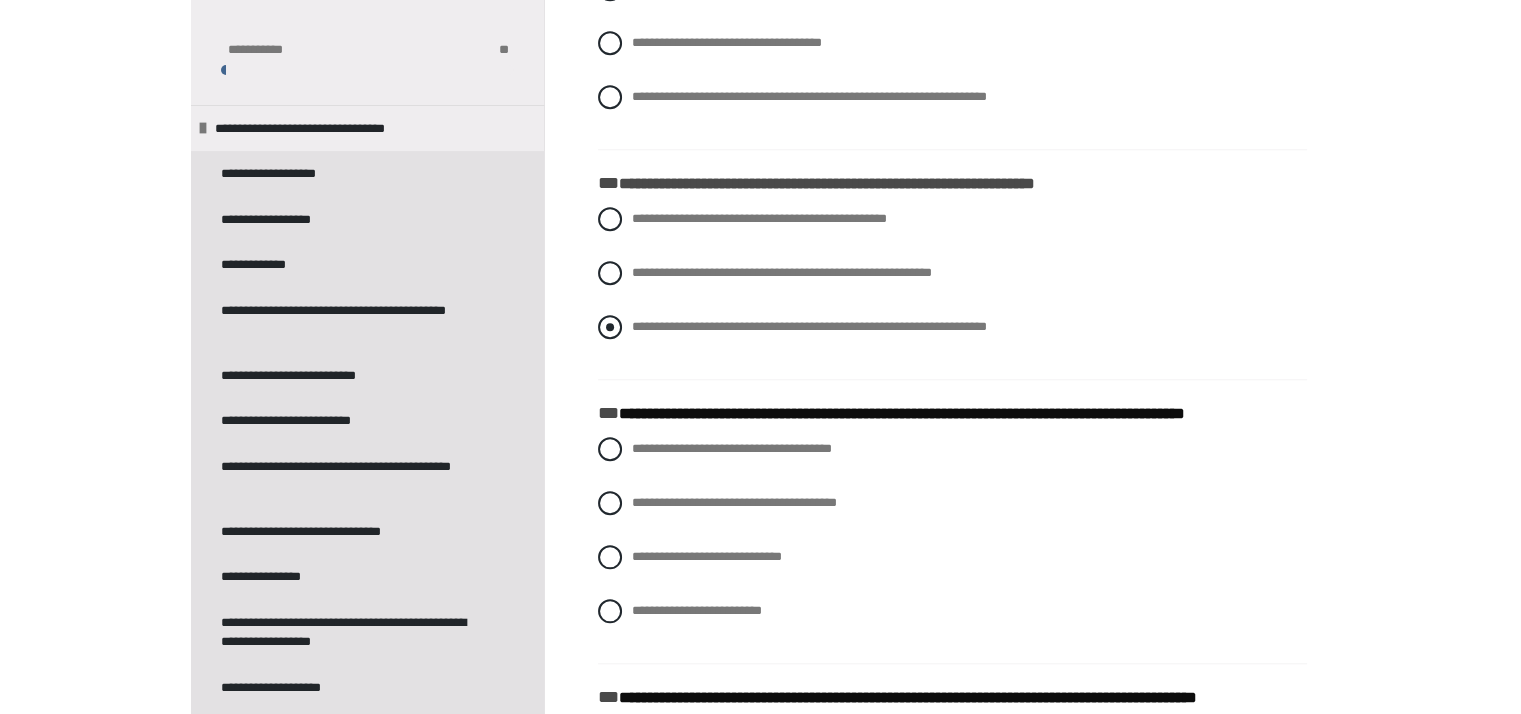 click at bounding box center (610, 327) 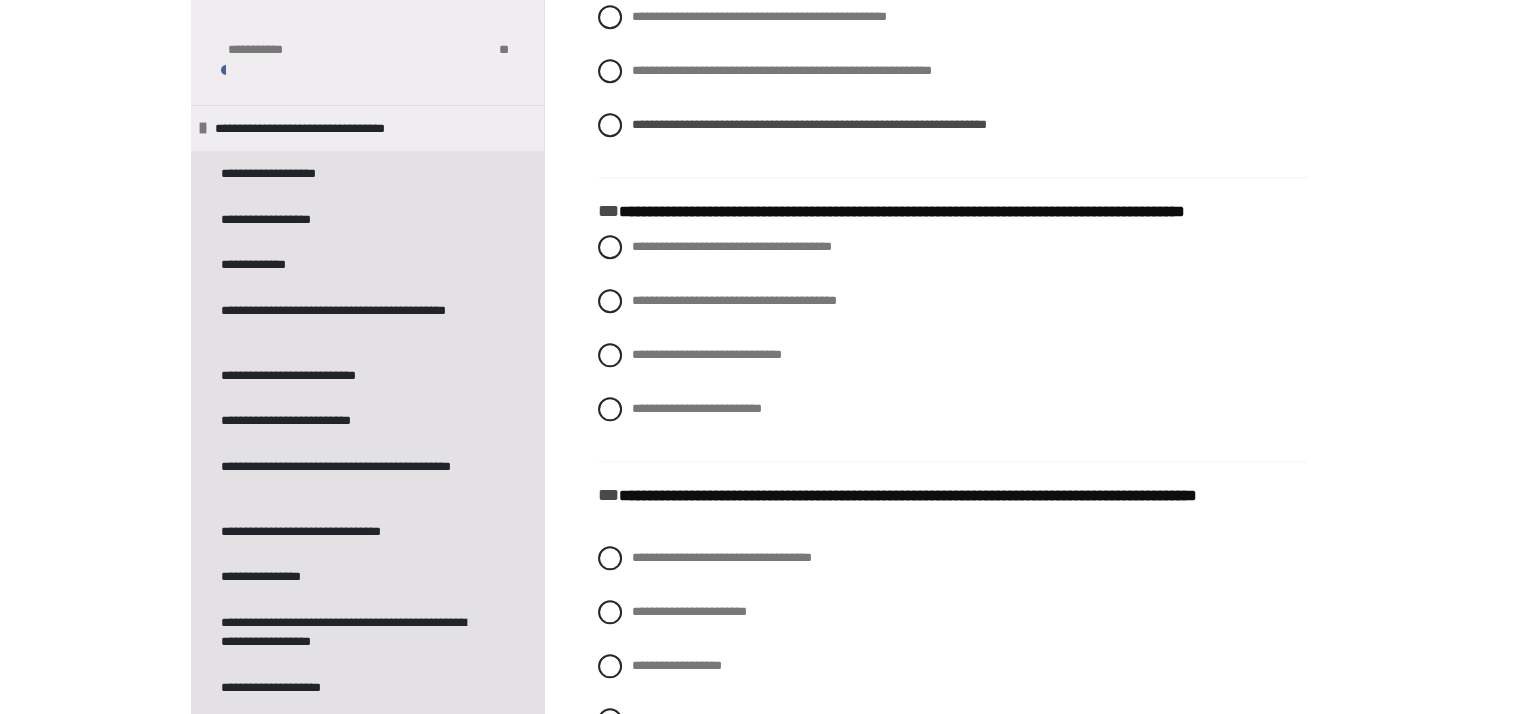 scroll, scrollTop: 1972, scrollLeft: 0, axis: vertical 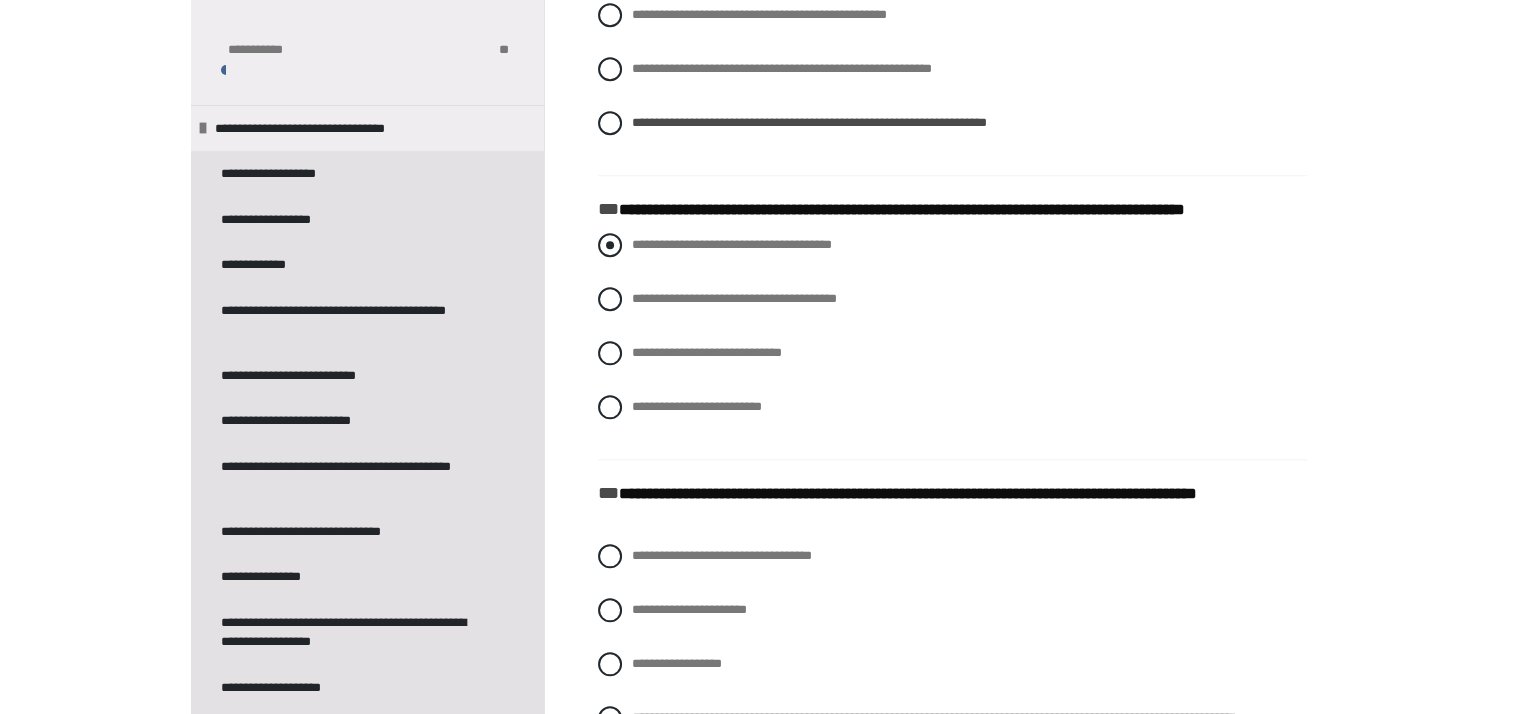 click at bounding box center (610, 245) 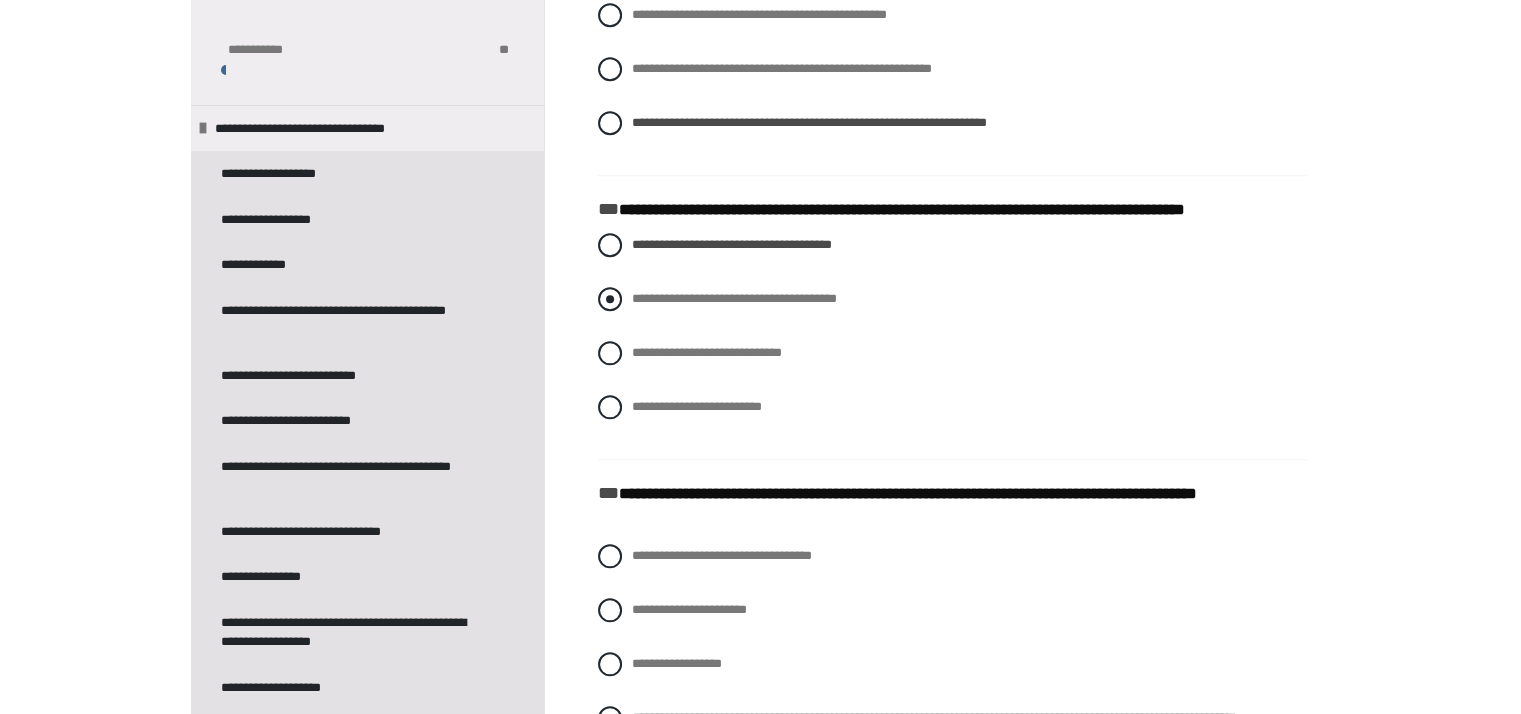 click at bounding box center [610, 299] 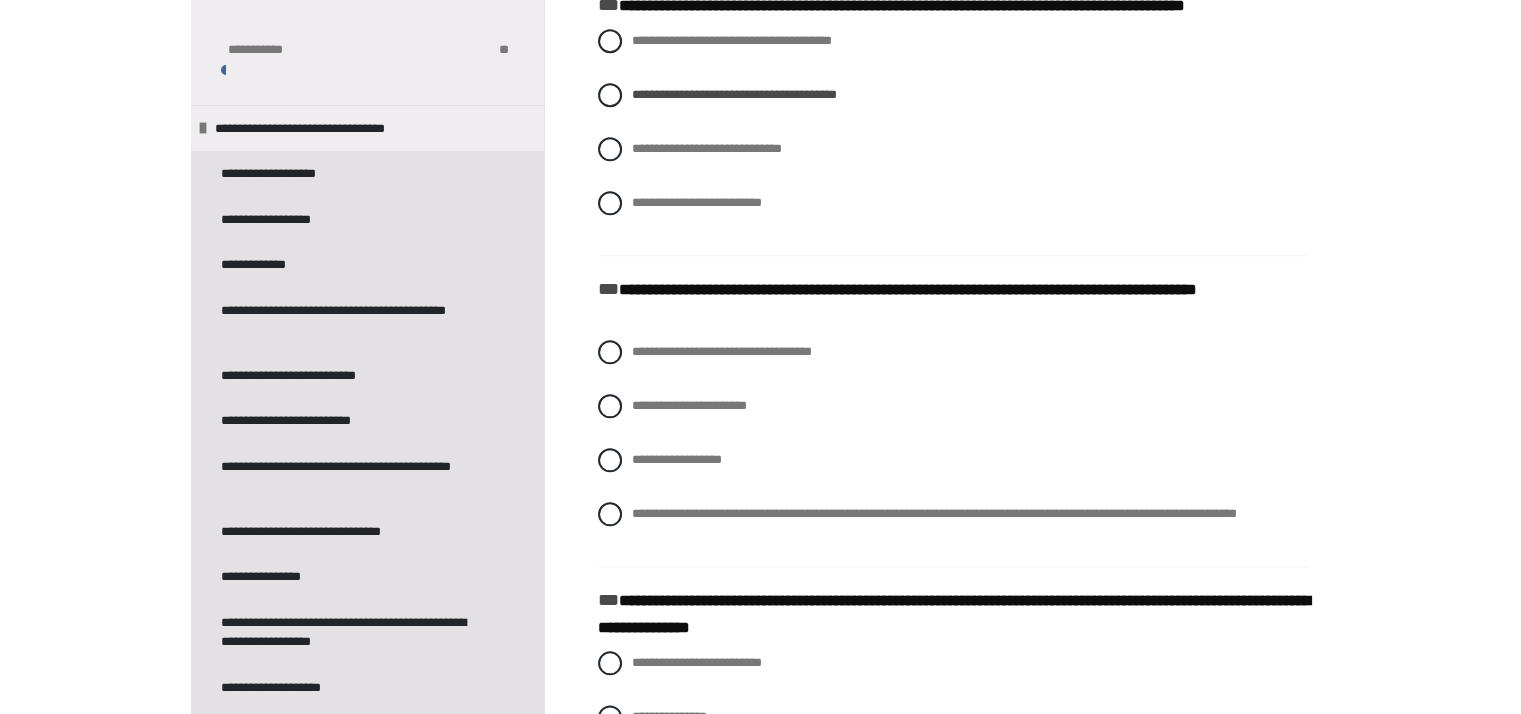 scroll, scrollTop: 2188, scrollLeft: 0, axis: vertical 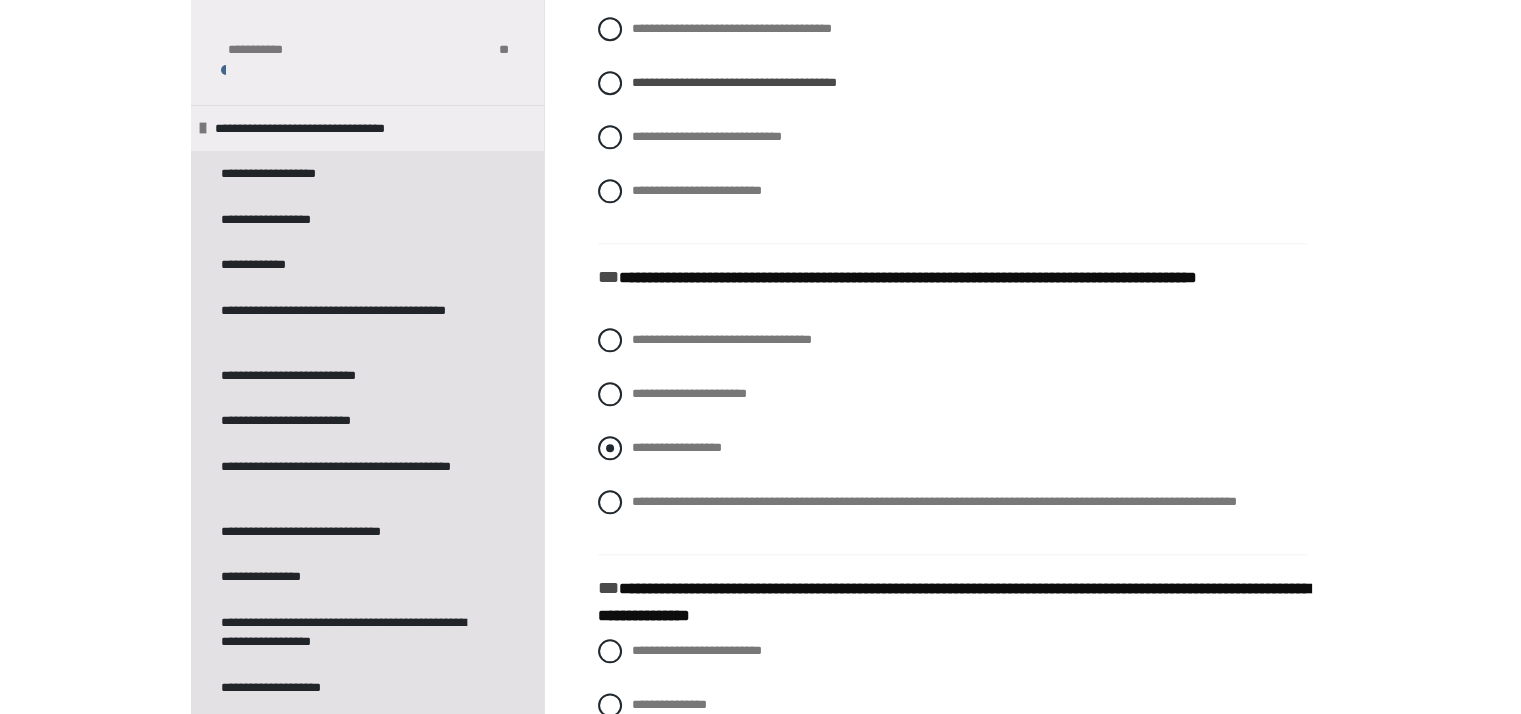 click at bounding box center (610, 448) 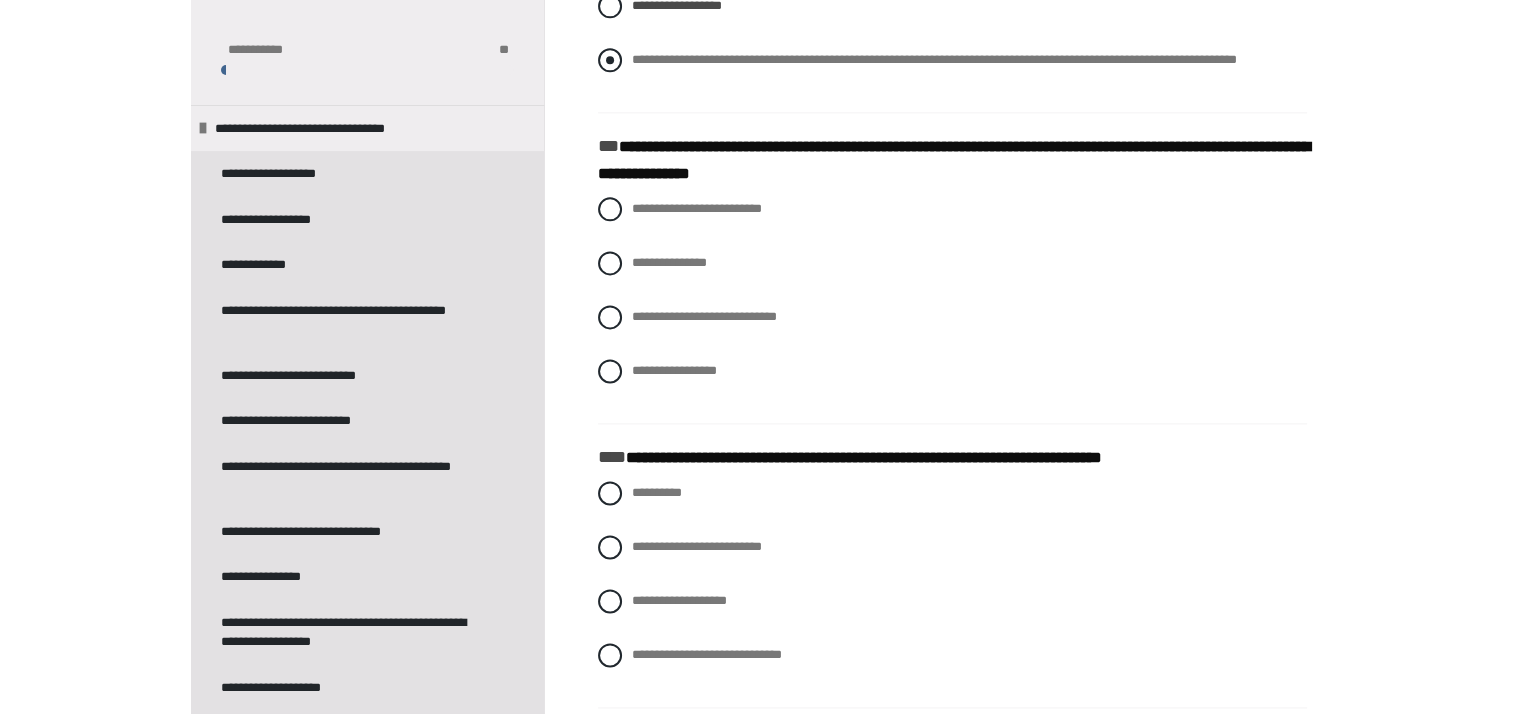 scroll, scrollTop: 2631, scrollLeft: 0, axis: vertical 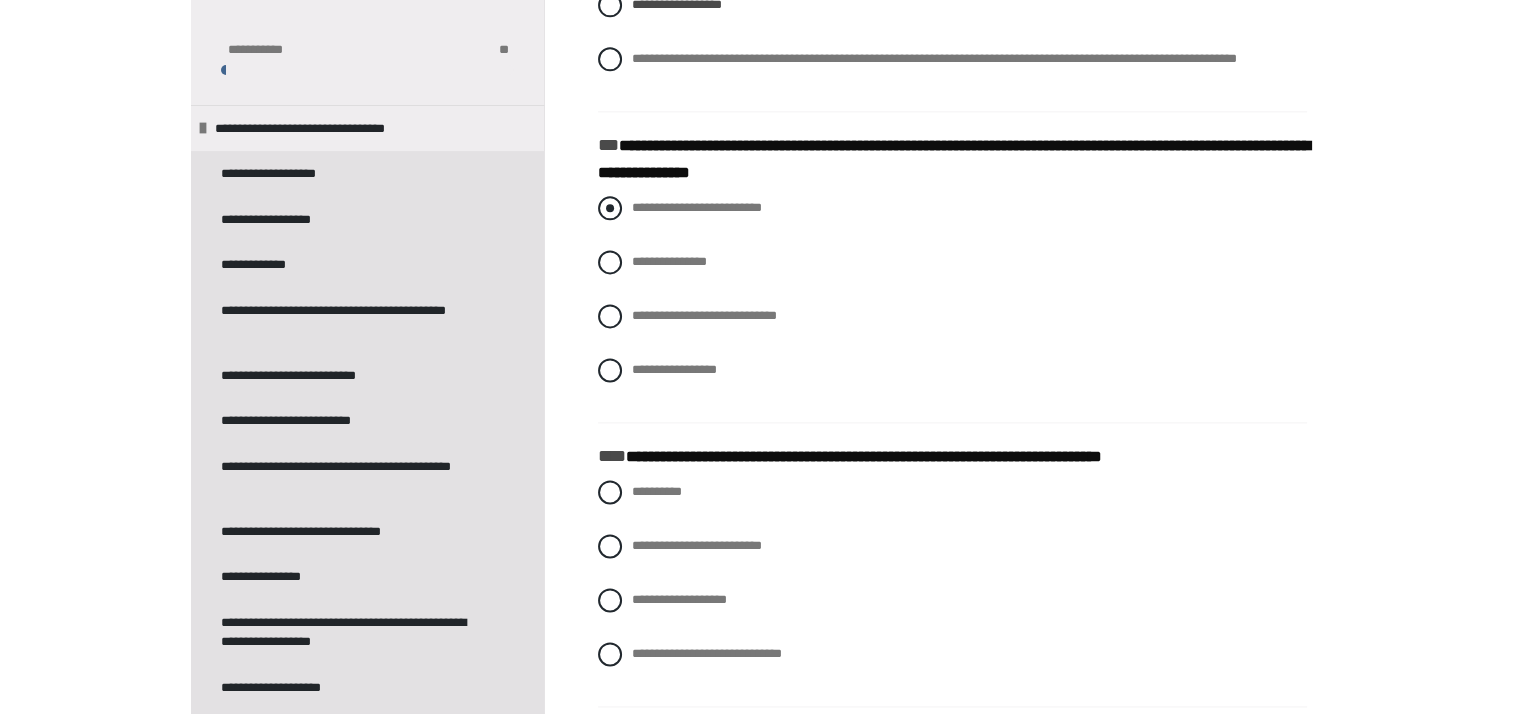 click at bounding box center (610, 208) 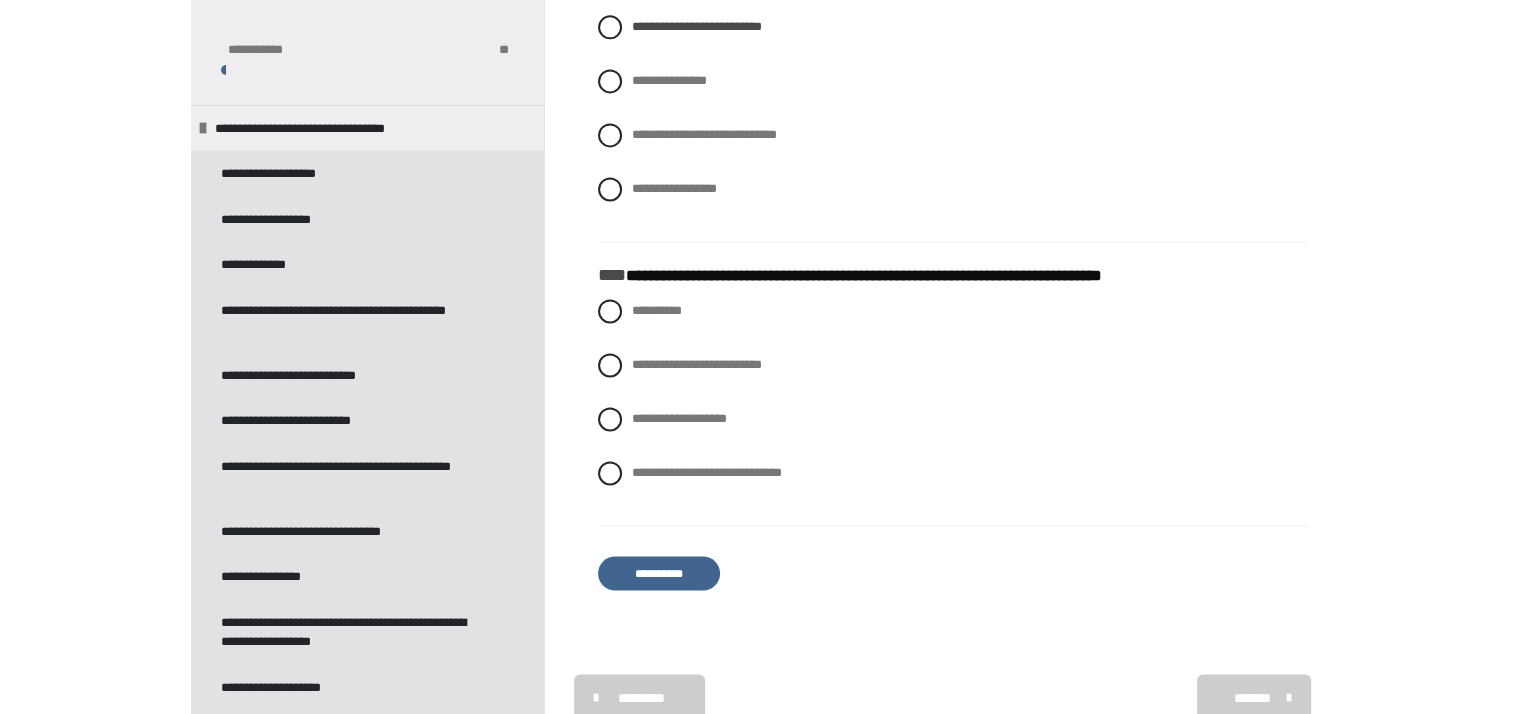 scroll, scrollTop: 2902, scrollLeft: 0, axis: vertical 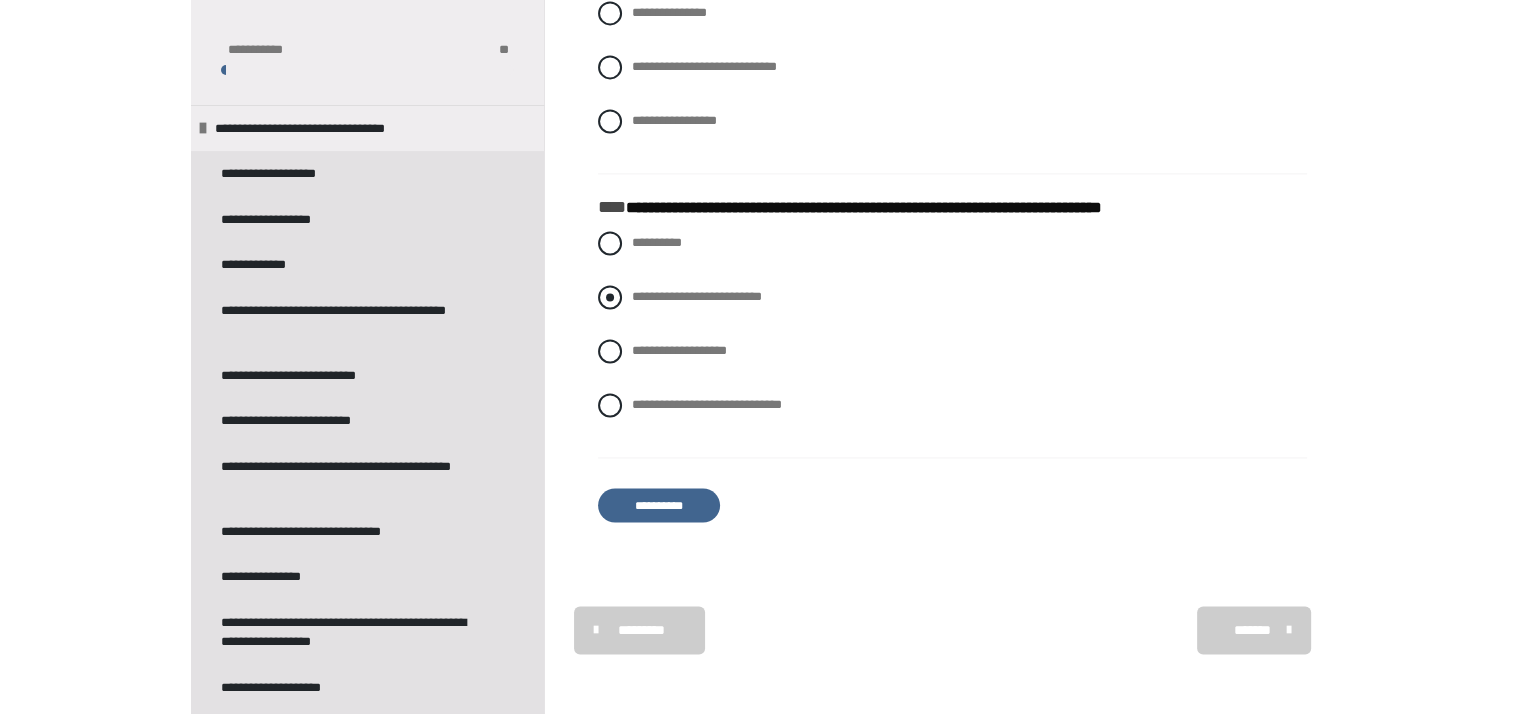 click at bounding box center (610, 297) 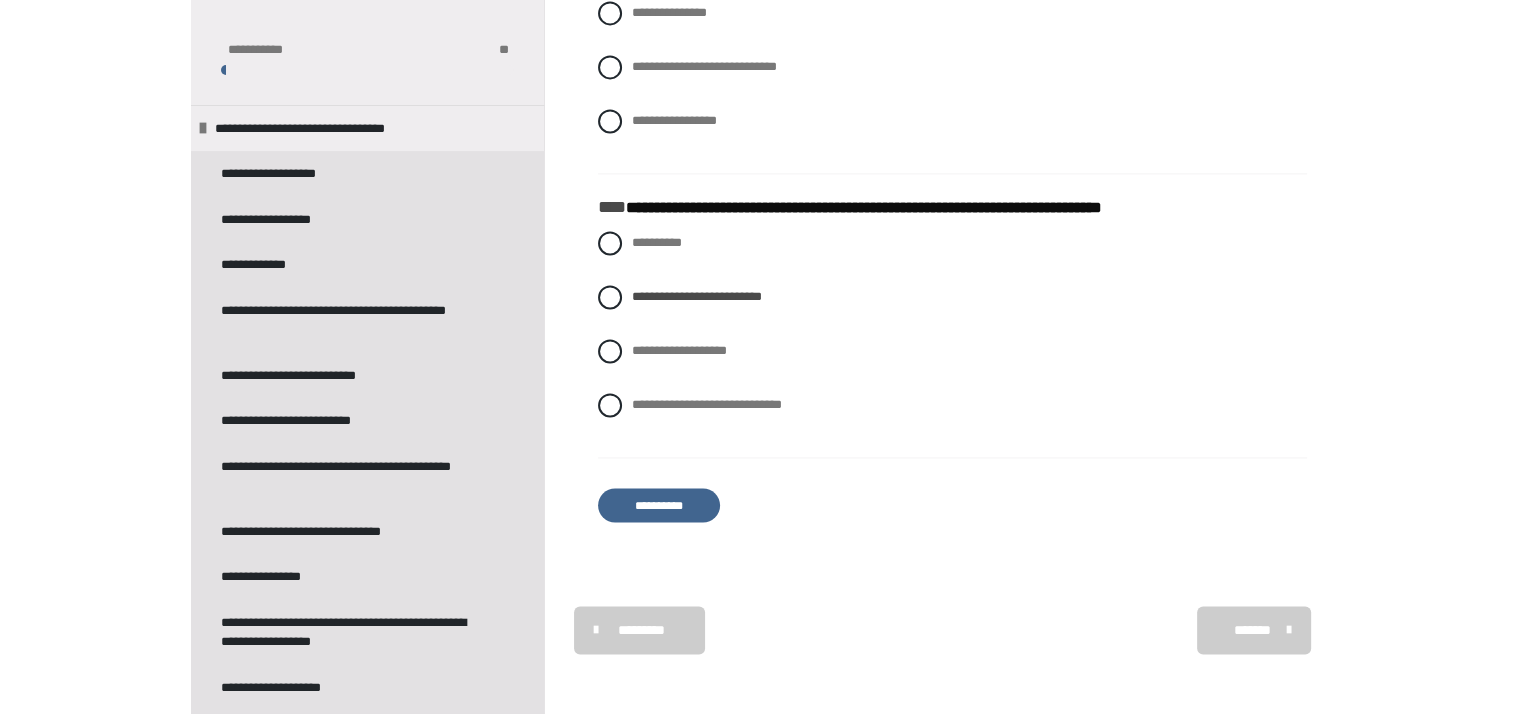 click on "**********" at bounding box center (659, 505) 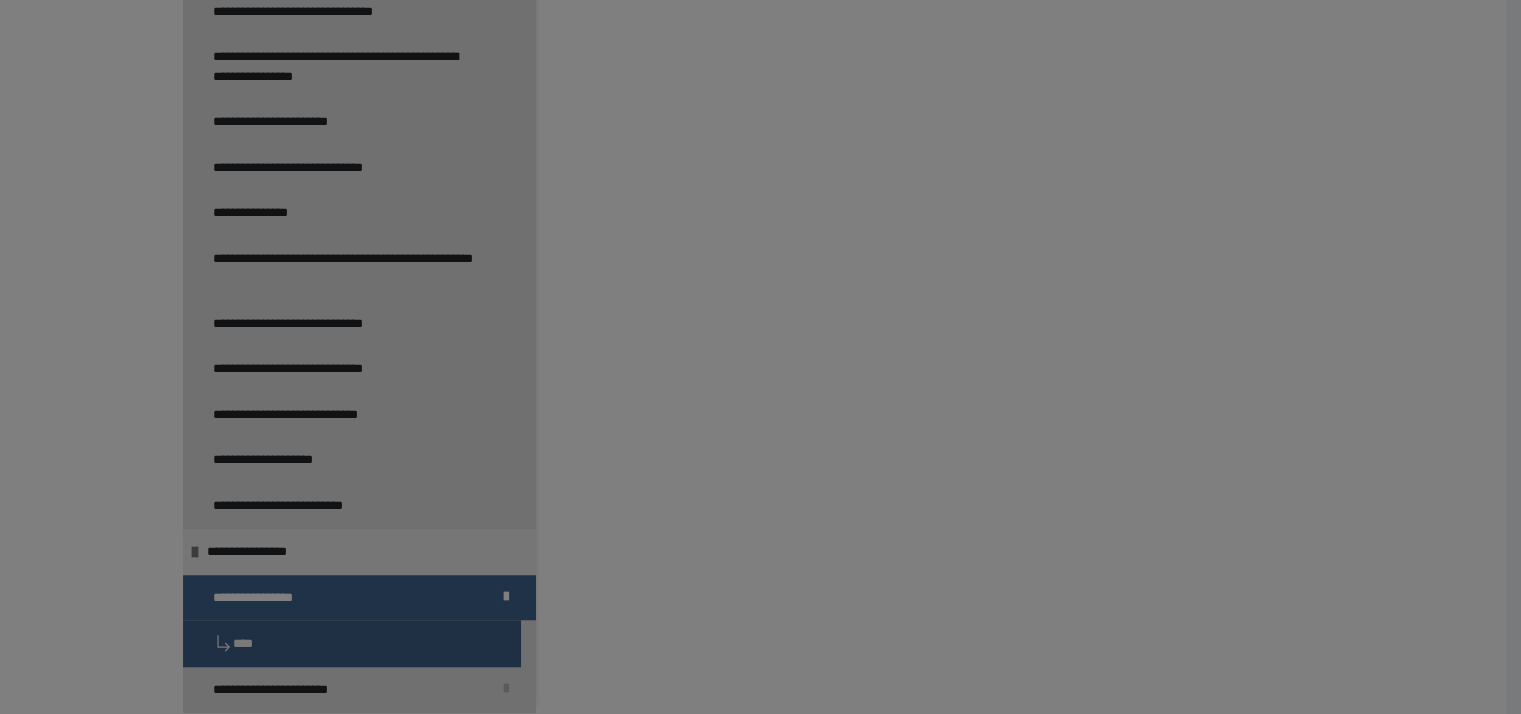 scroll, scrollTop: 119, scrollLeft: 0, axis: vertical 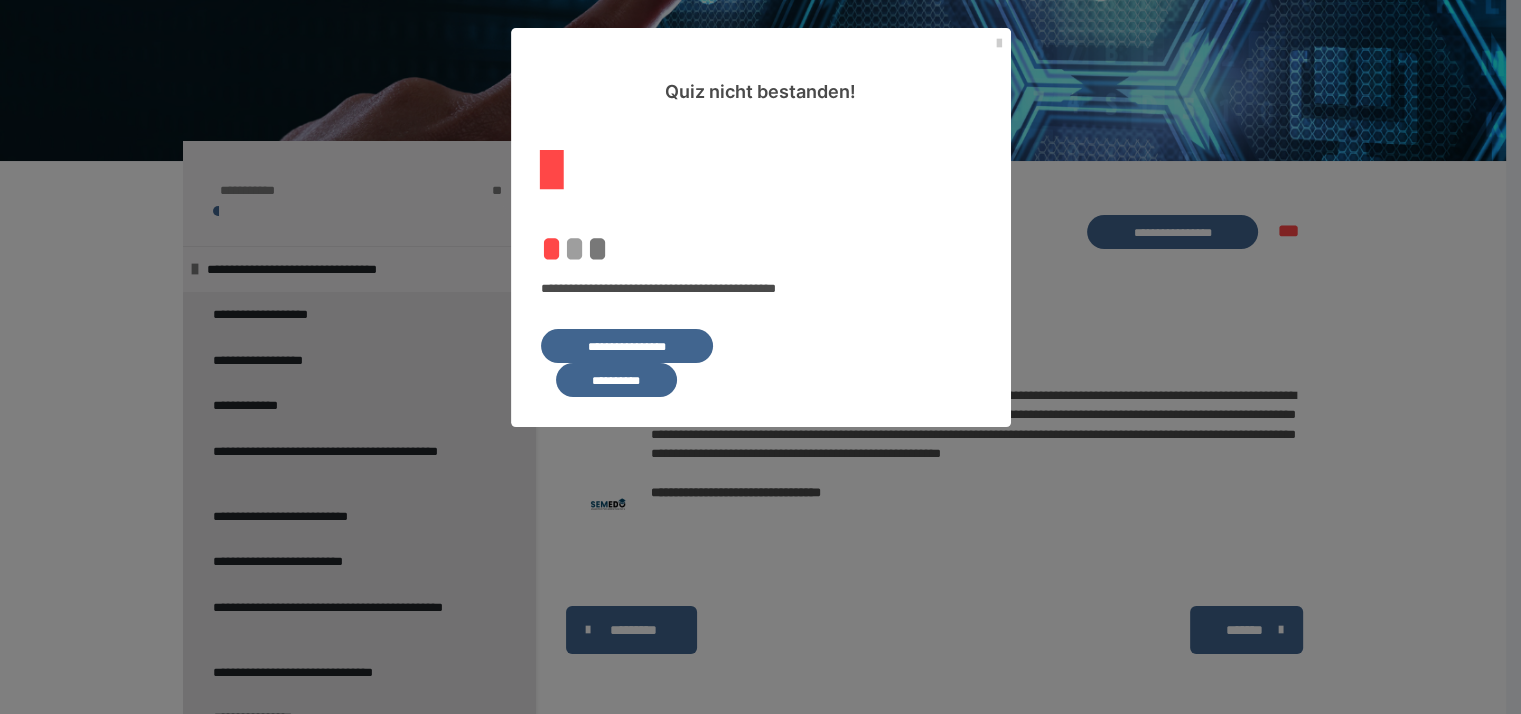 click on "**********" at bounding box center [627, 346] 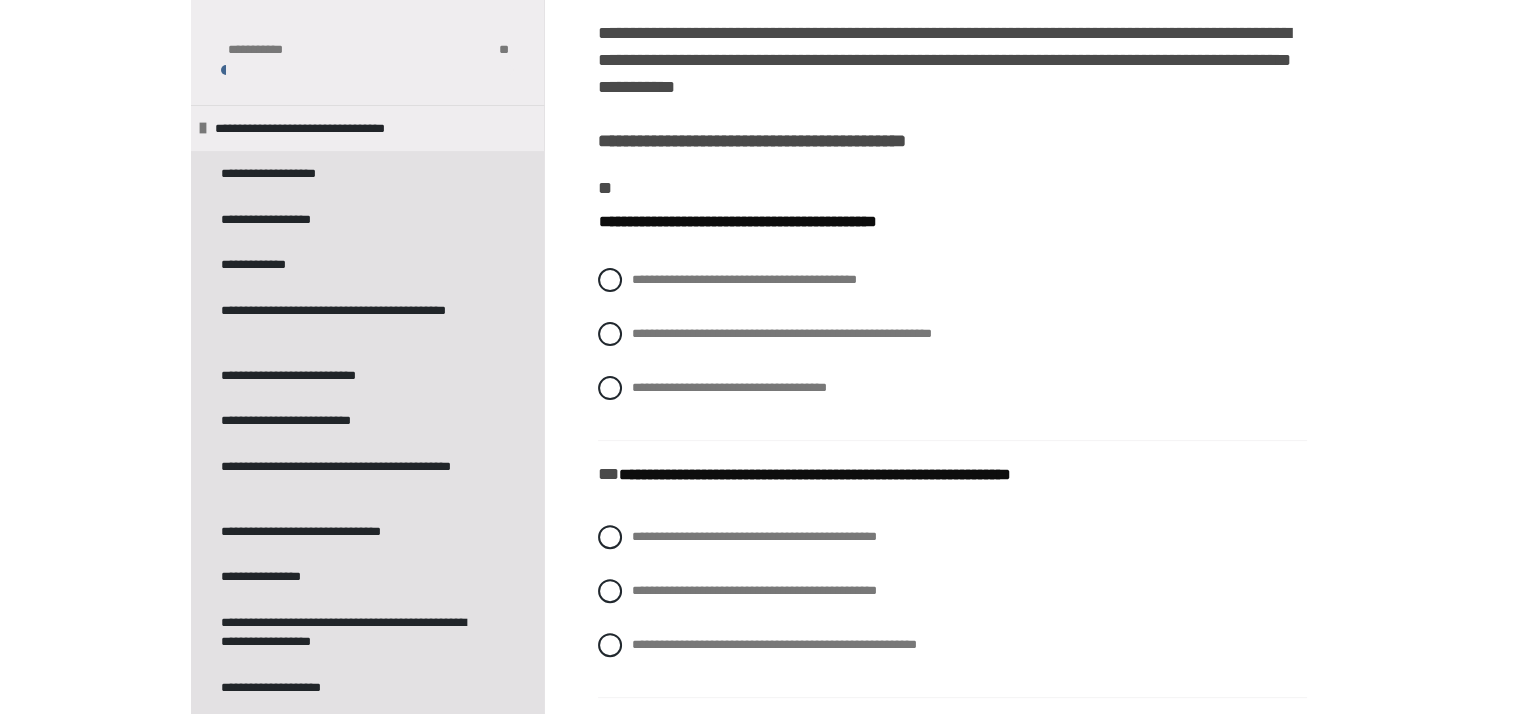 scroll, scrollTop: 531, scrollLeft: 0, axis: vertical 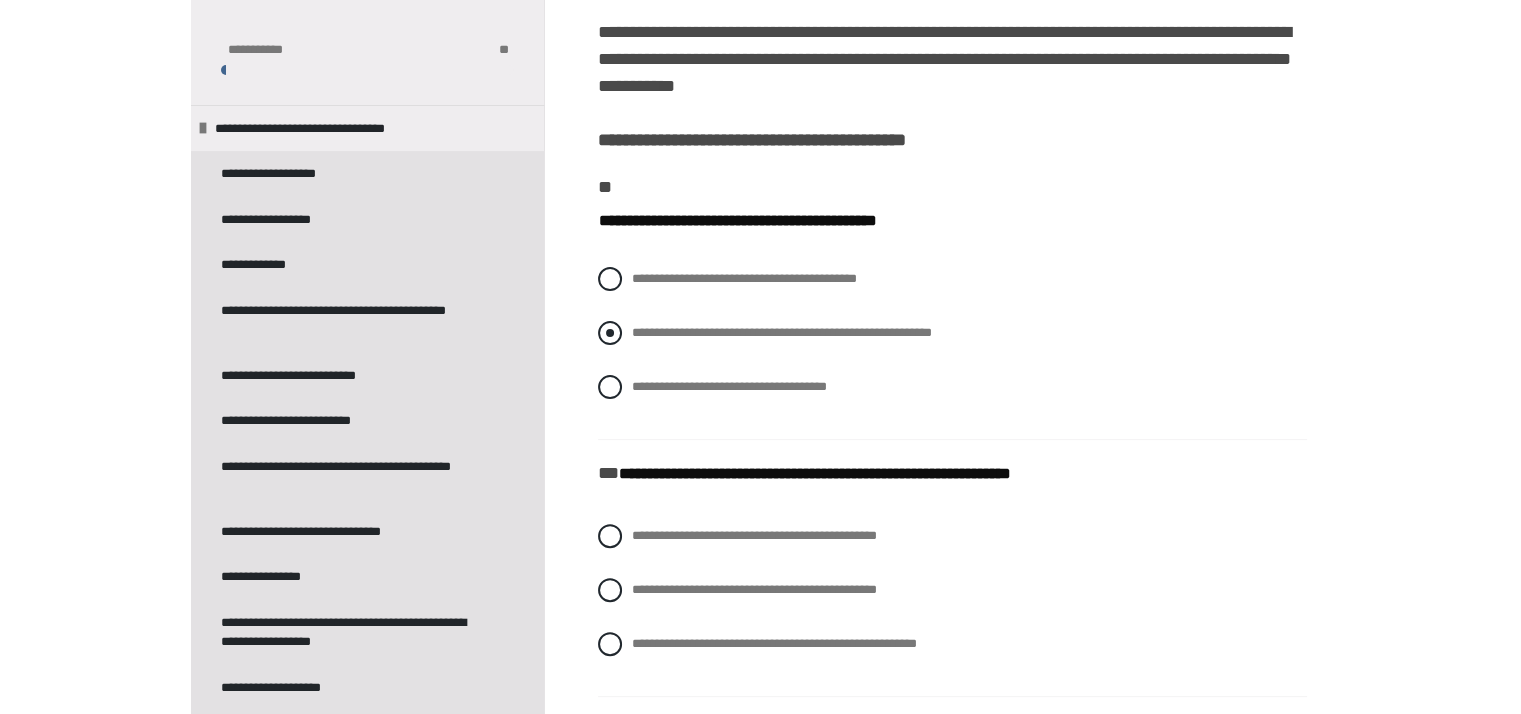 click at bounding box center [610, 333] 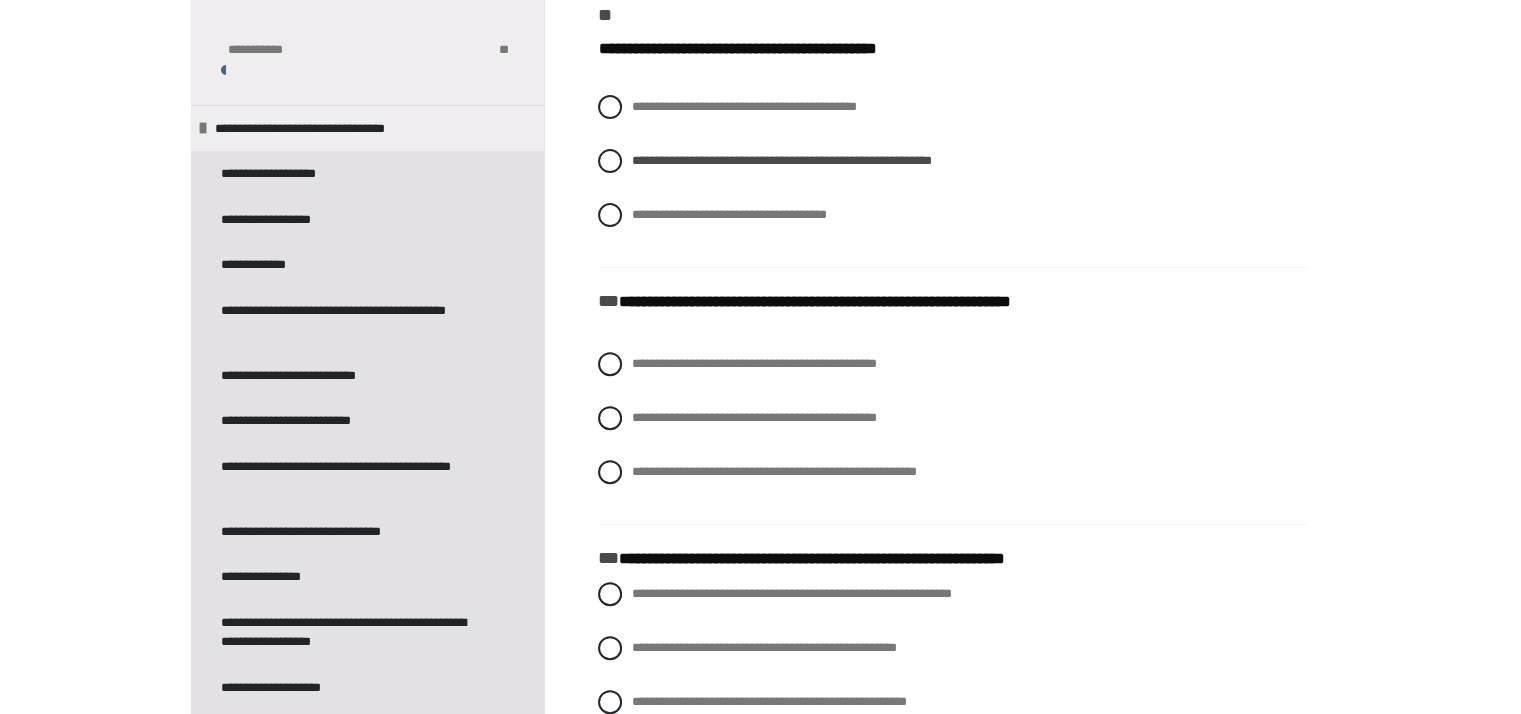 scroll, scrollTop: 711, scrollLeft: 0, axis: vertical 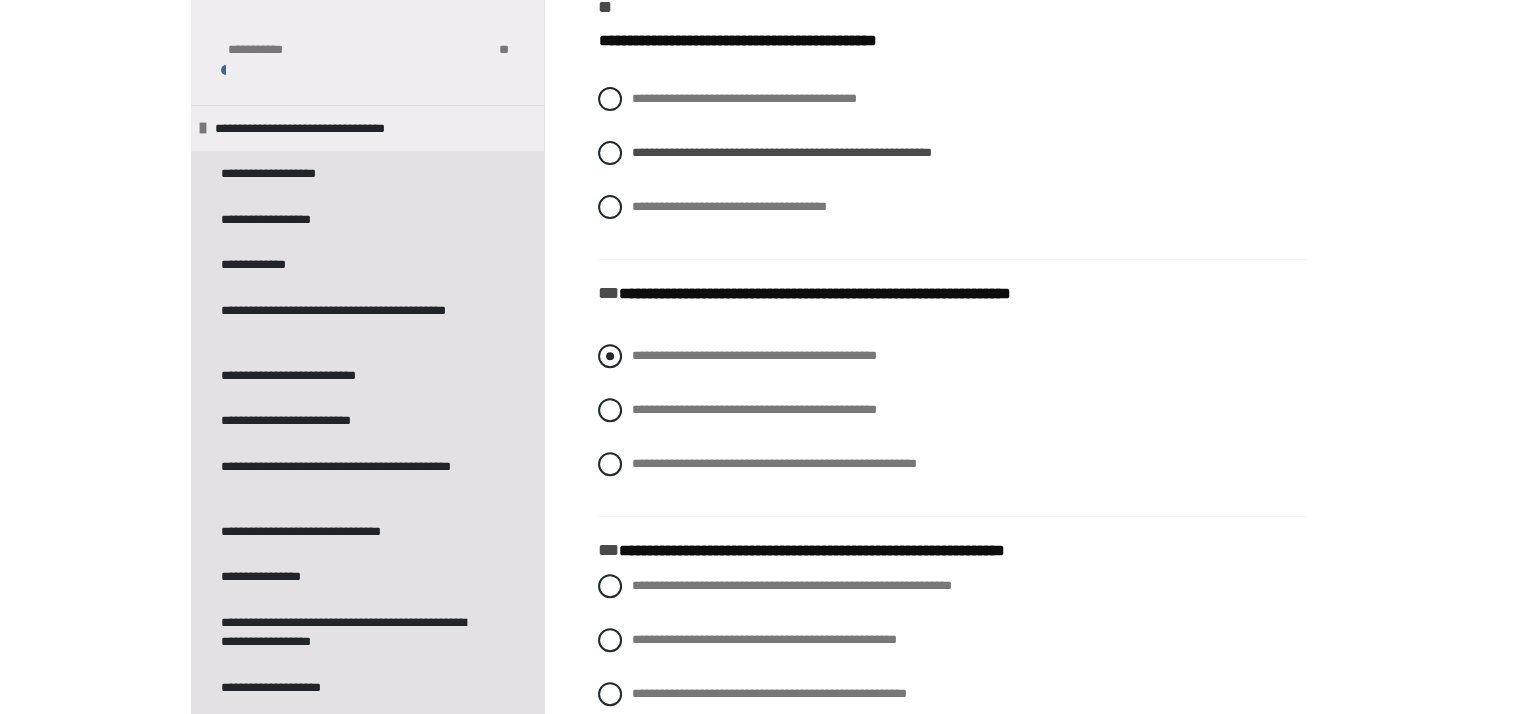 click at bounding box center (610, 356) 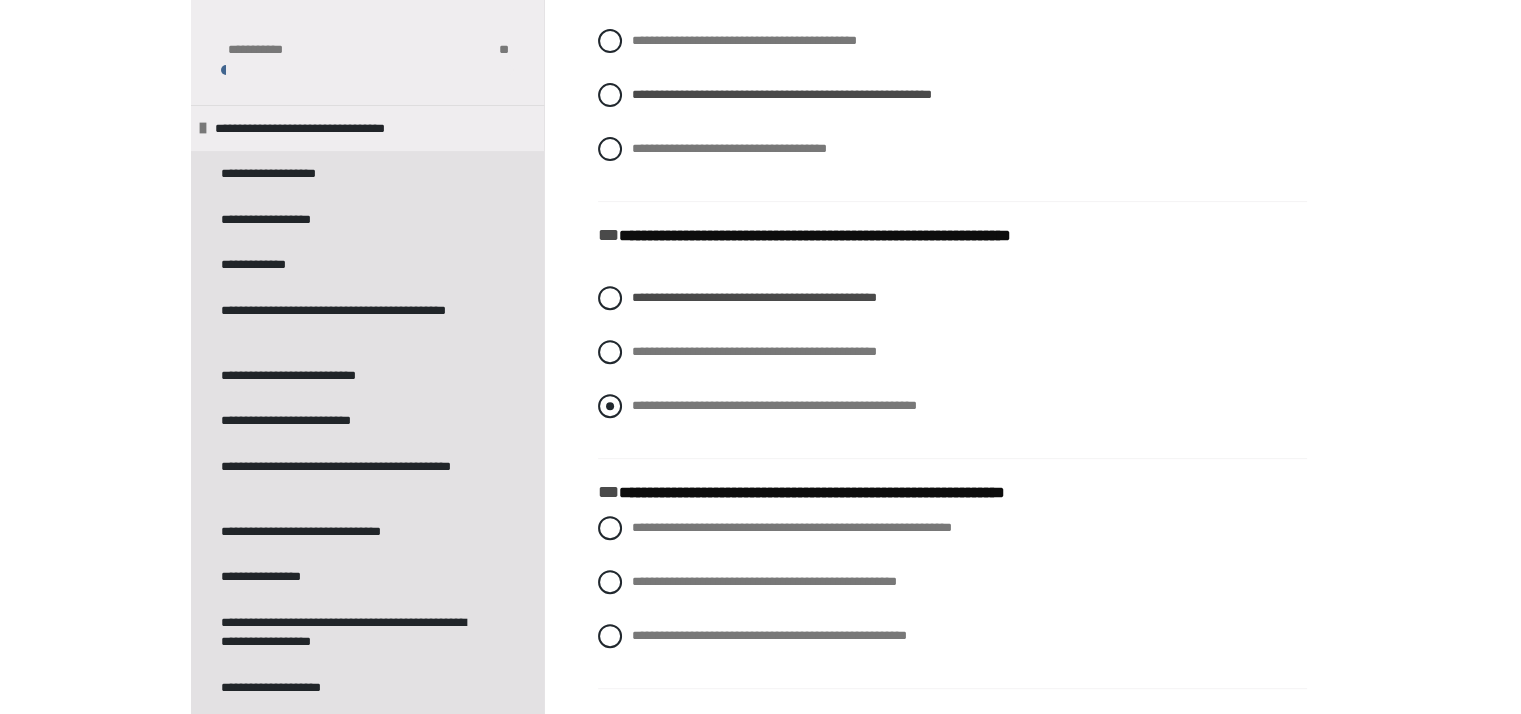 scroll, scrollTop: 798, scrollLeft: 0, axis: vertical 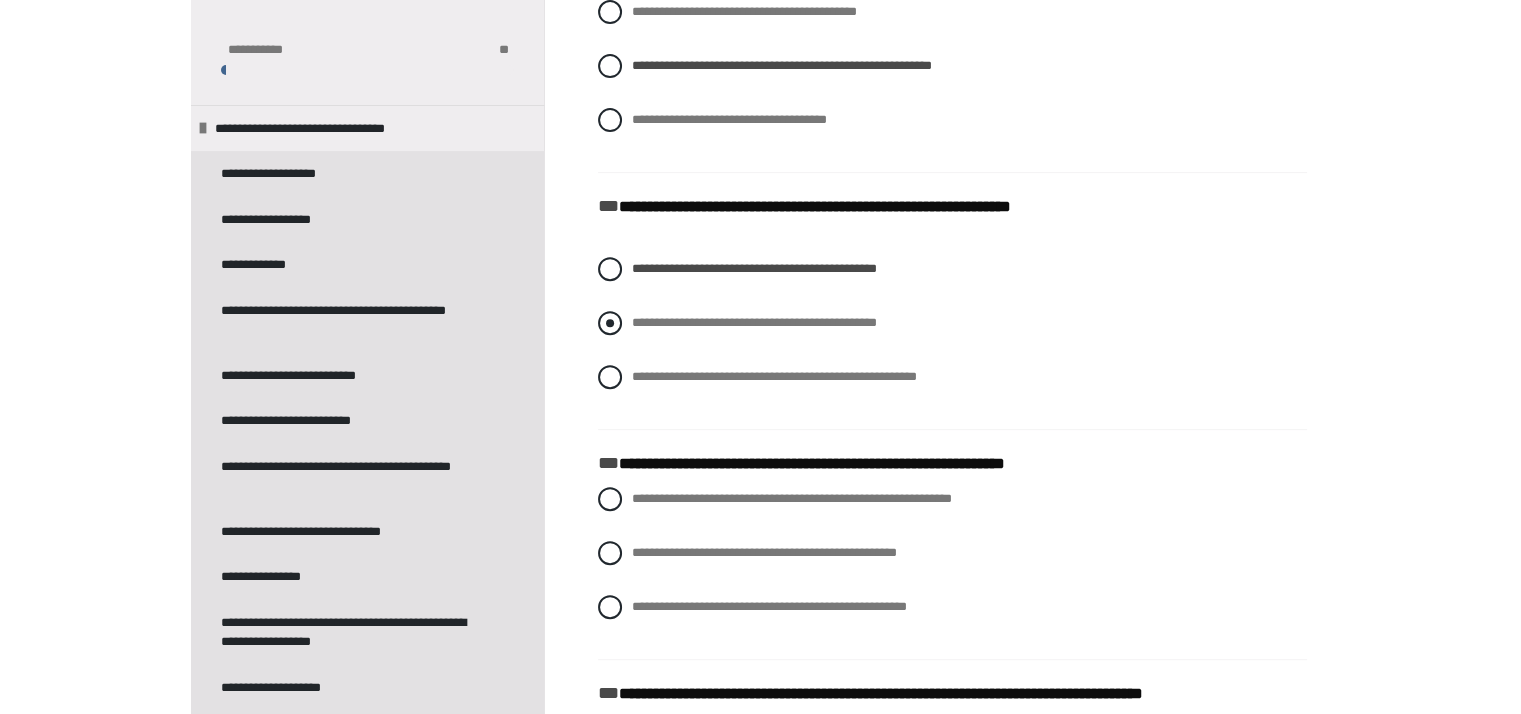 click at bounding box center [610, 323] 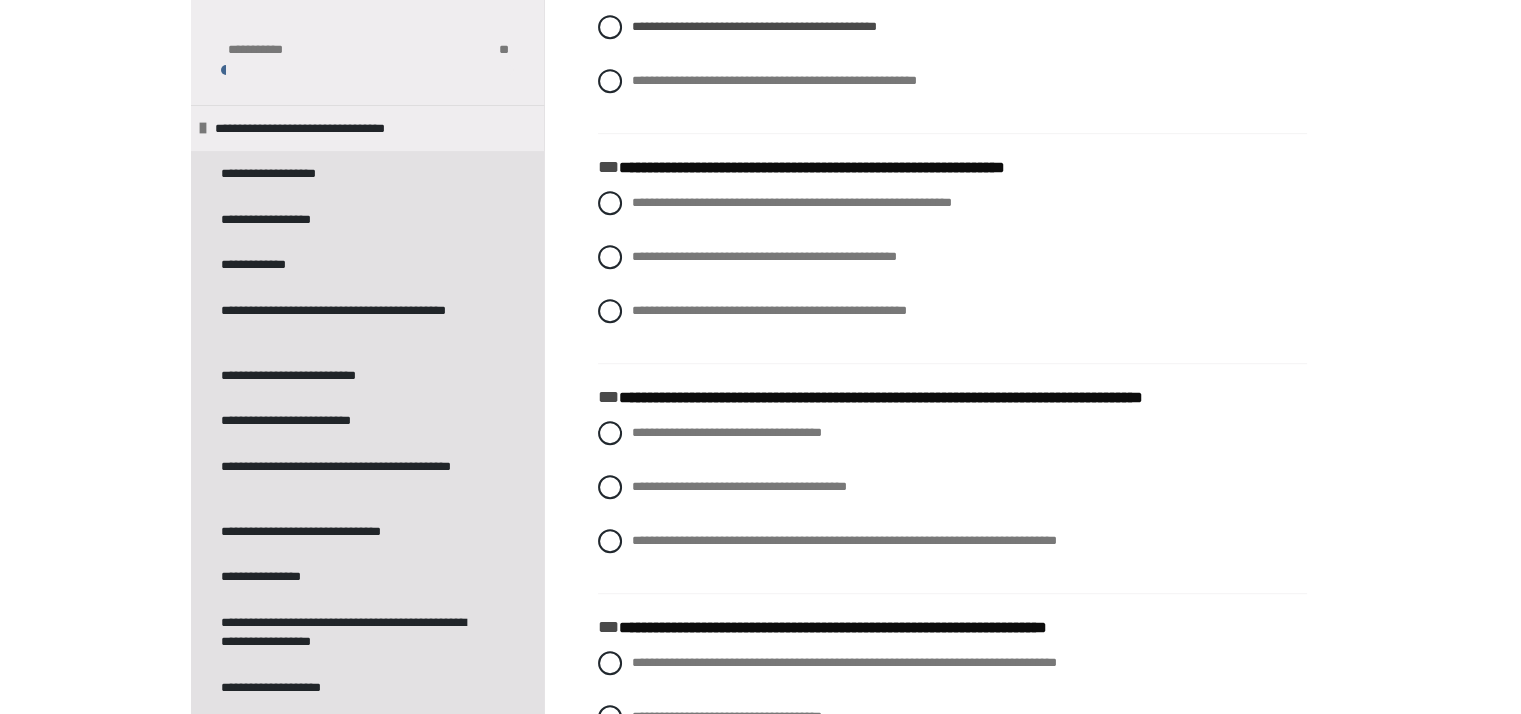 scroll, scrollTop: 1126, scrollLeft: 0, axis: vertical 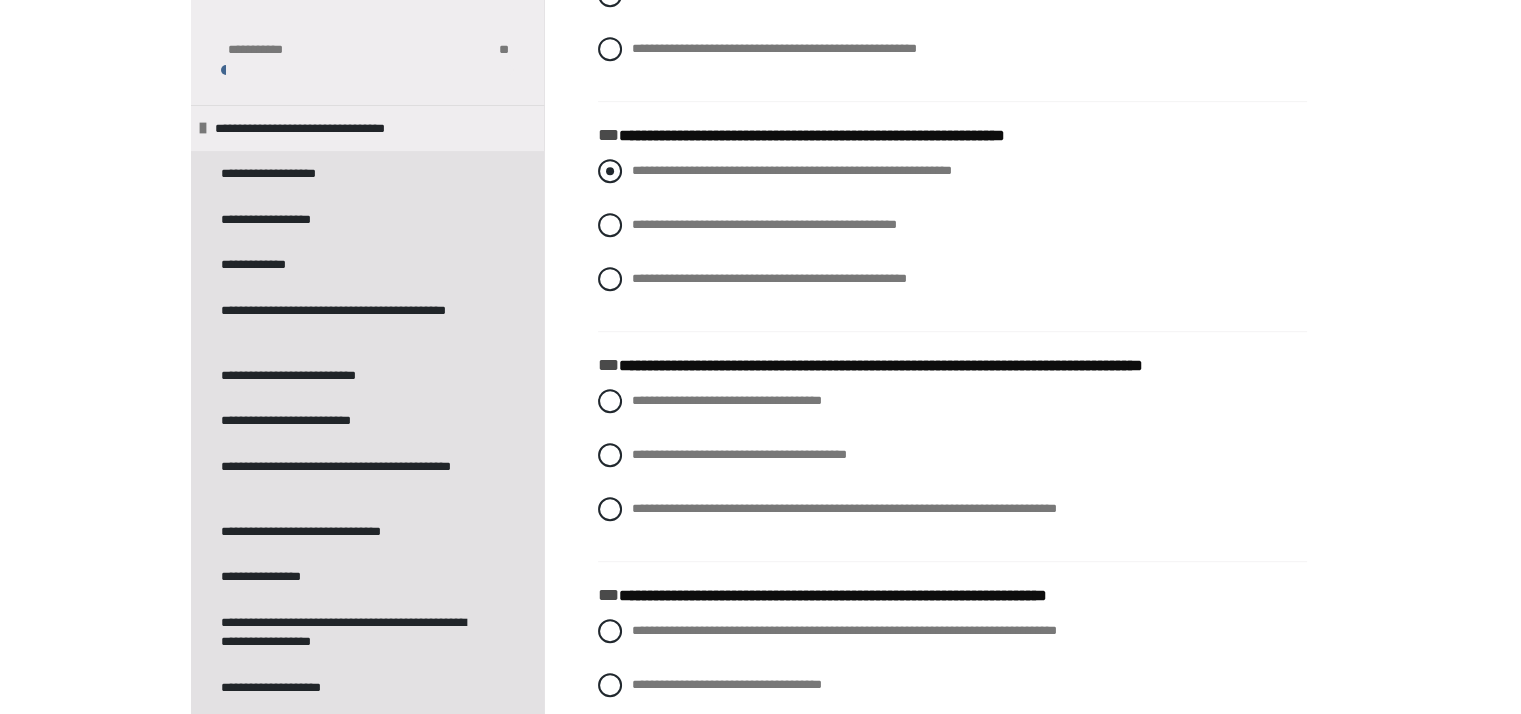 click at bounding box center [610, 171] 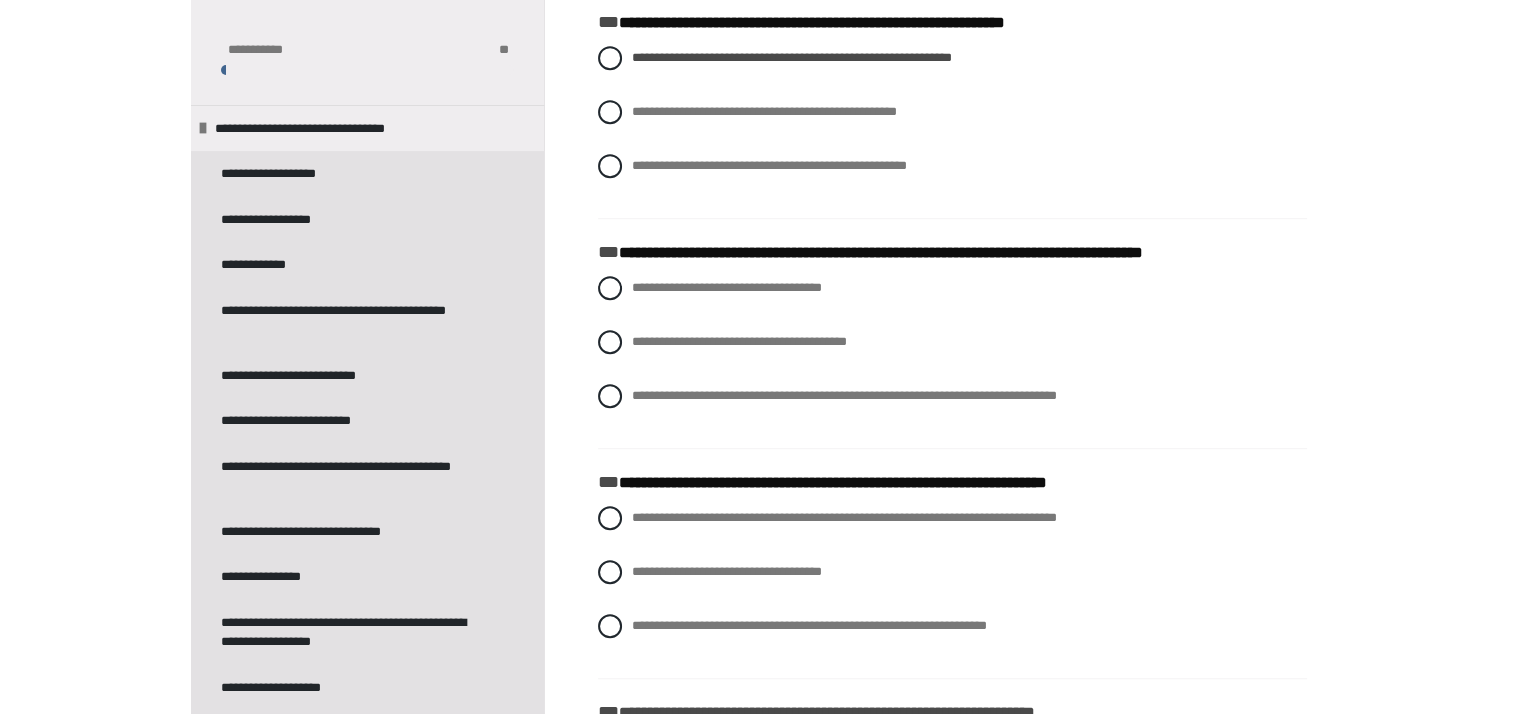 scroll, scrollTop: 1238, scrollLeft: 0, axis: vertical 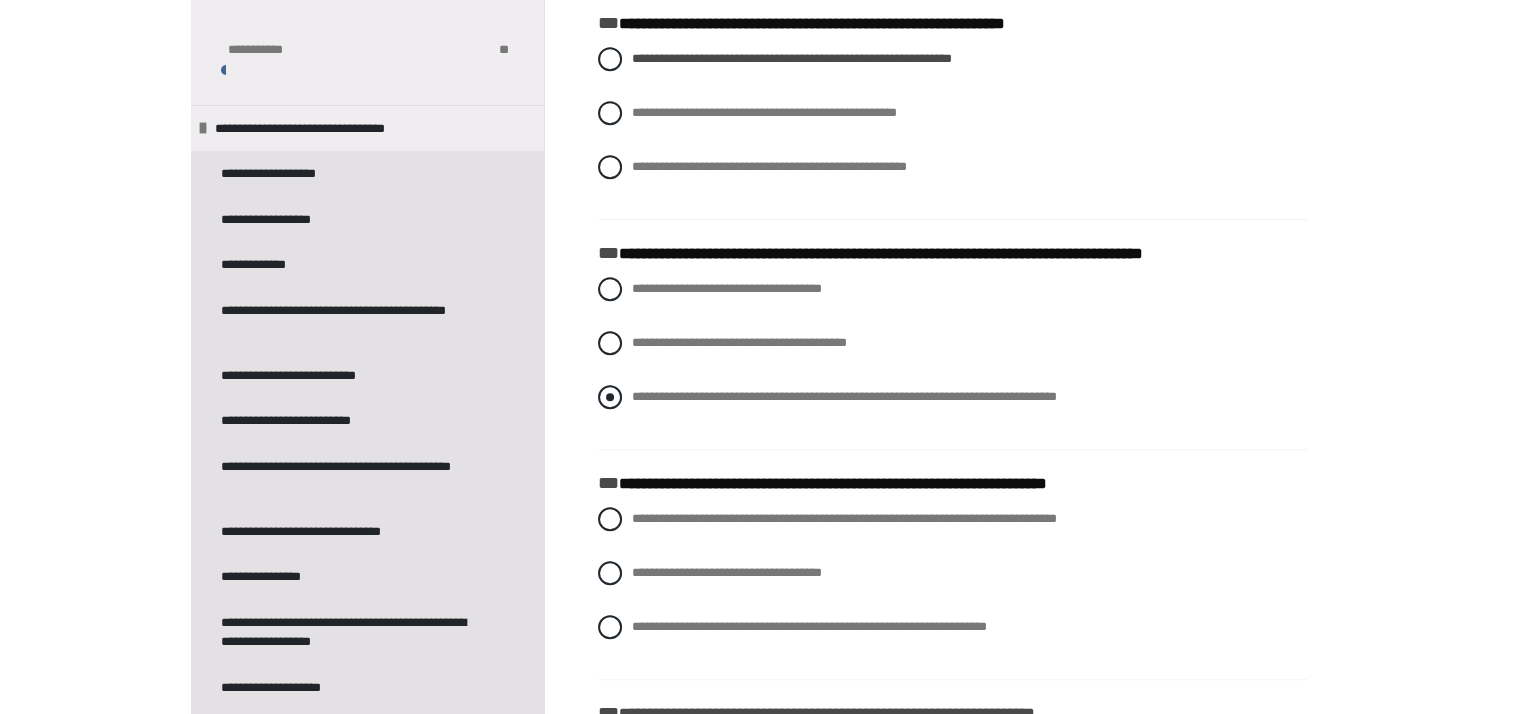 click at bounding box center (610, 397) 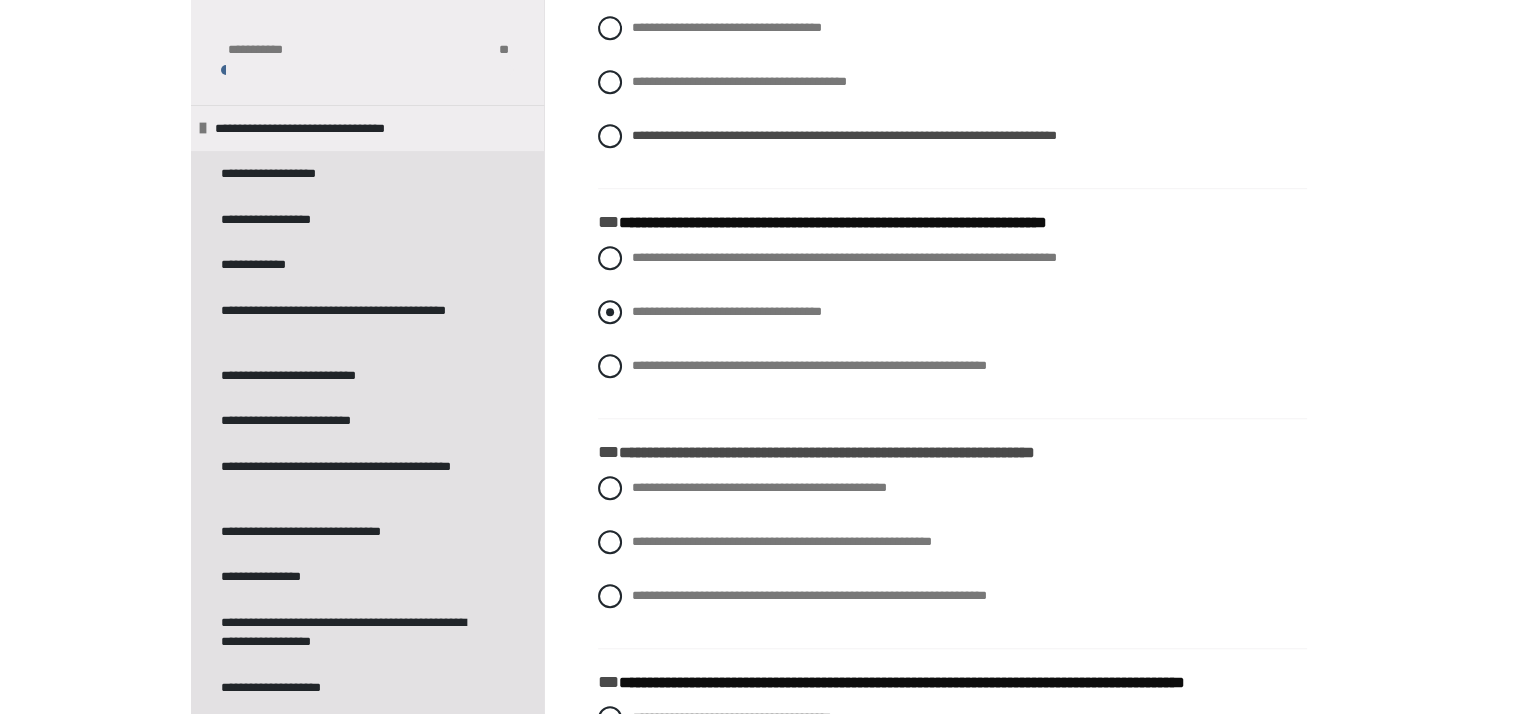 scroll, scrollTop: 1498, scrollLeft: 0, axis: vertical 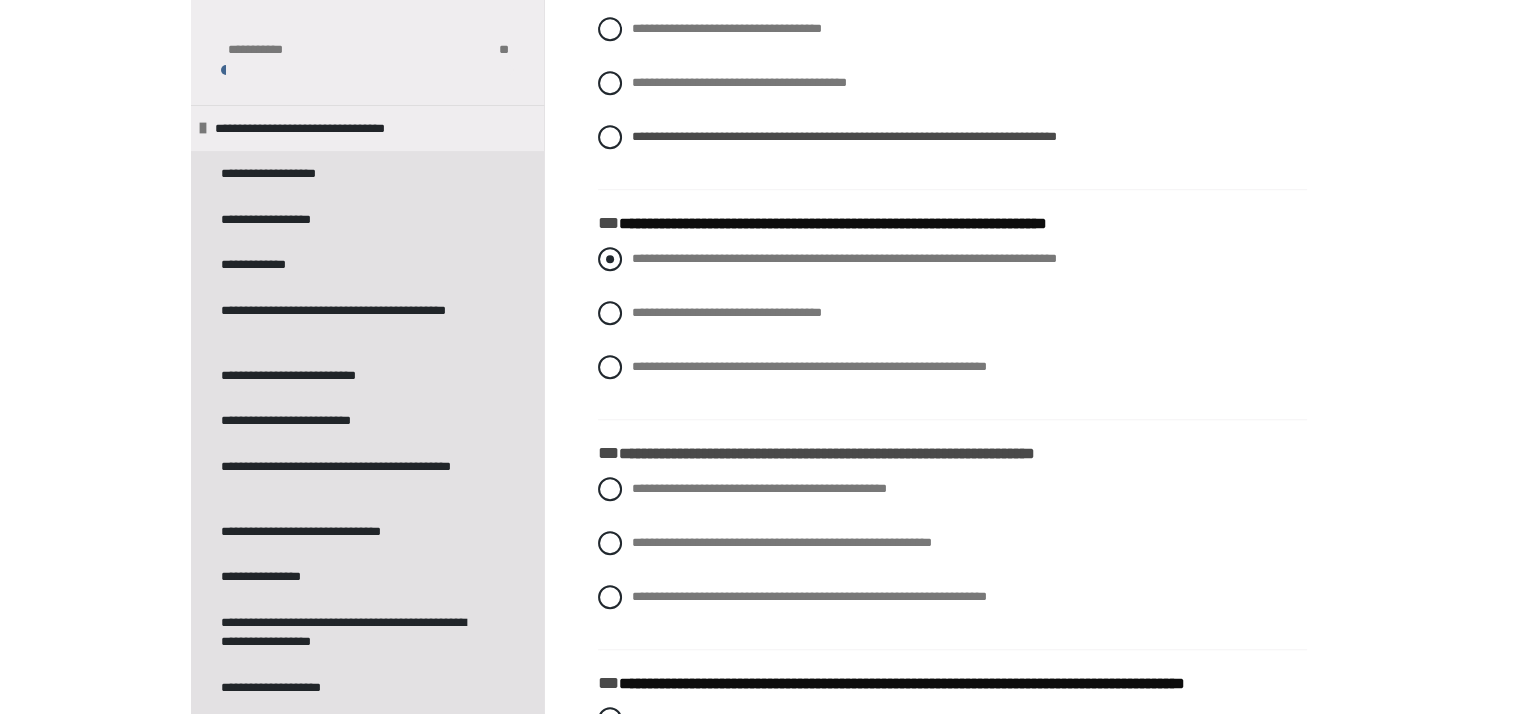 click at bounding box center [610, 259] 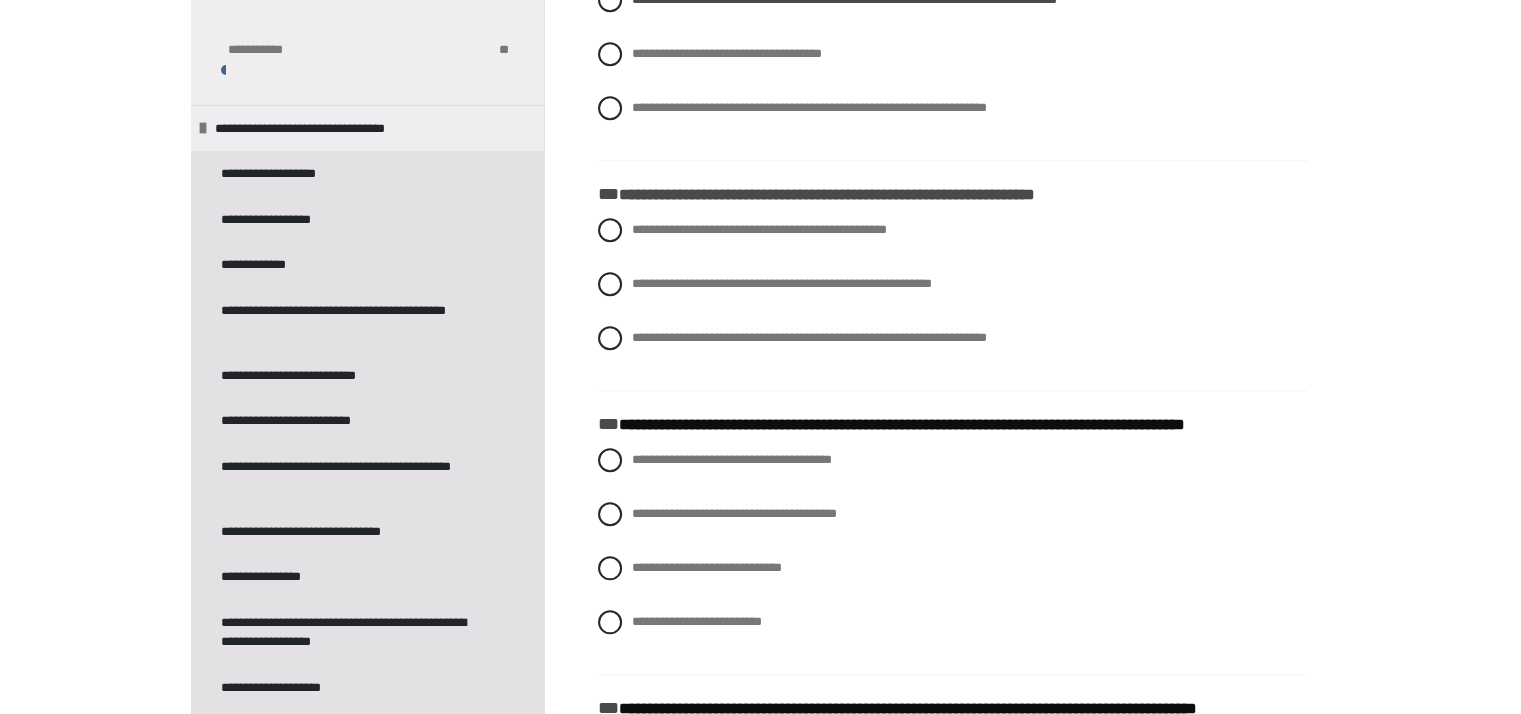 scroll, scrollTop: 1764, scrollLeft: 0, axis: vertical 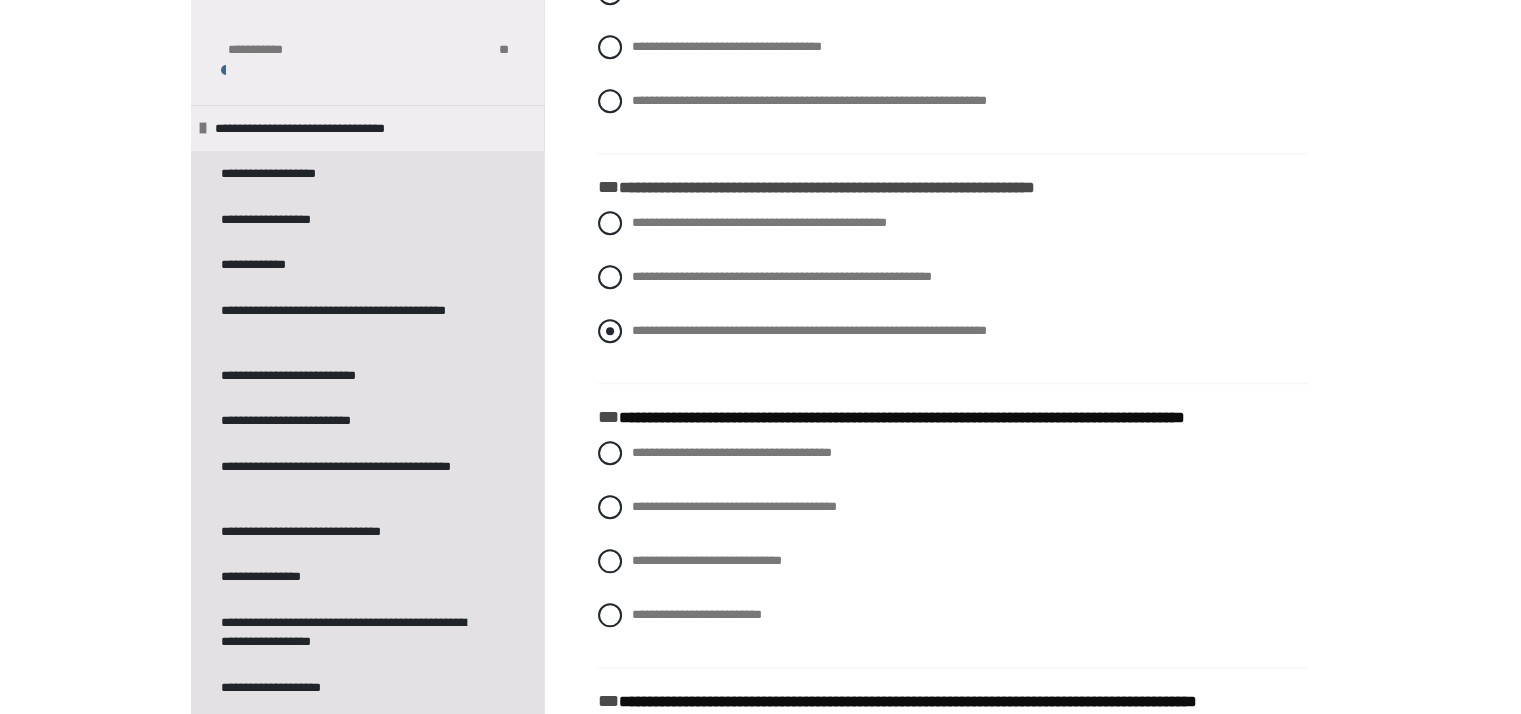click at bounding box center (610, 331) 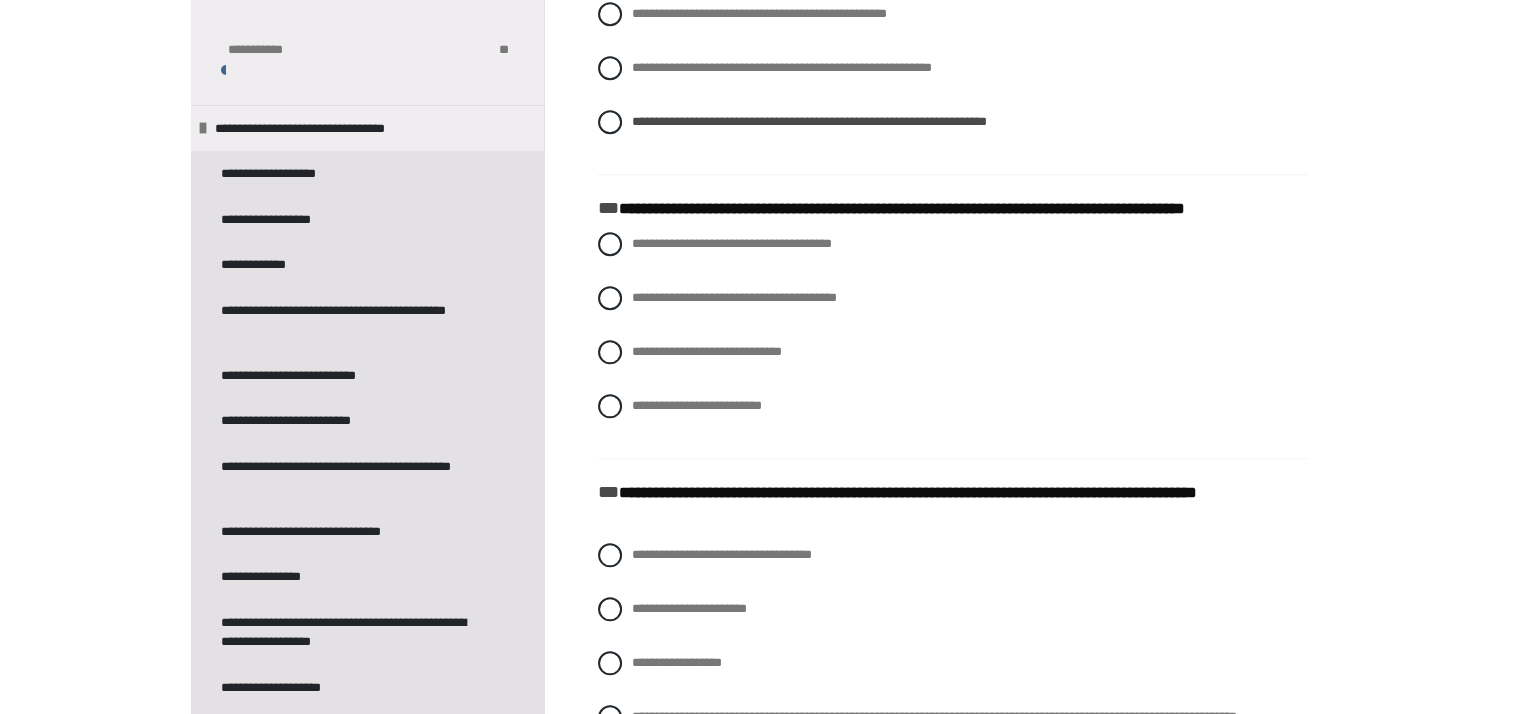 scroll, scrollTop: 1973, scrollLeft: 0, axis: vertical 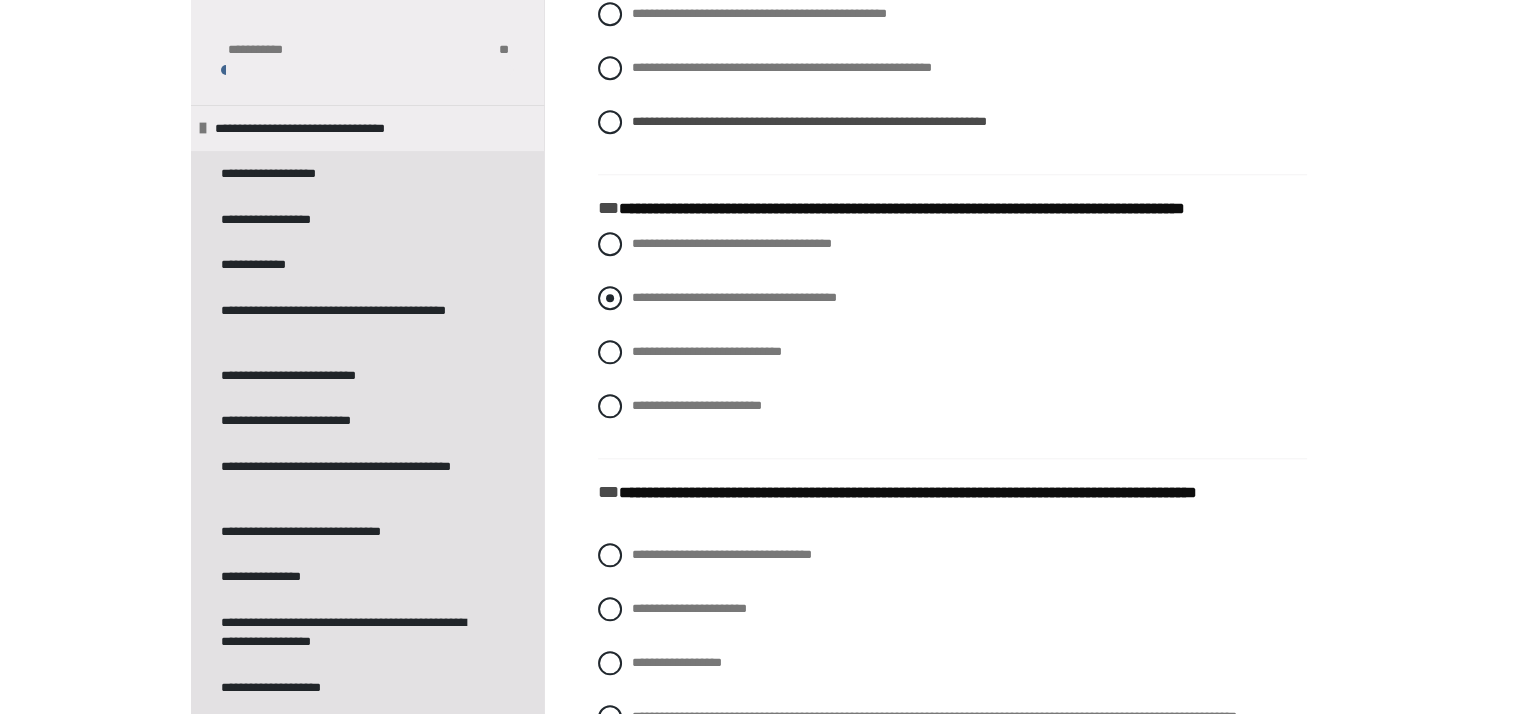 click at bounding box center (610, 298) 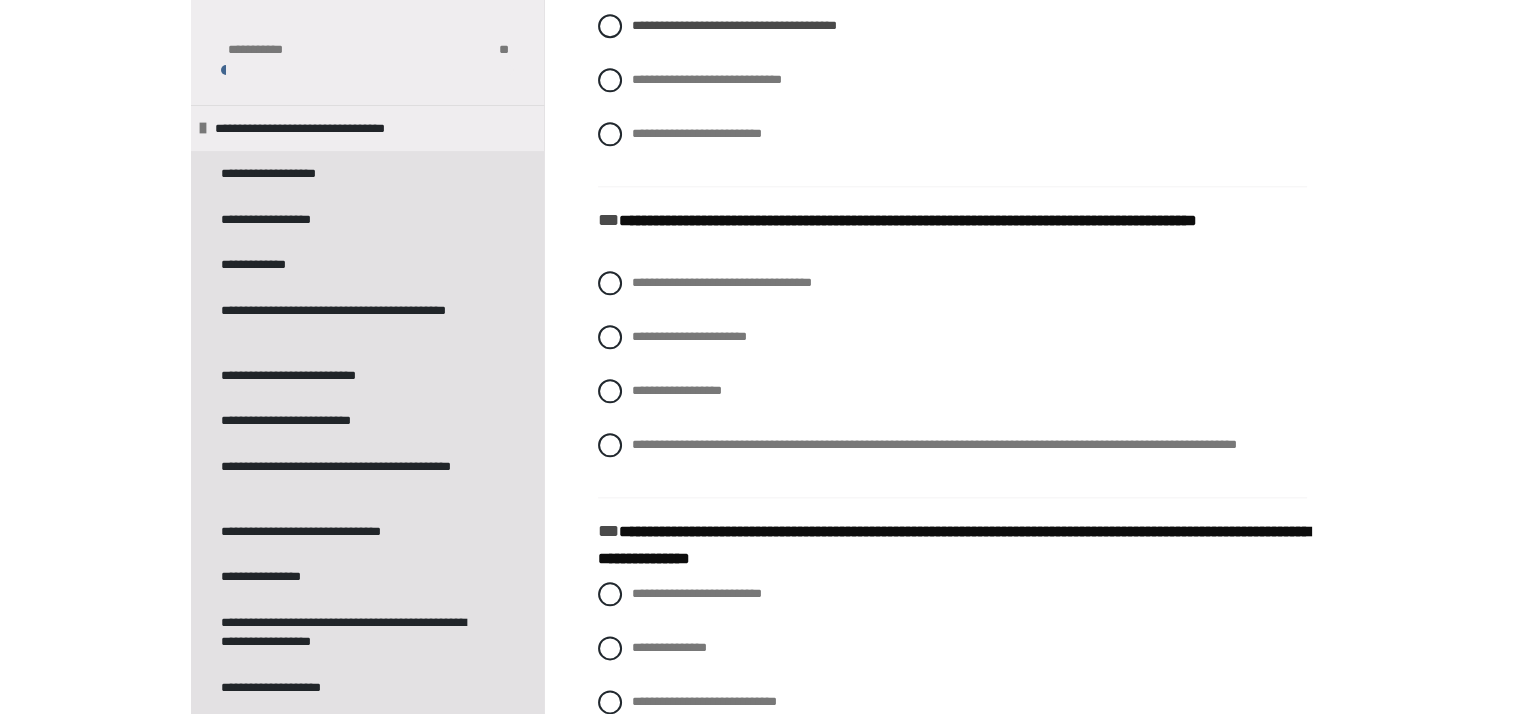 scroll, scrollTop: 2257, scrollLeft: 0, axis: vertical 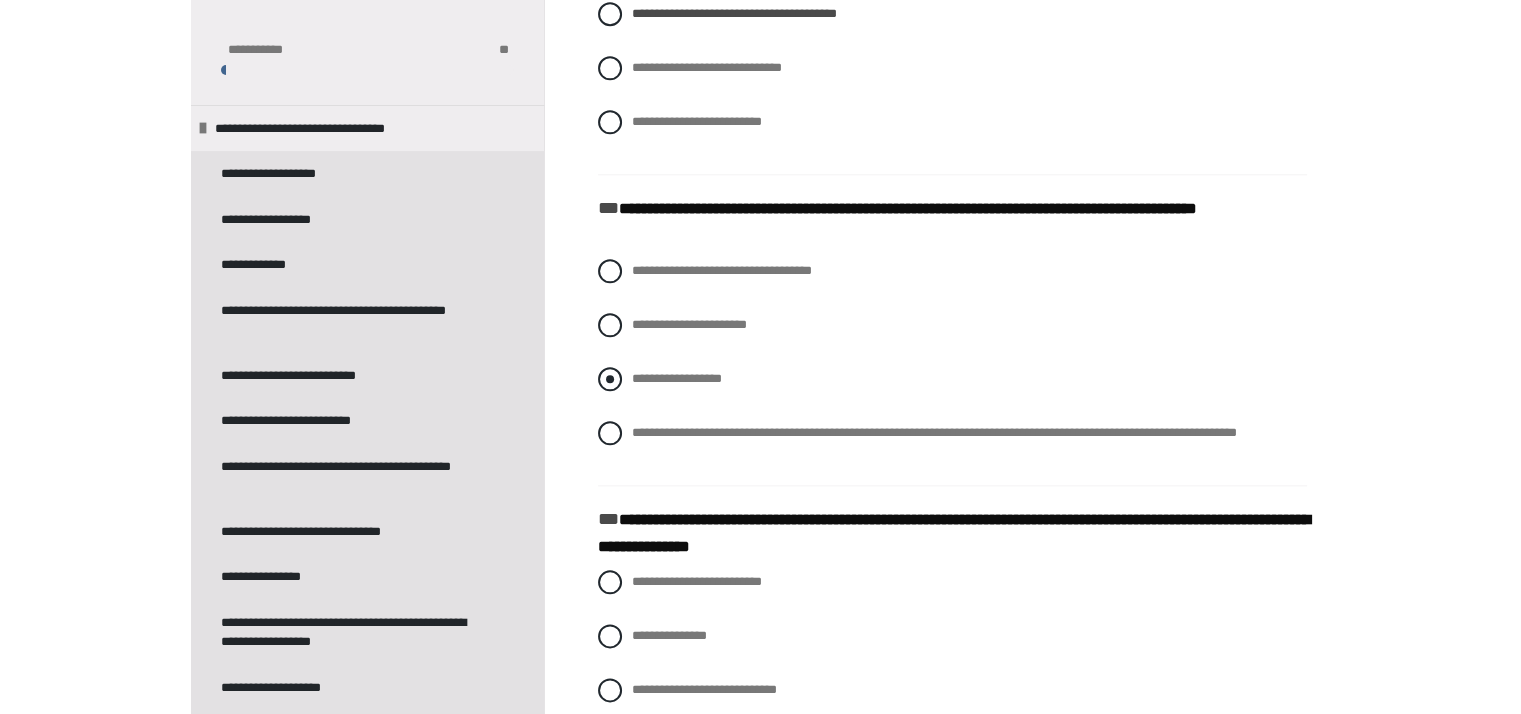 click at bounding box center [610, 379] 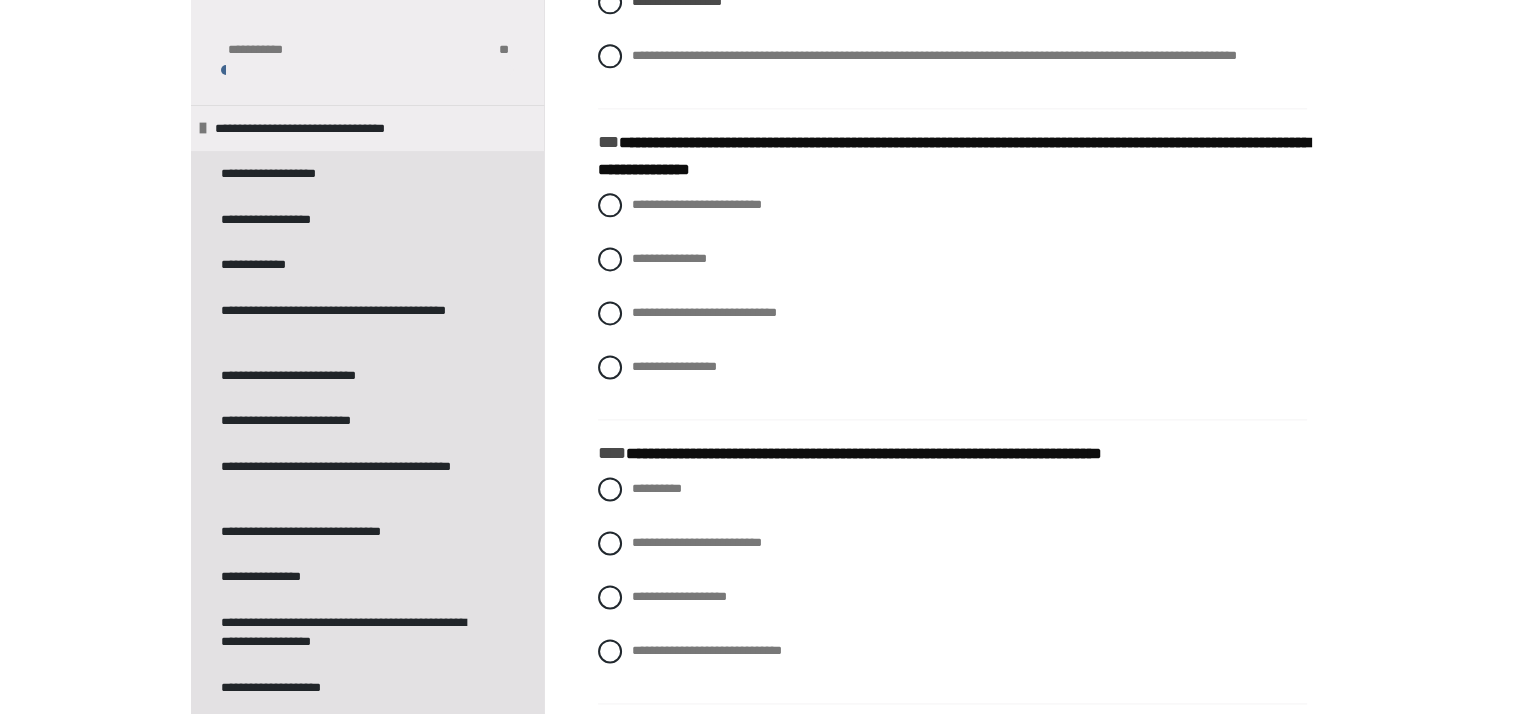 scroll, scrollTop: 2633, scrollLeft: 0, axis: vertical 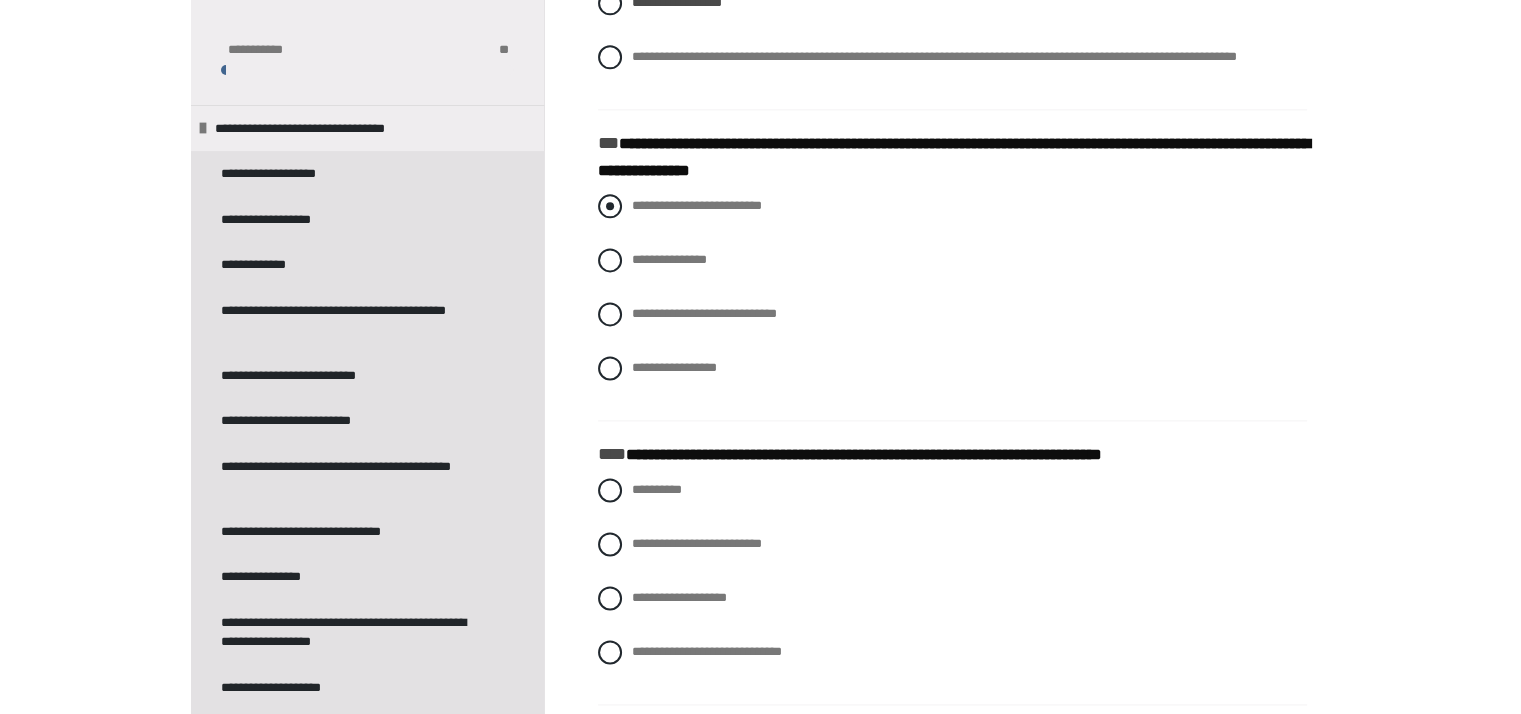 click at bounding box center [610, 206] 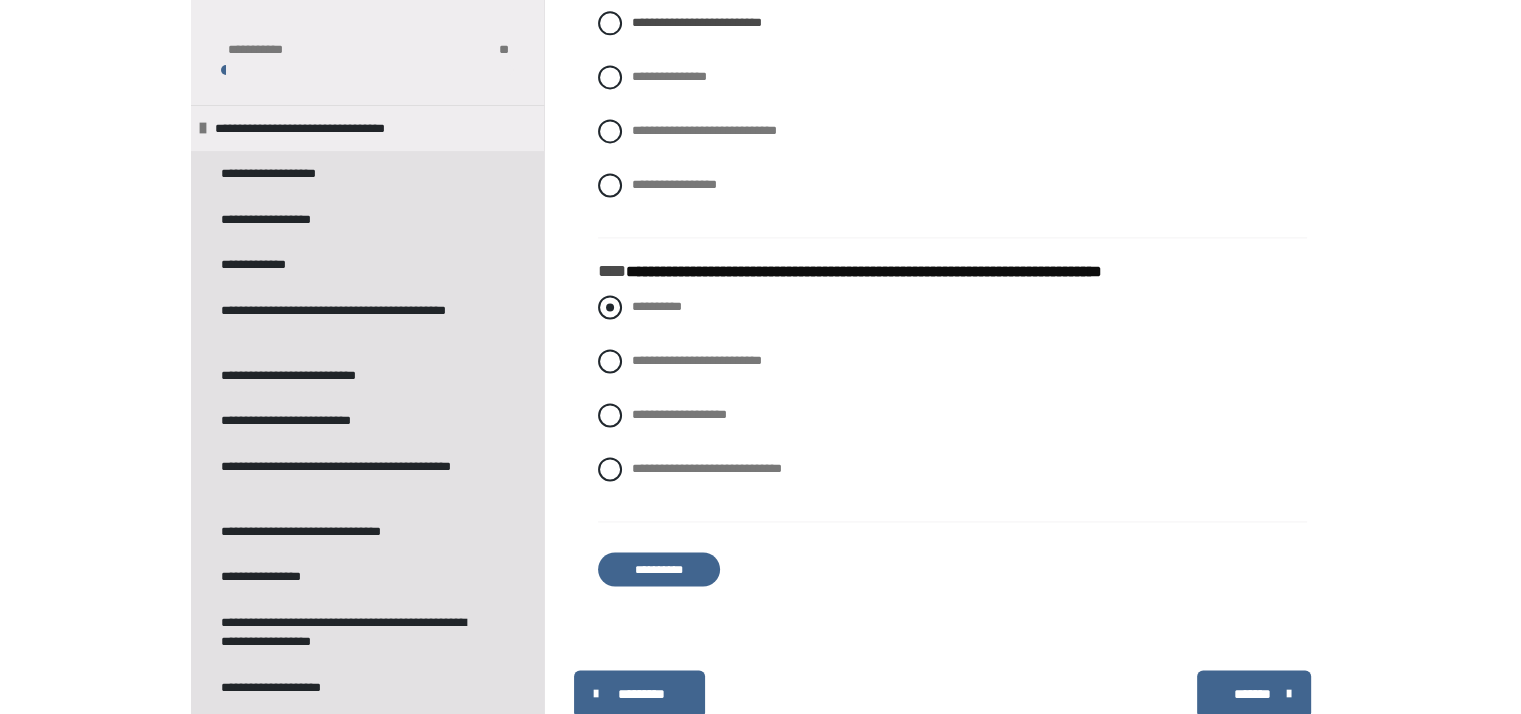 scroll, scrollTop: 2825, scrollLeft: 0, axis: vertical 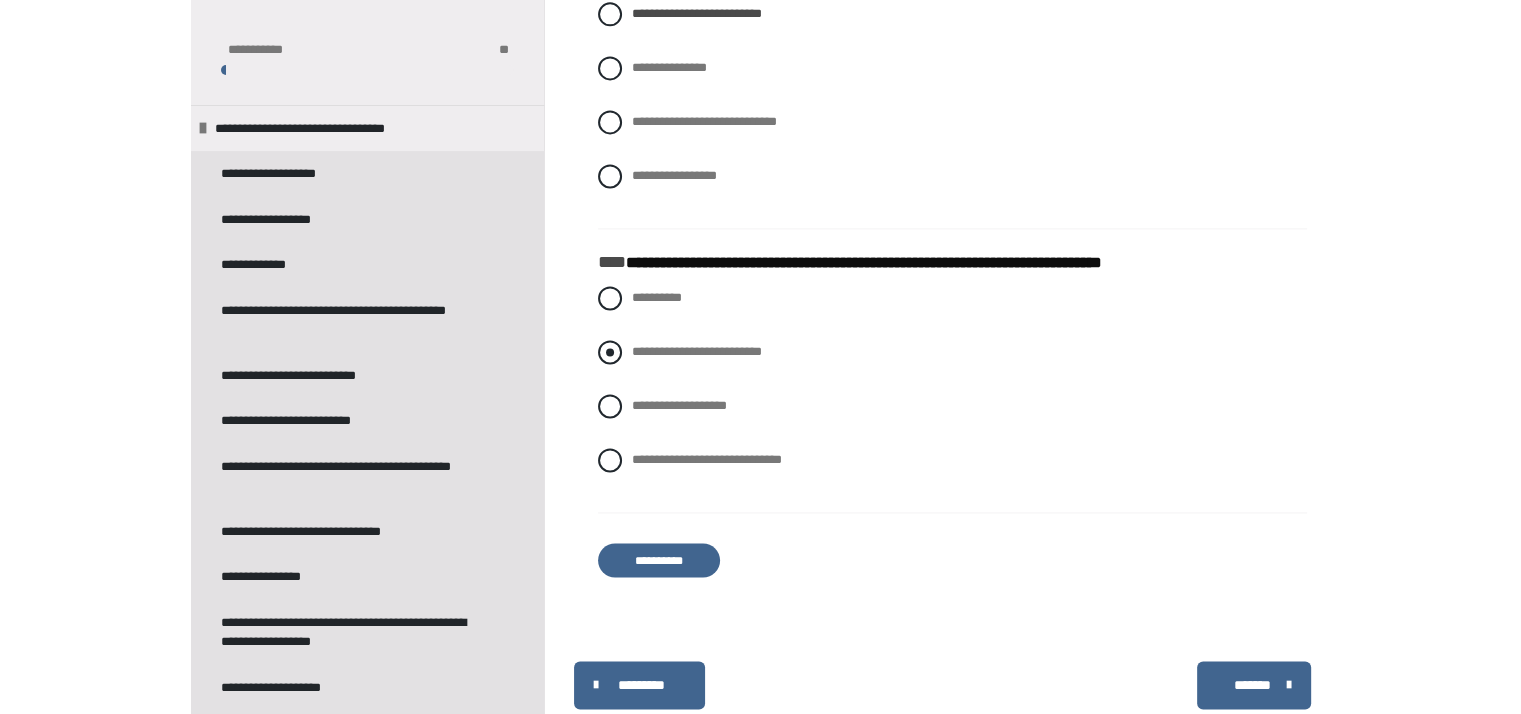 click at bounding box center [610, 352] 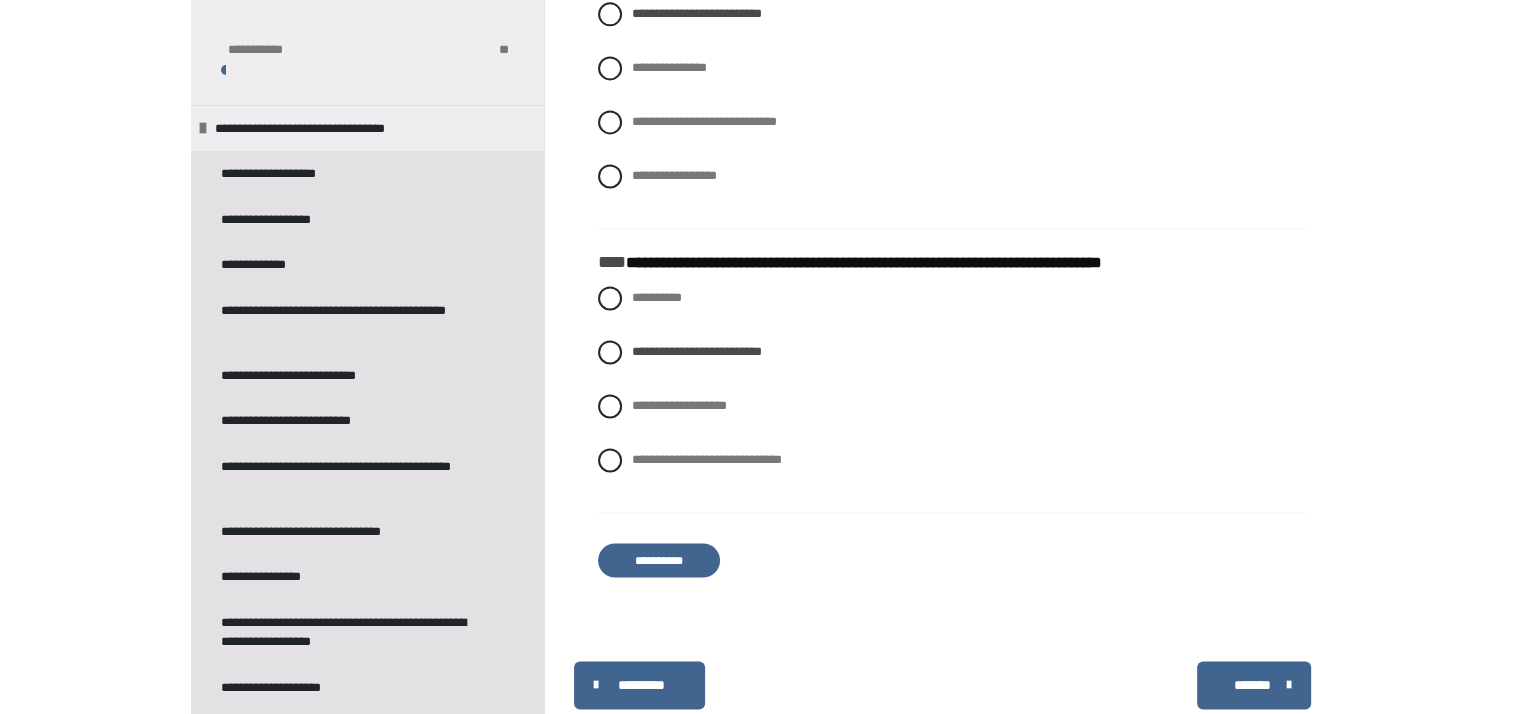 click on "**********" at bounding box center [659, 560] 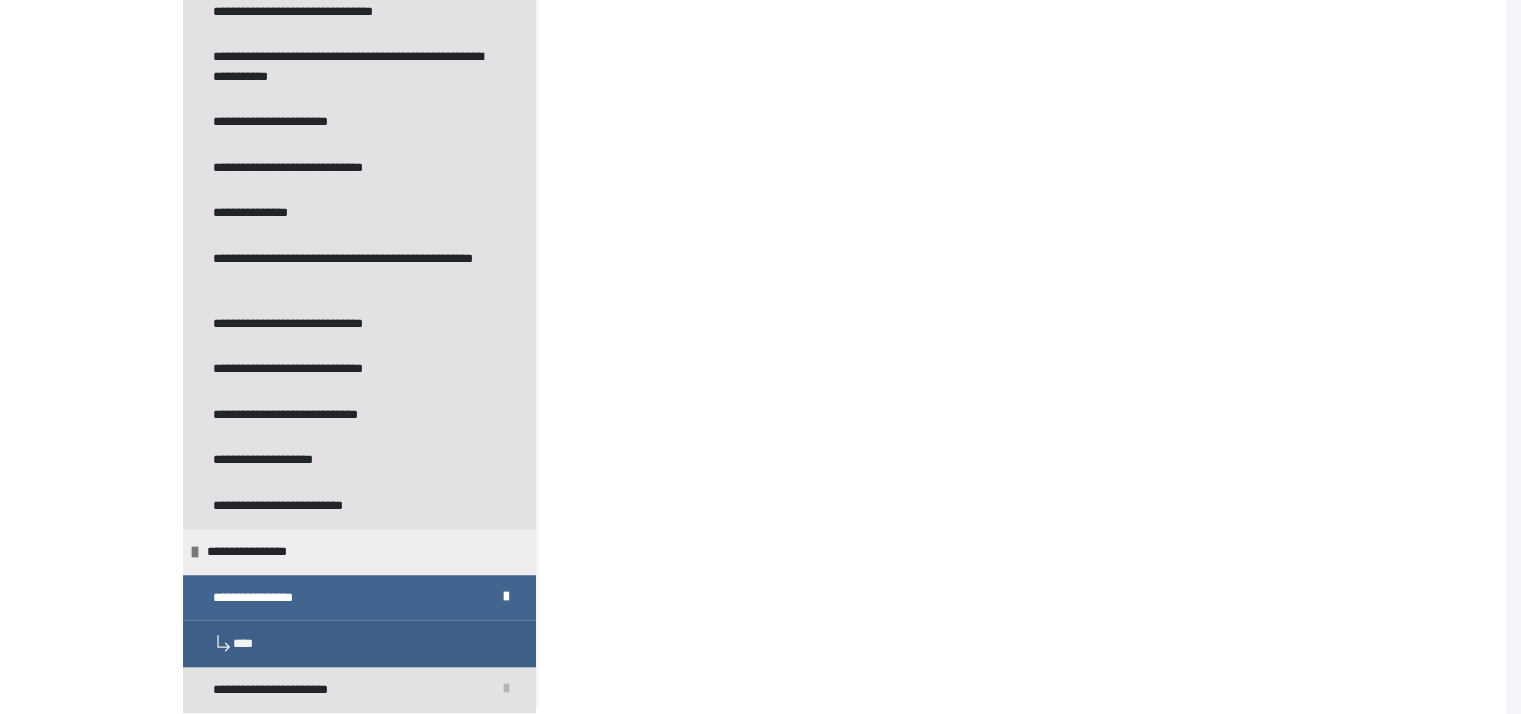 scroll, scrollTop: 43, scrollLeft: 0, axis: vertical 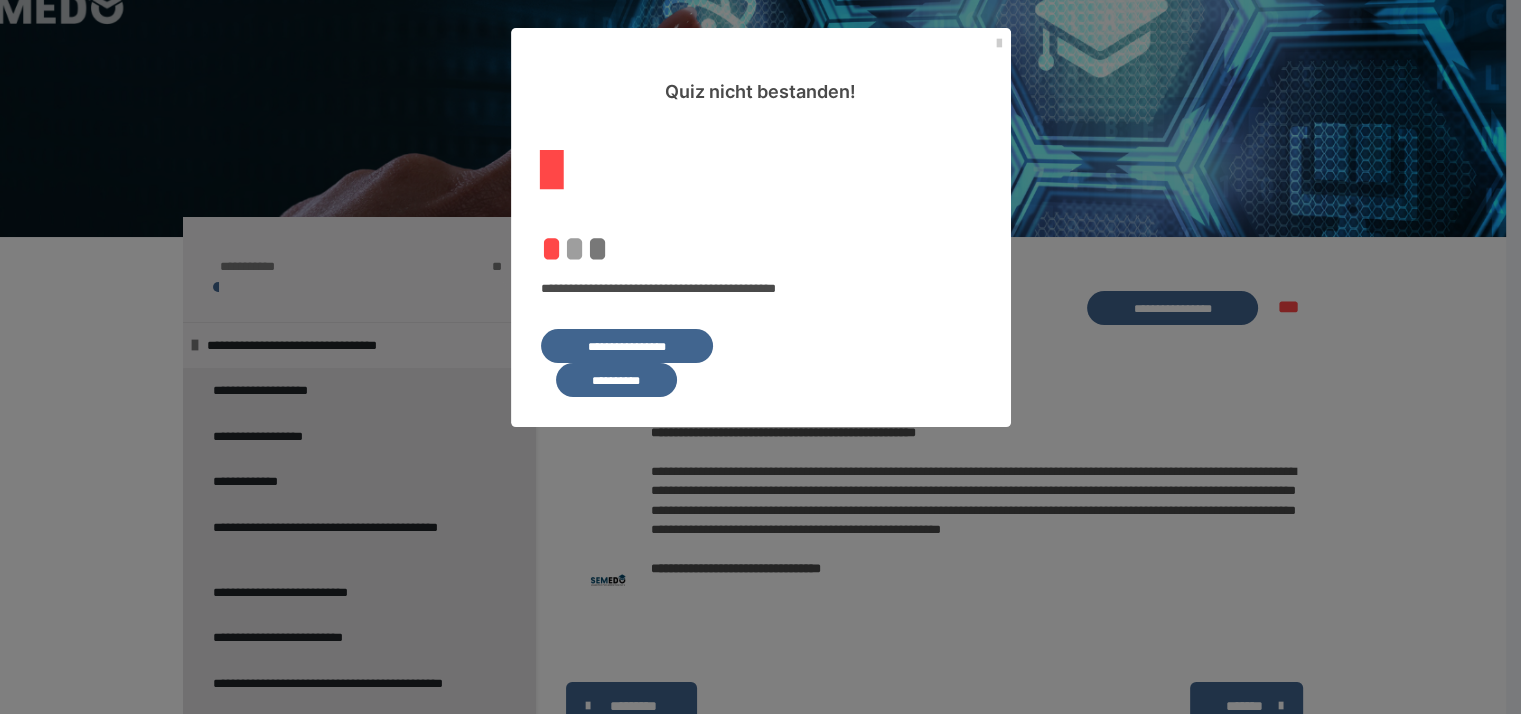 click on "**********" at bounding box center (627, 346) 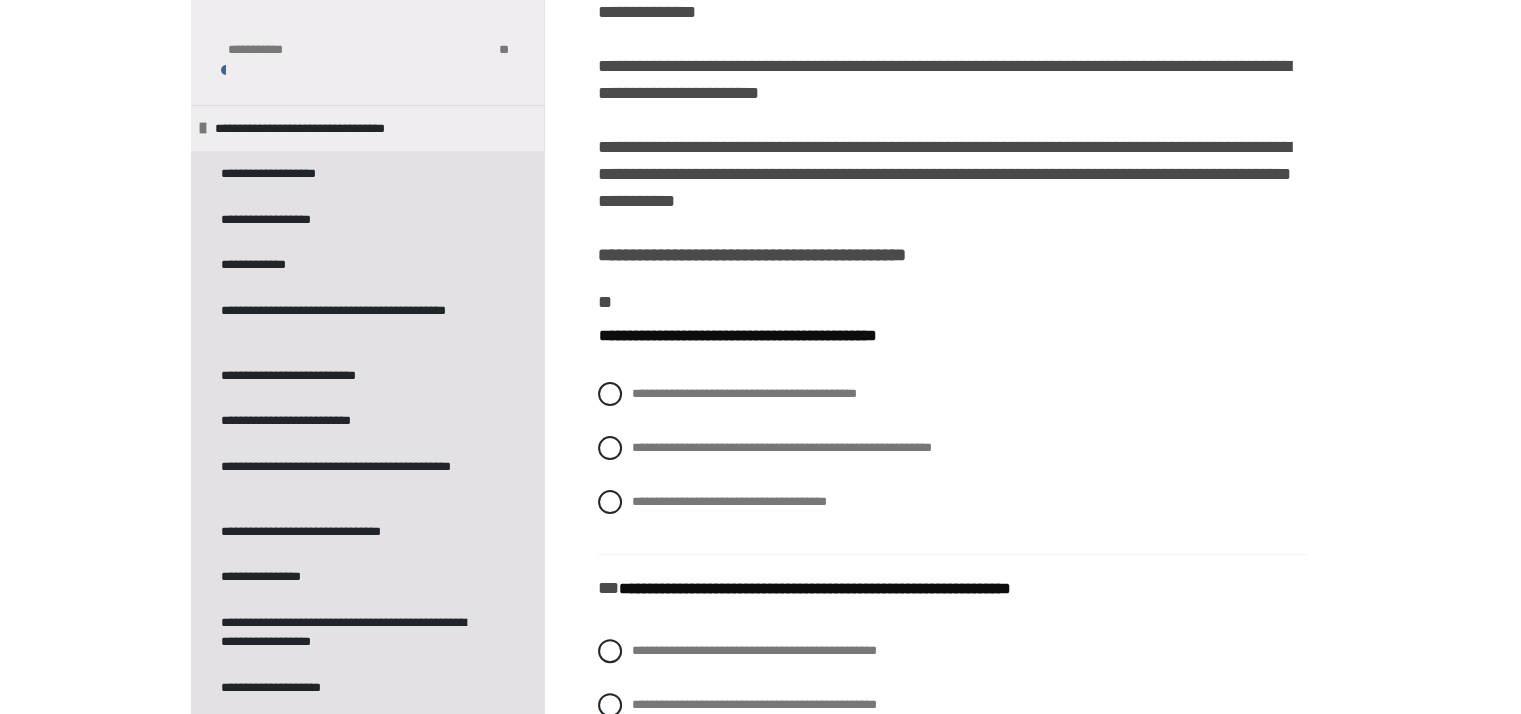 scroll, scrollTop: 415, scrollLeft: 0, axis: vertical 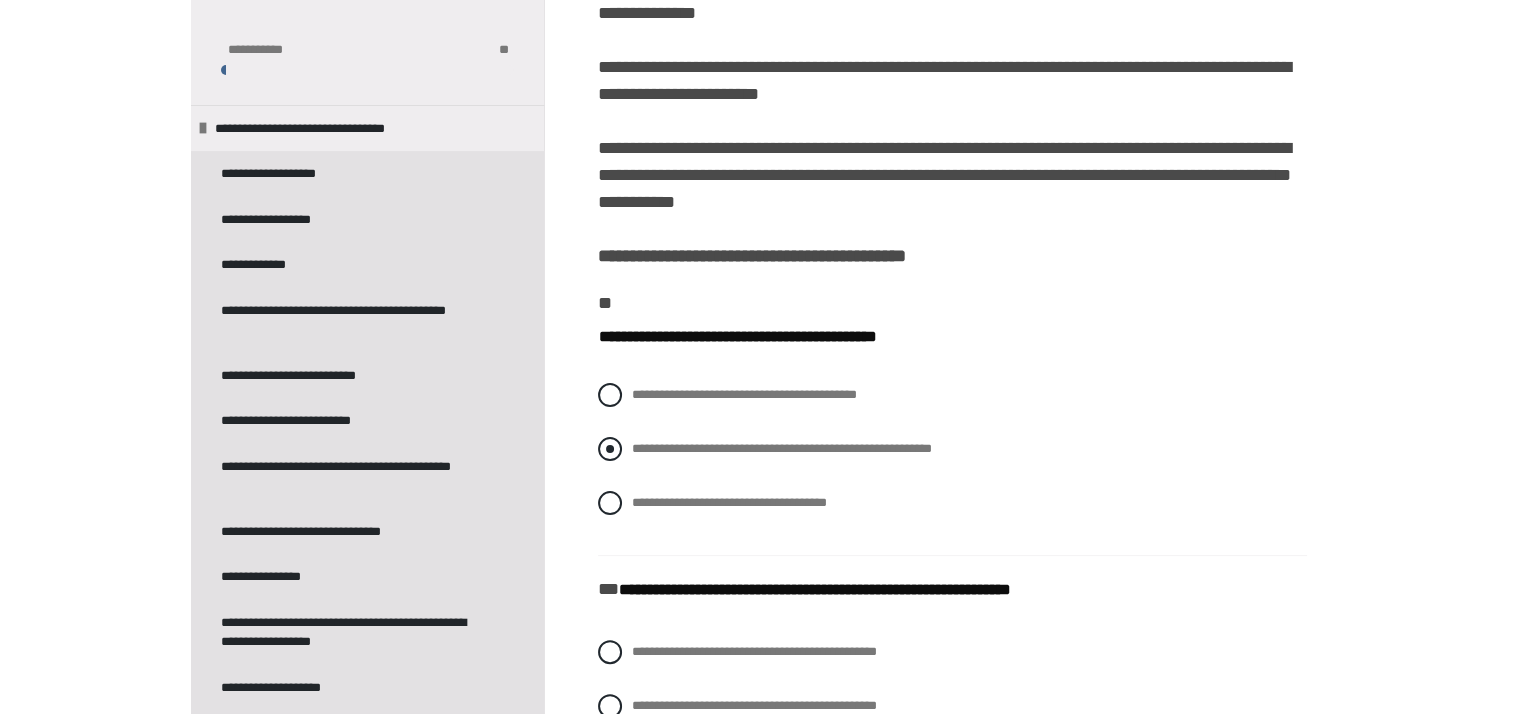 click at bounding box center [610, 449] 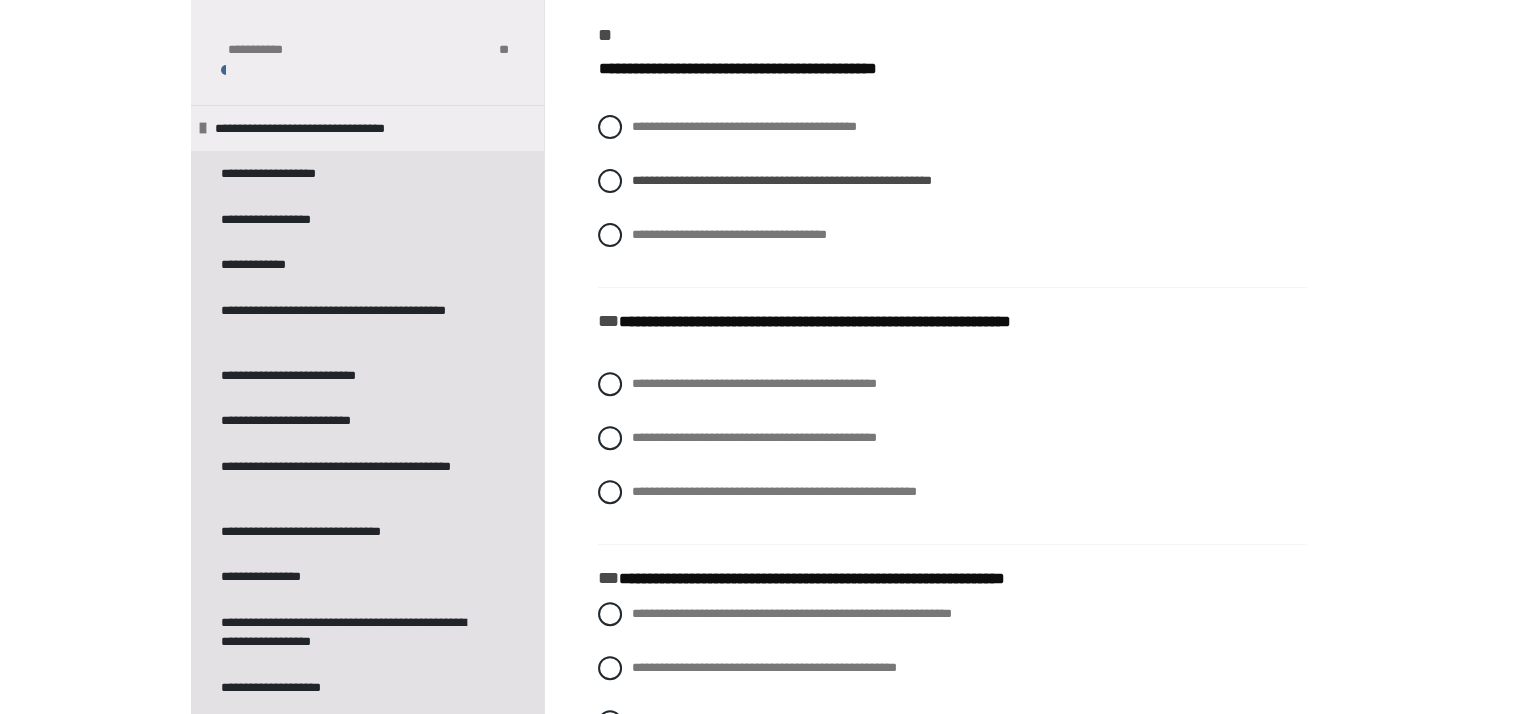 scroll, scrollTop: 699, scrollLeft: 0, axis: vertical 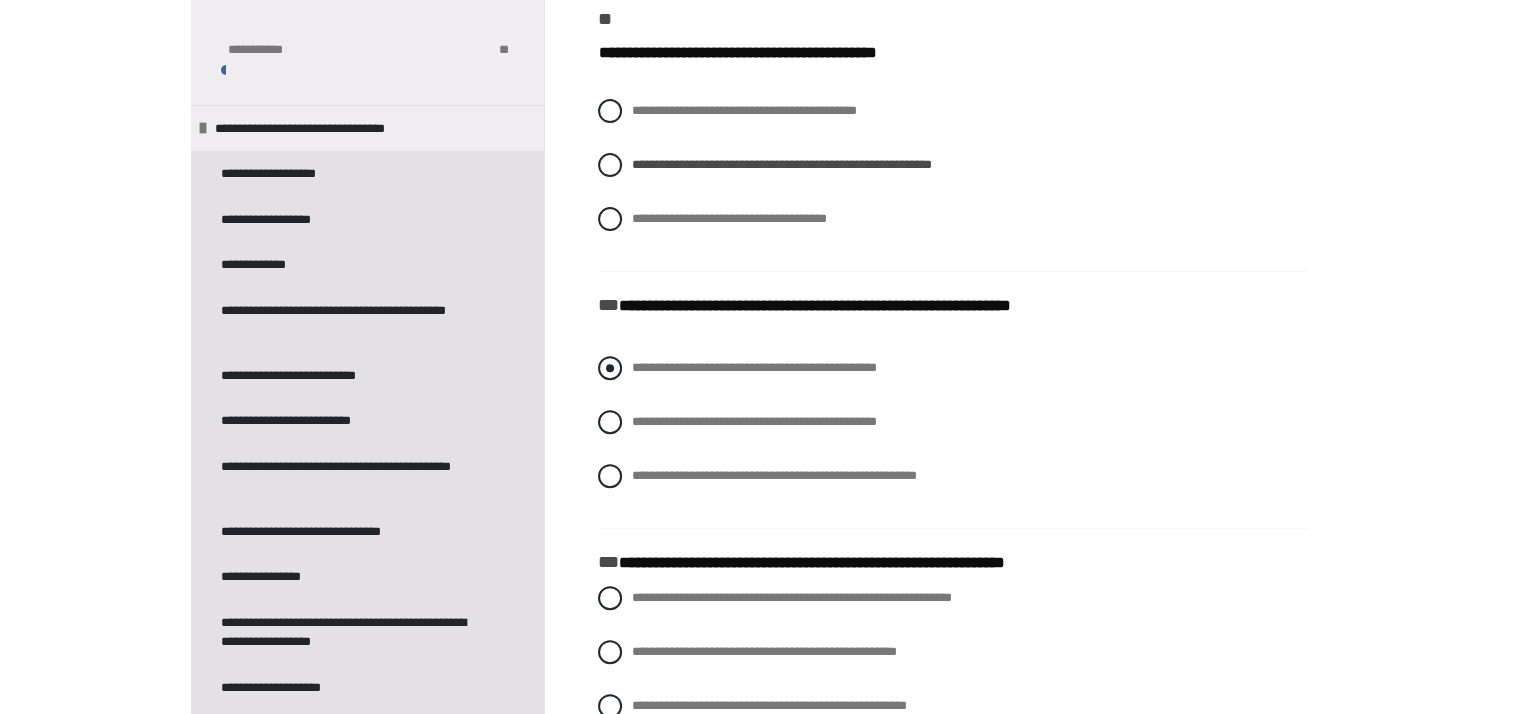 click at bounding box center [610, 368] 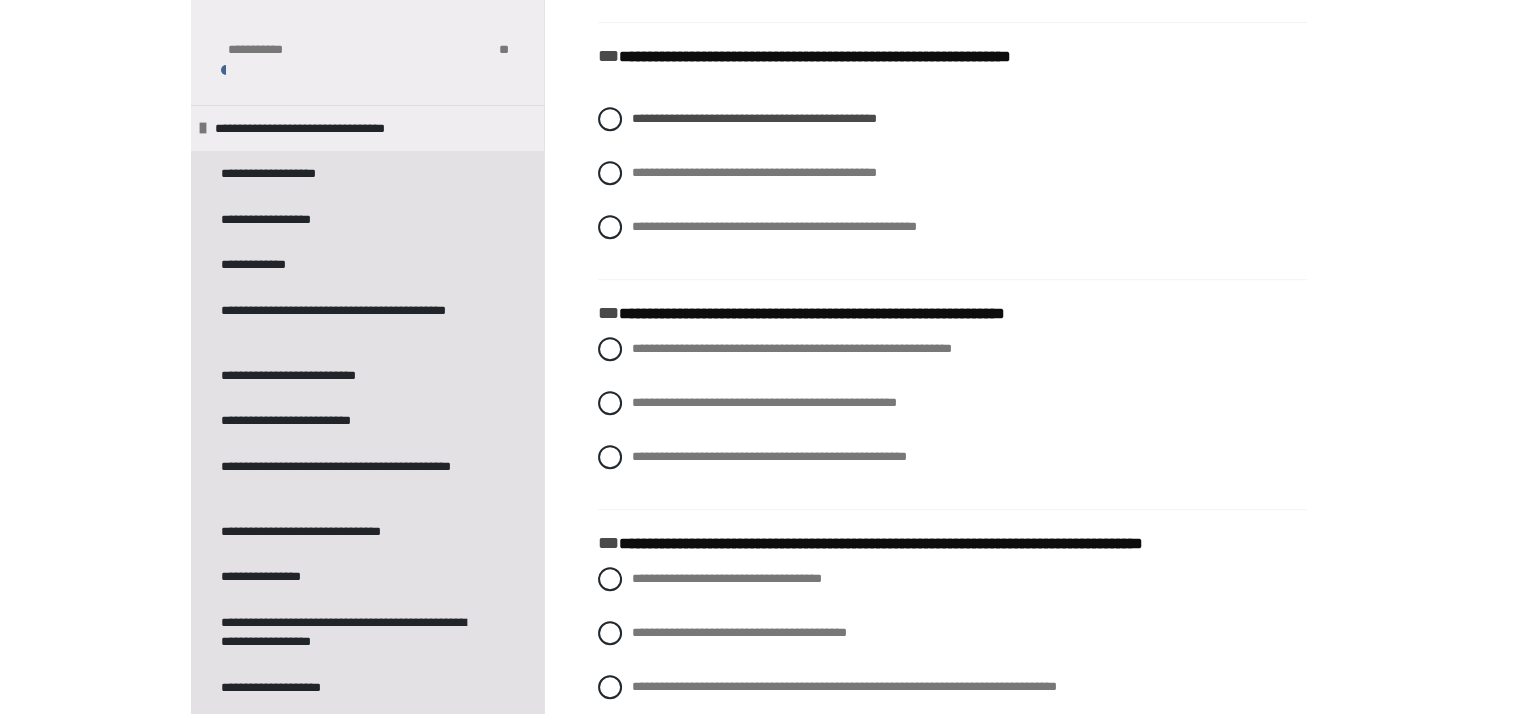 scroll, scrollTop: 992, scrollLeft: 0, axis: vertical 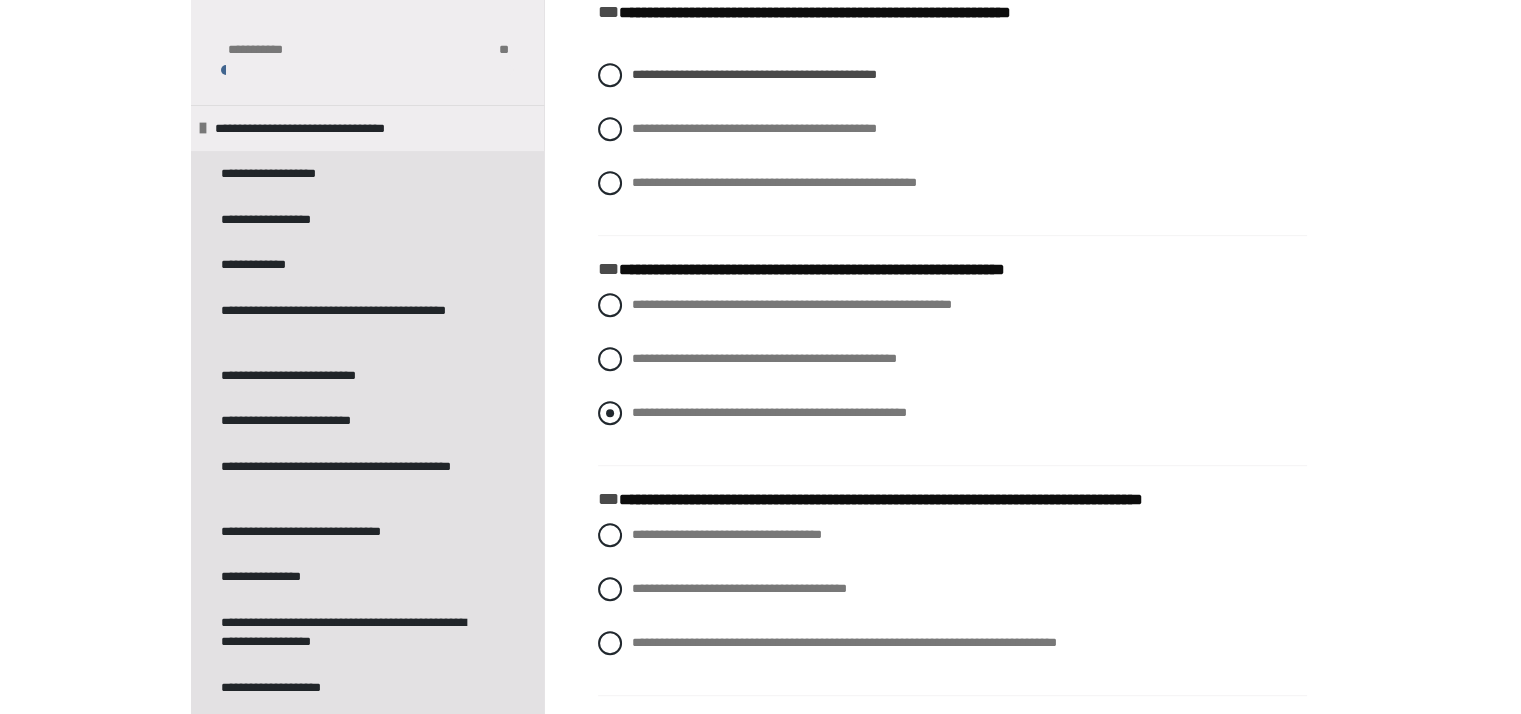 click at bounding box center (610, 413) 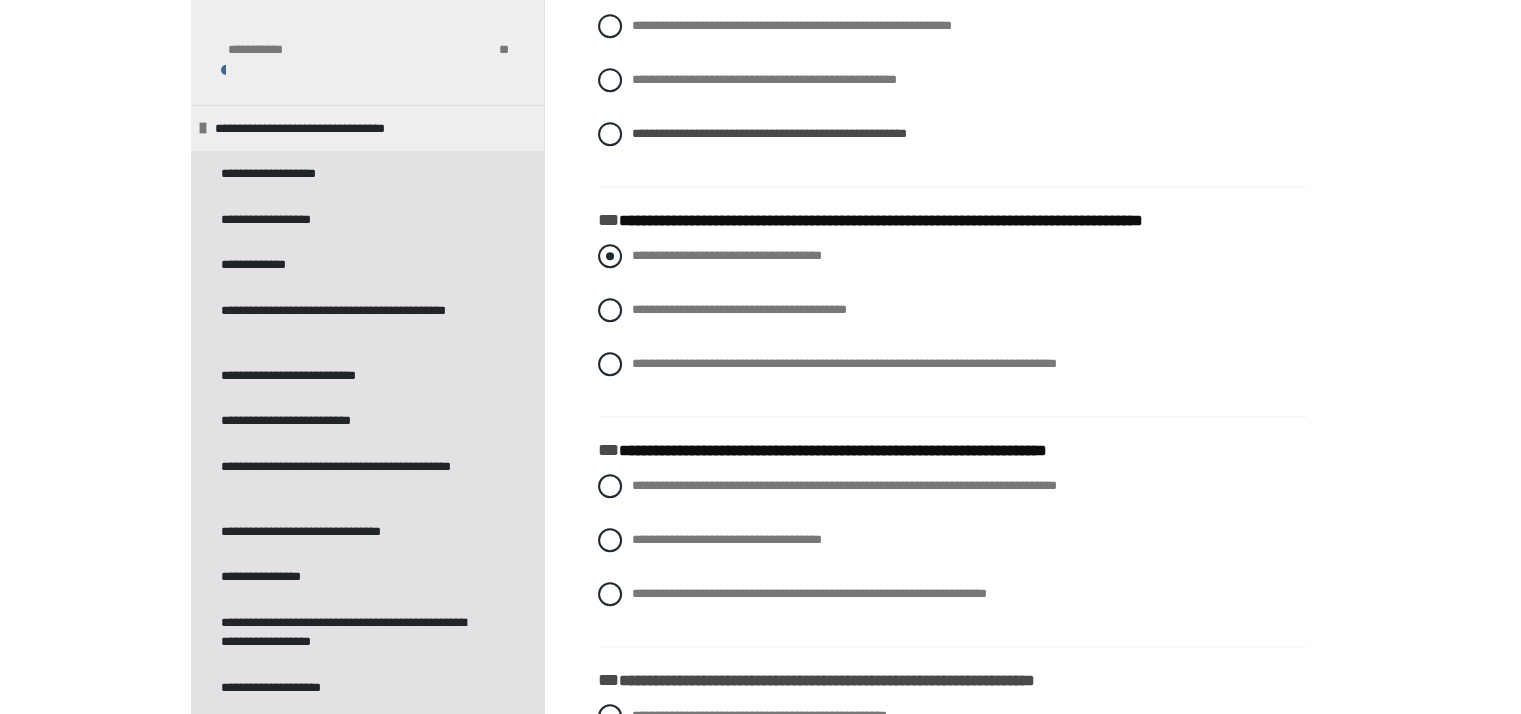 scroll, scrollTop: 1285, scrollLeft: 0, axis: vertical 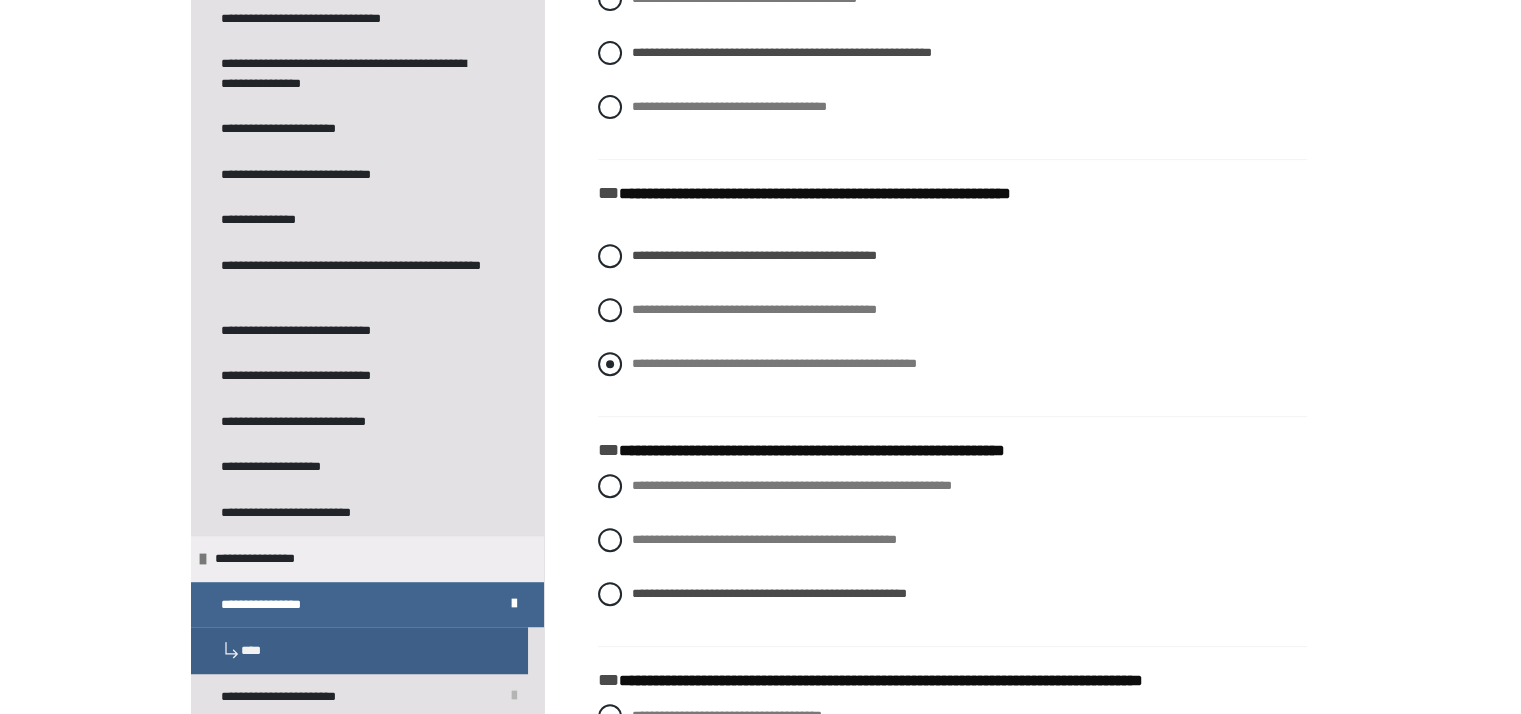 click at bounding box center (610, 364) 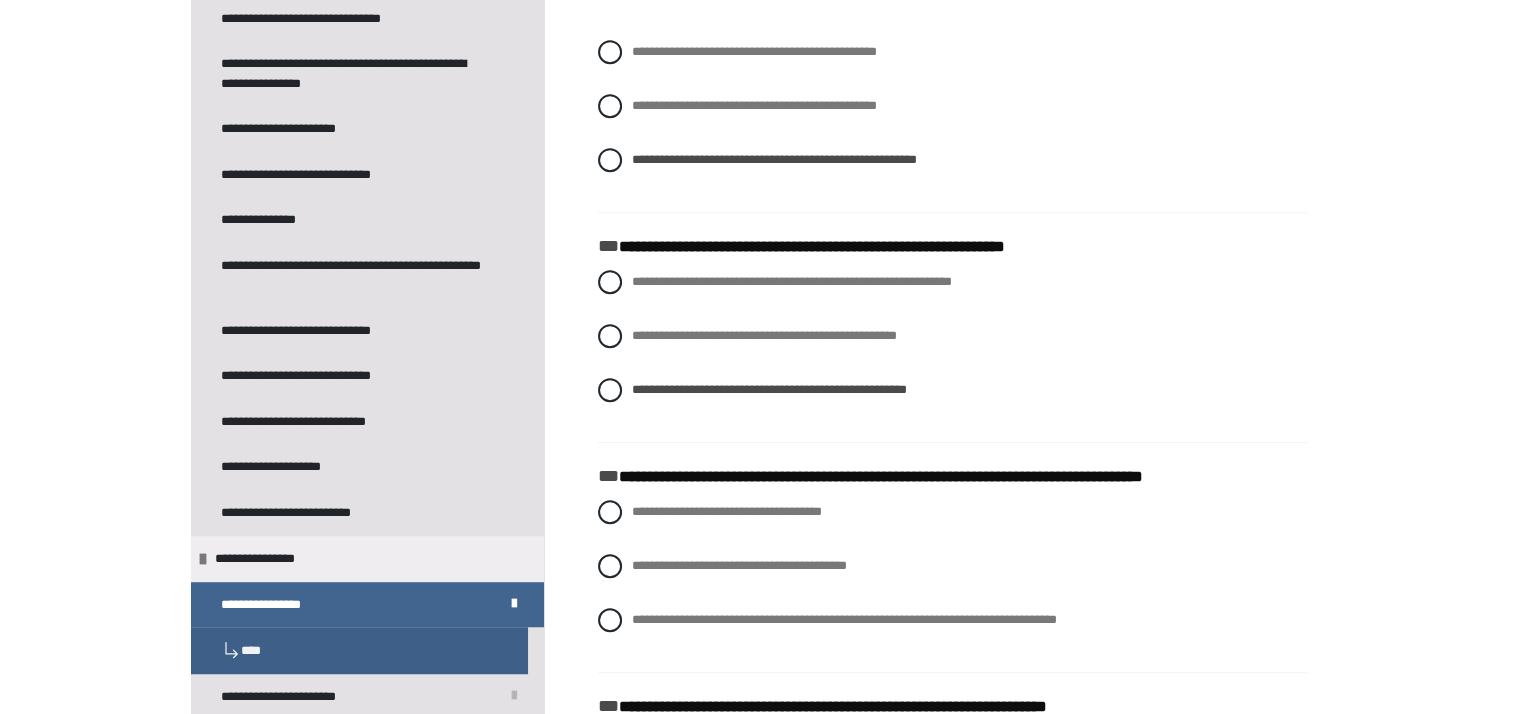 scroll, scrollTop: 1012, scrollLeft: 0, axis: vertical 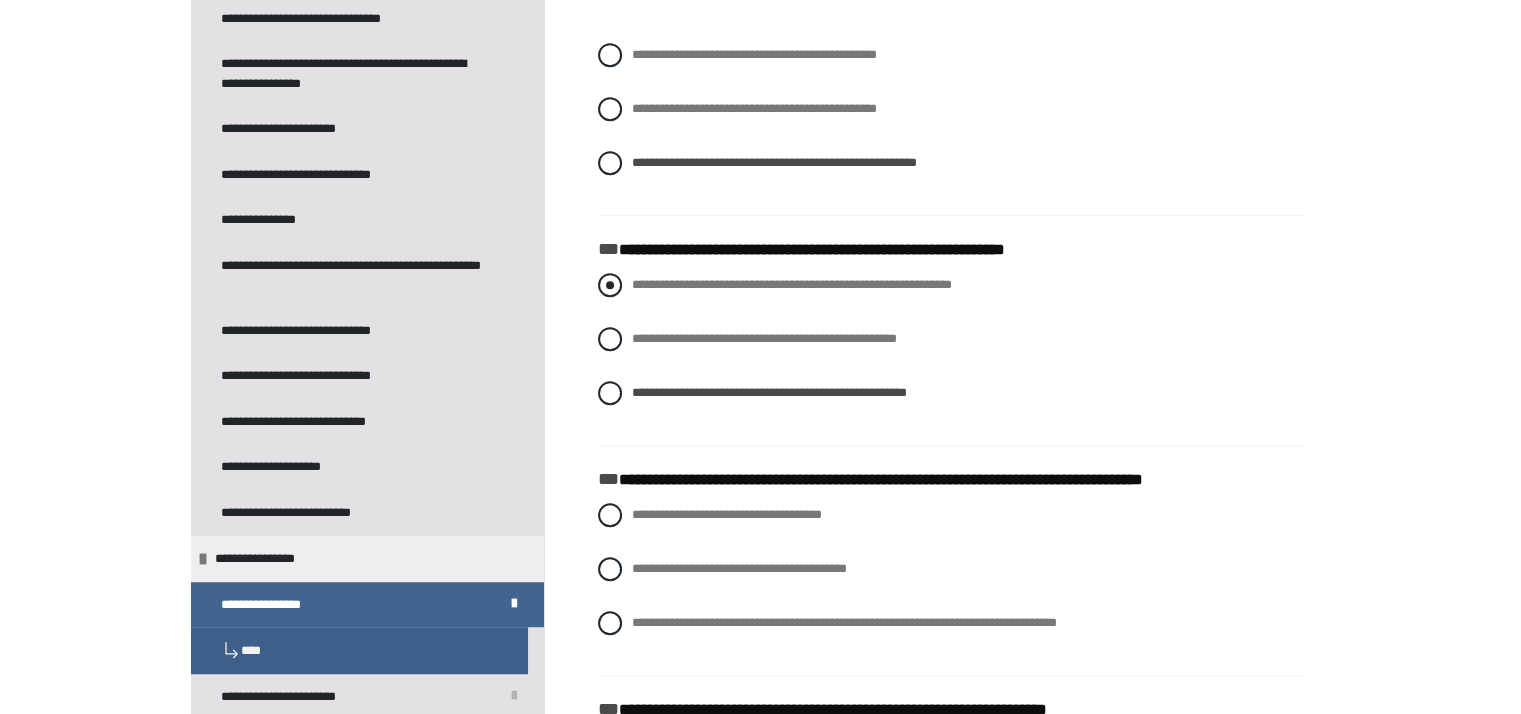 click at bounding box center [610, 285] 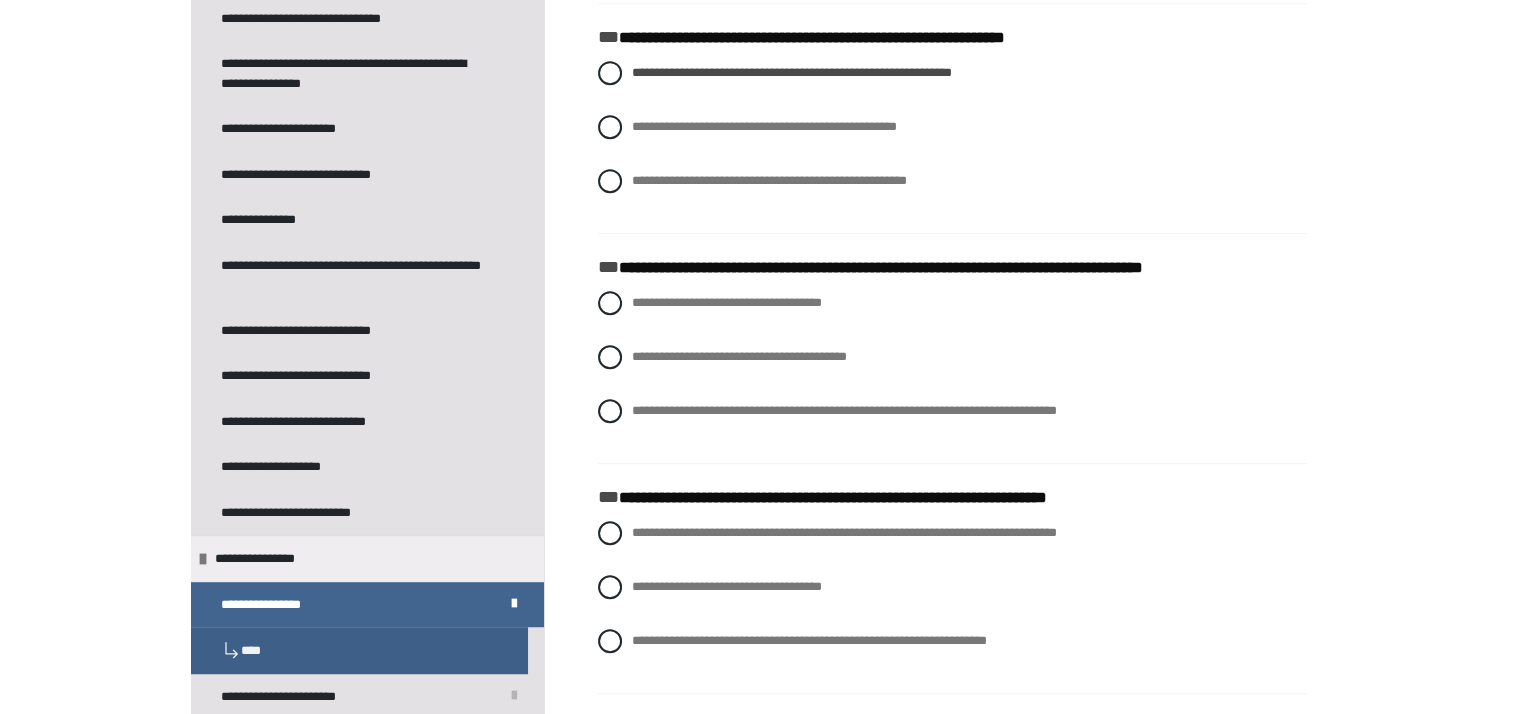 scroll, scrollTop: 1232, scrollLeft: 0, axis: vertical 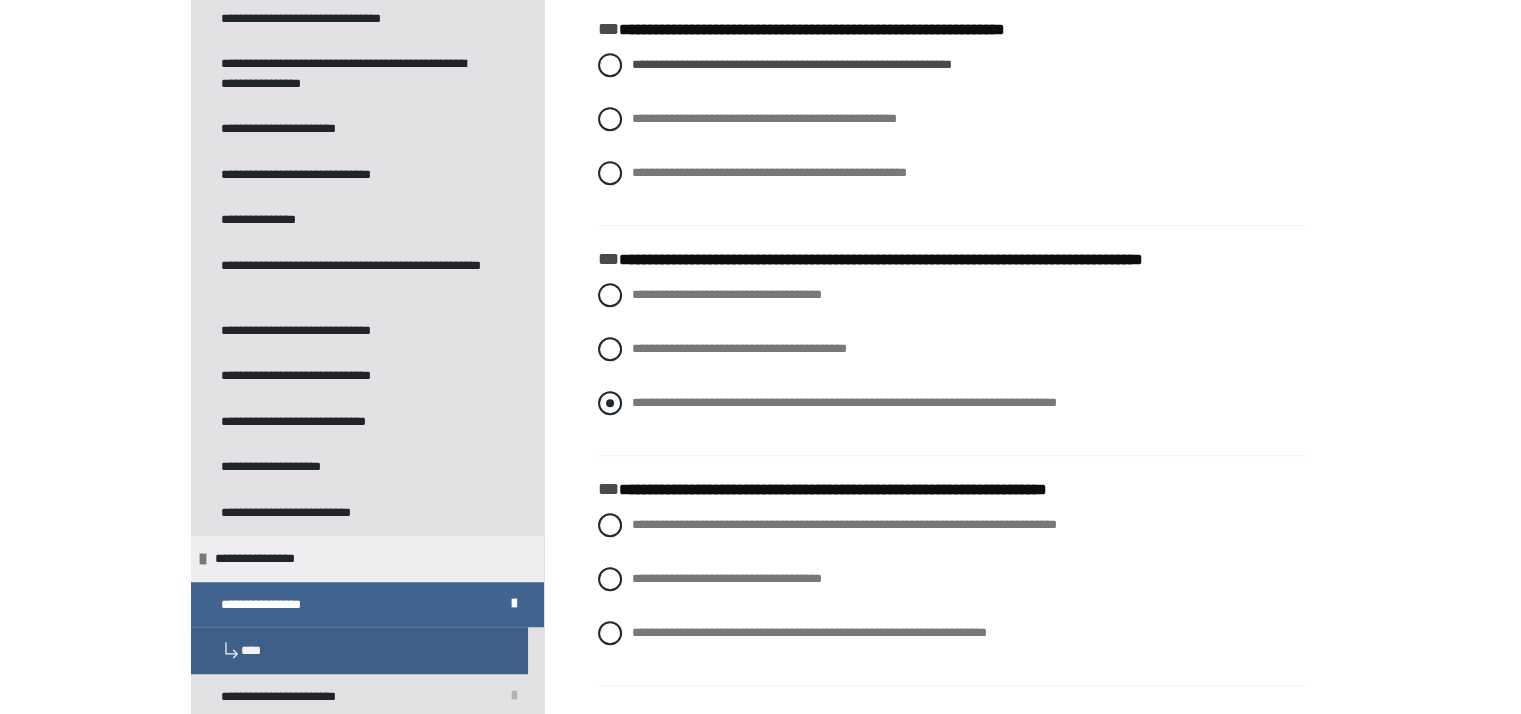 click at bounding box center [610, 403] 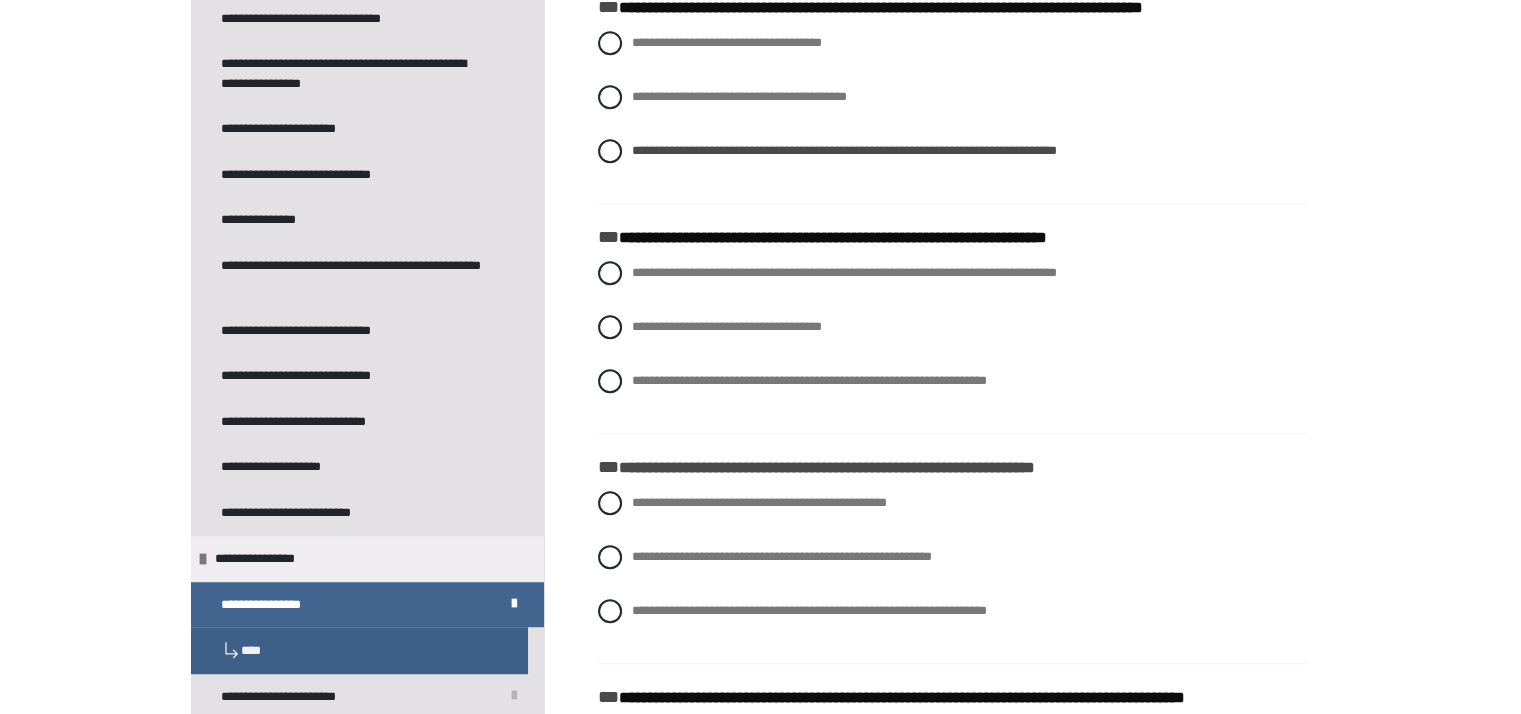 scroll, scrollTop: 1484, scrollLeft: 0, axis: vertical 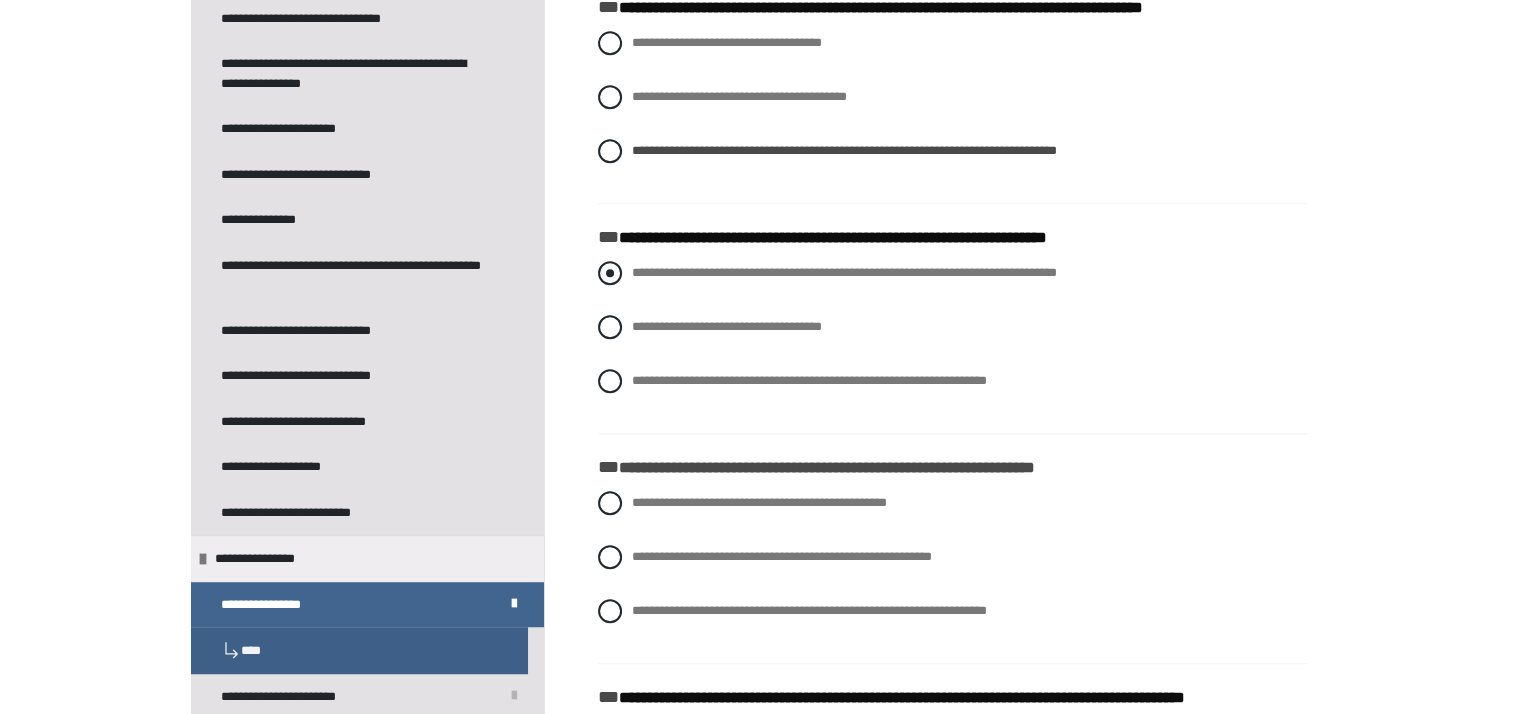 click at bounding box center [610, 273] 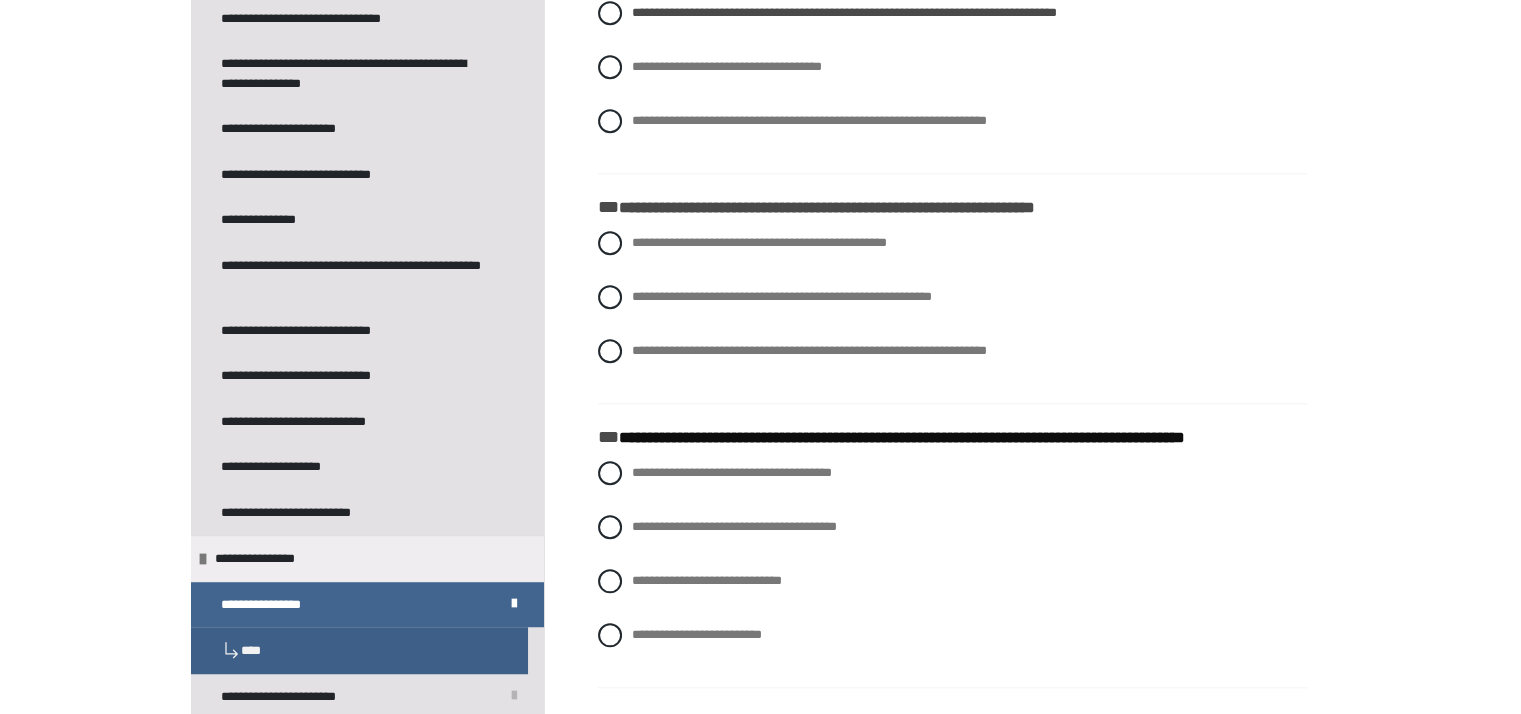 scroll, scrollTop: 1744, scrollLeft: 0, axis: vertical 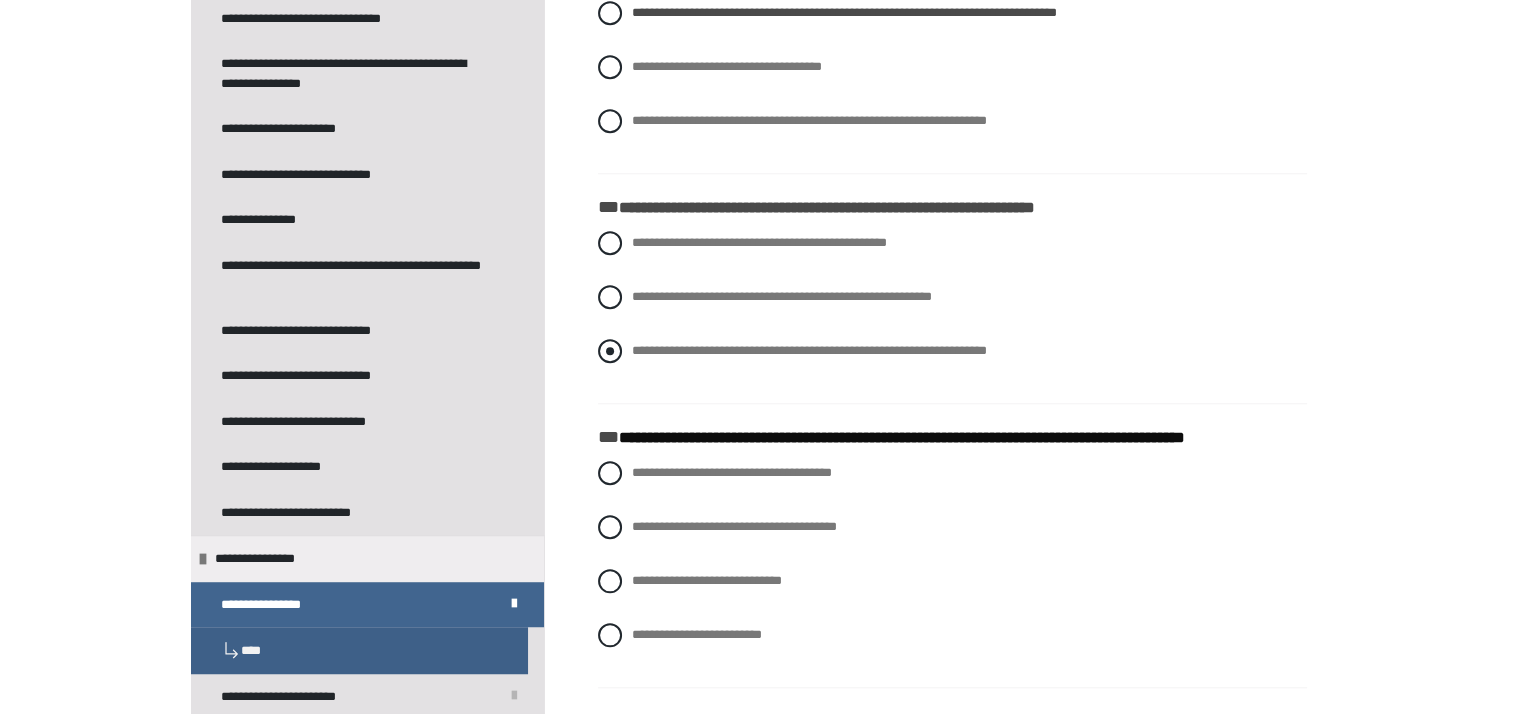 click at bounding box center (610, 351) 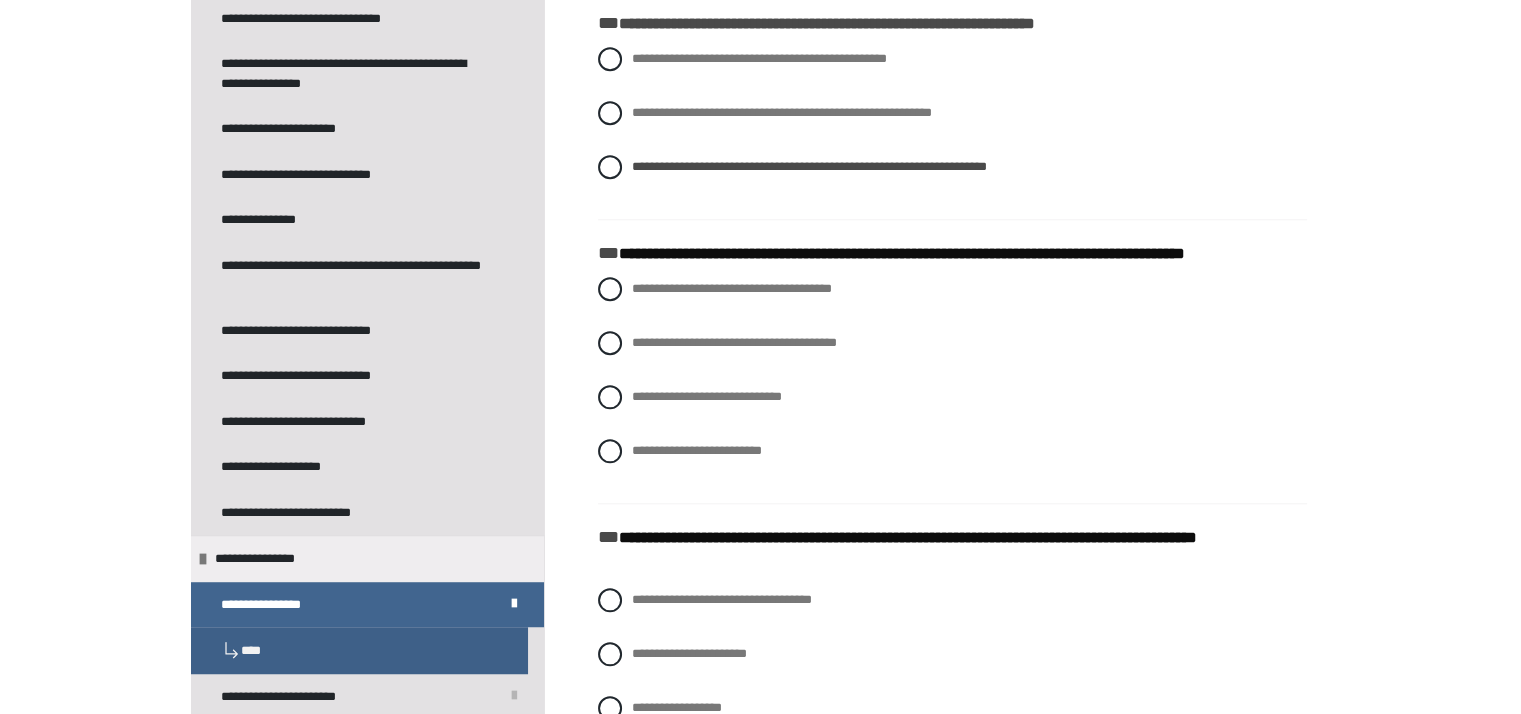 scroll, scrollTop: 1933, scrollLeft: 0, axis: vertical 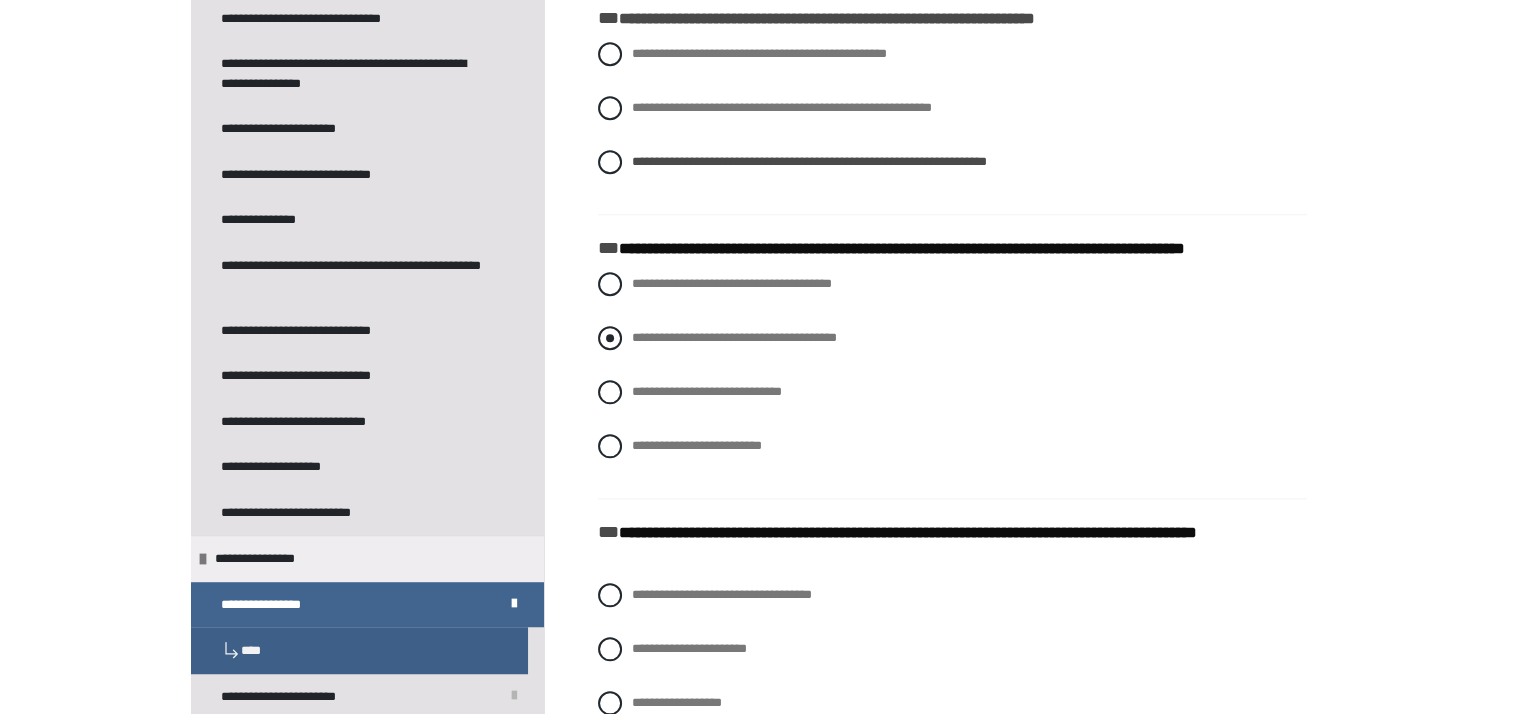 click at bounding box center [610, 338] 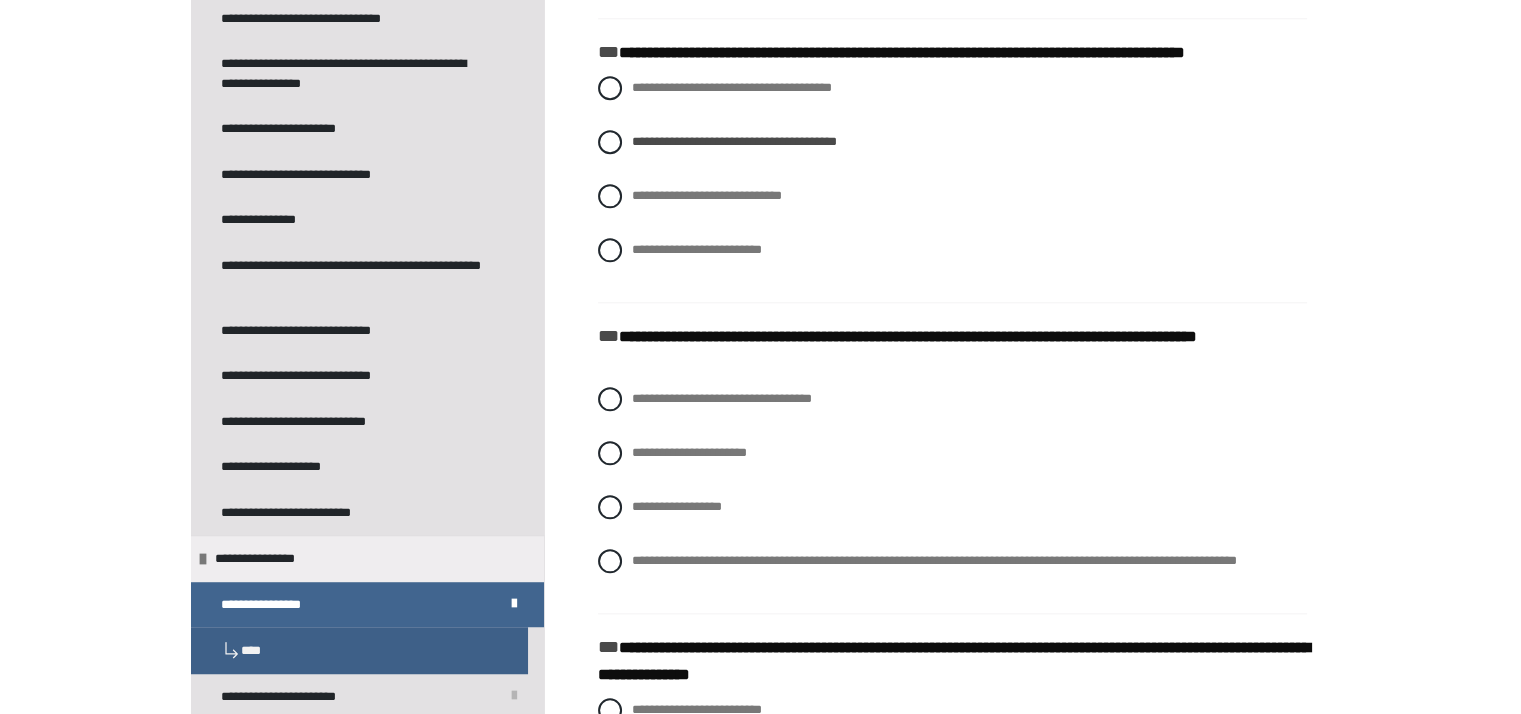 scroll, scrollTop: 2152, scrollLeft: 0, axis: vertical 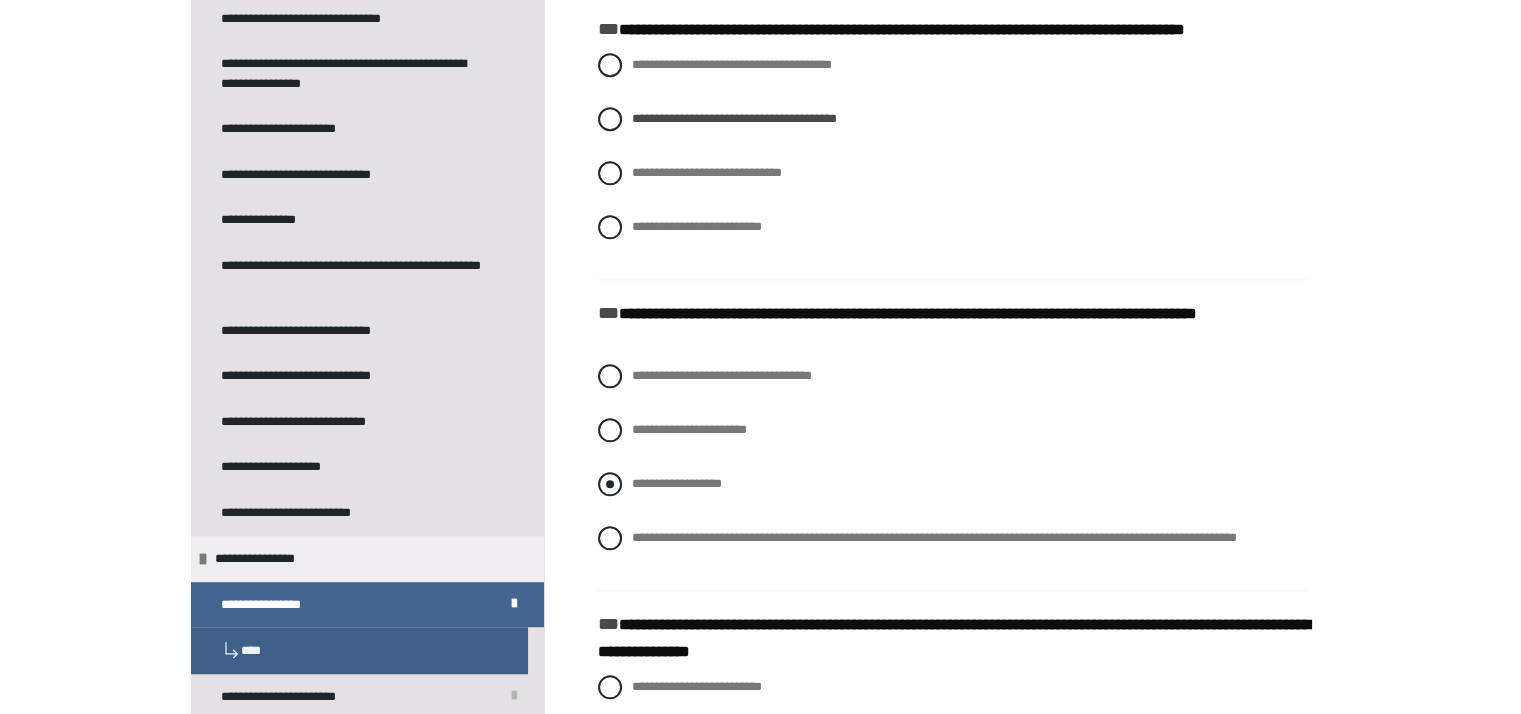 click at bounding box center (610, 484) 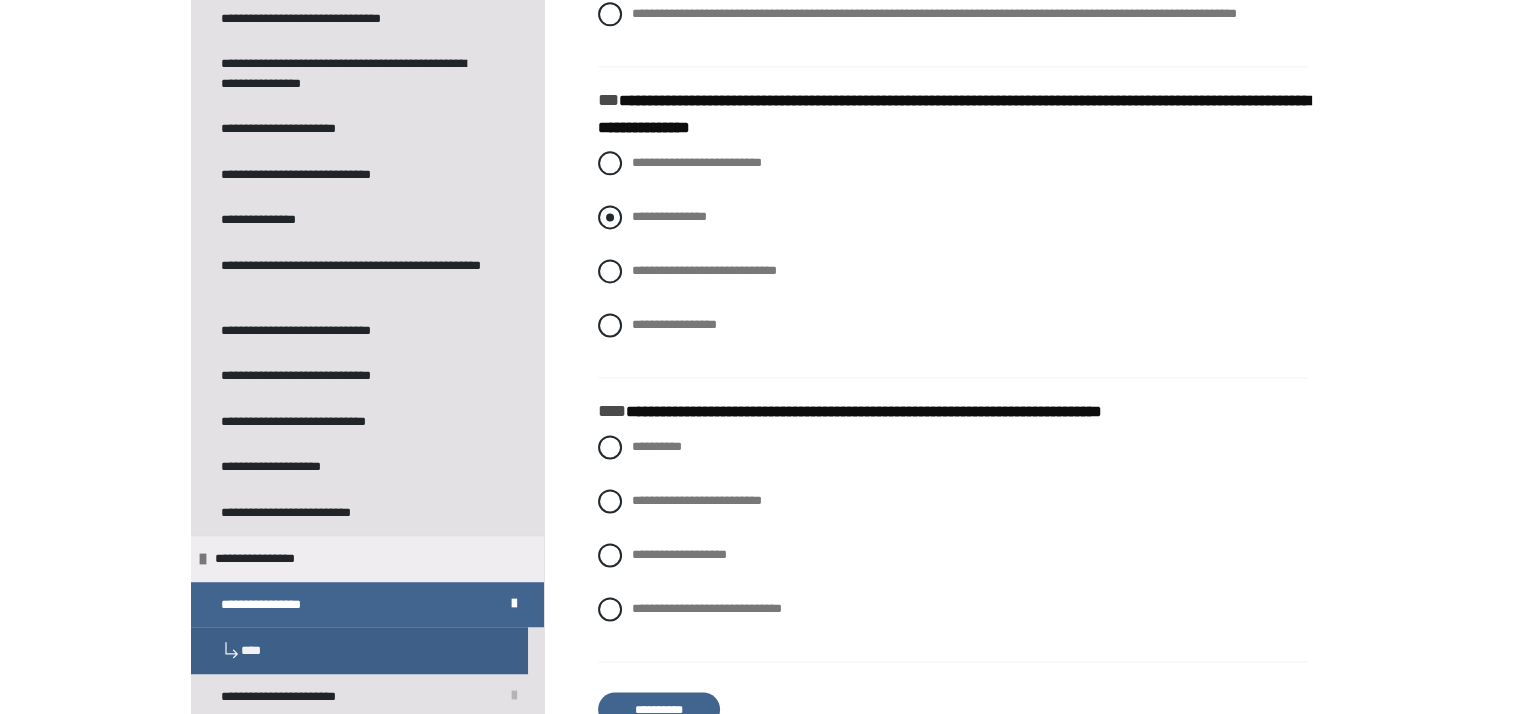 scroll, scrollTop: 2677, scrollLeft: 0, axis: vertical 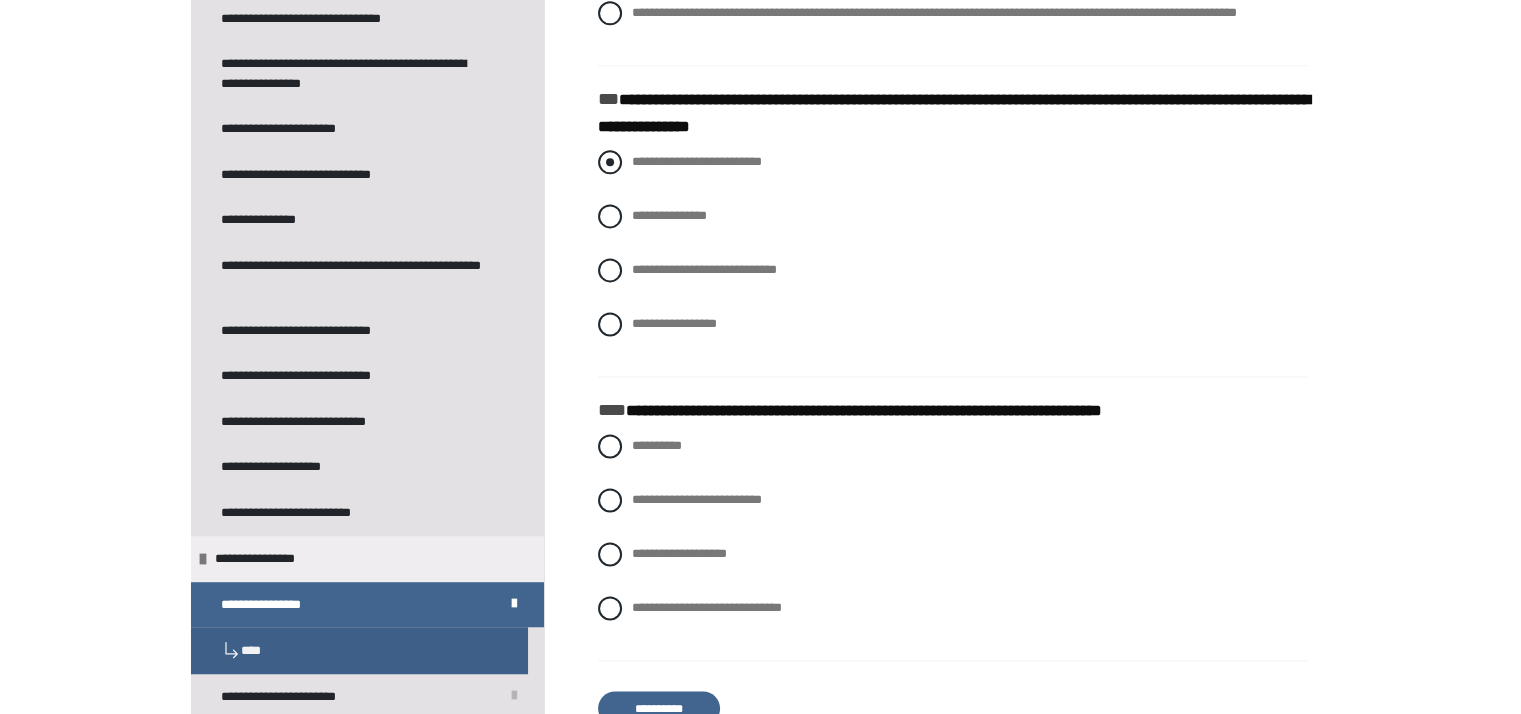 click at bounding box center [610, 162] 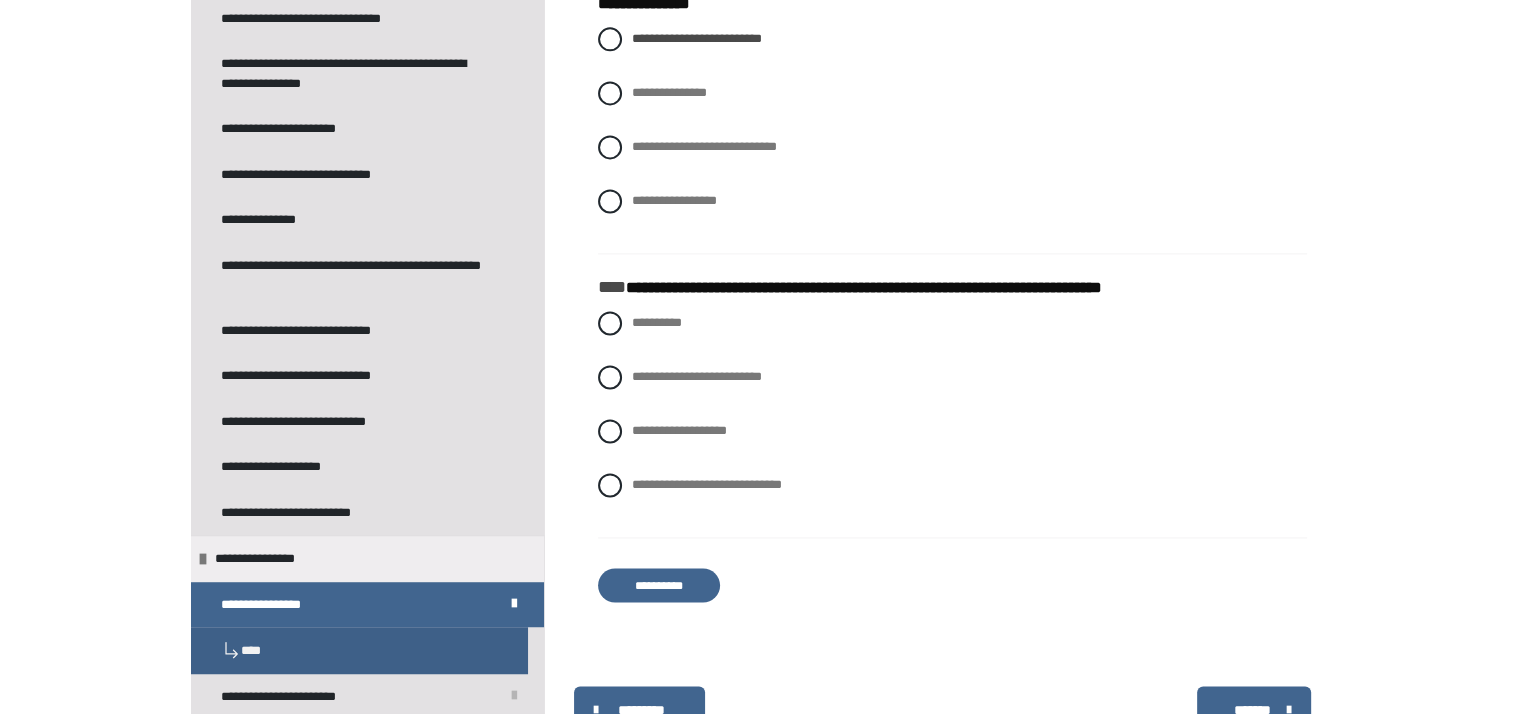 scroll, scrollTop: 2804, scrollLeft: 0, axis: vertical 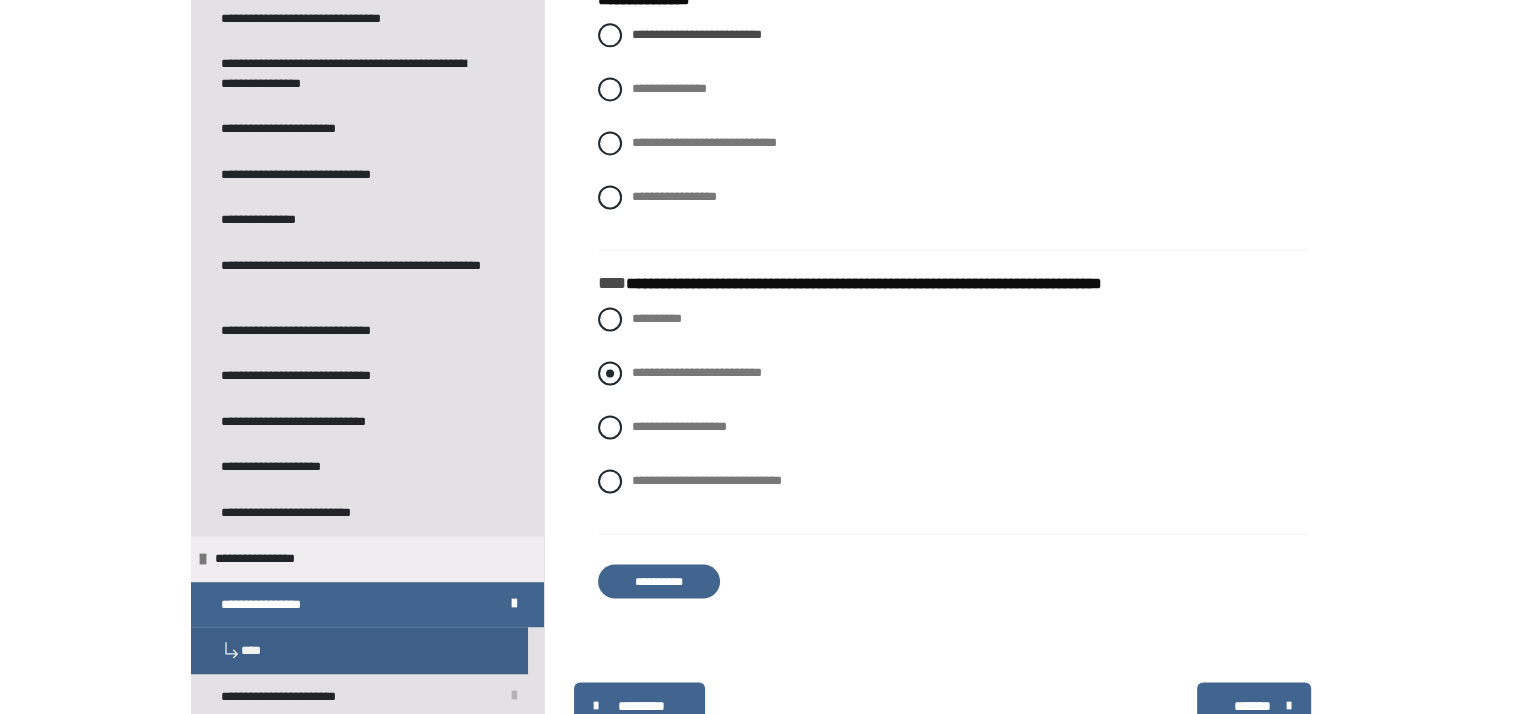 click at bounding box center (610, 373) 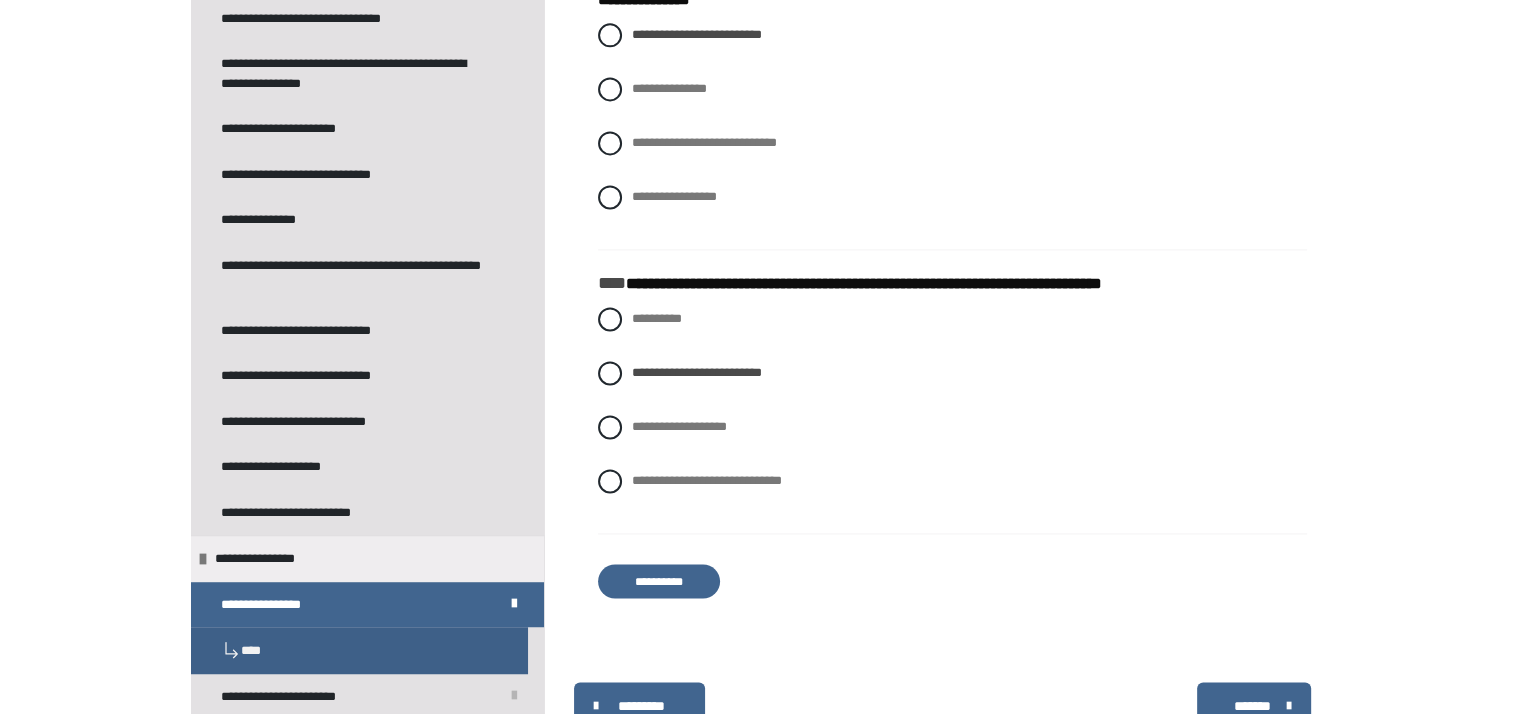 click on "**********" at bounding box center (659, 581) 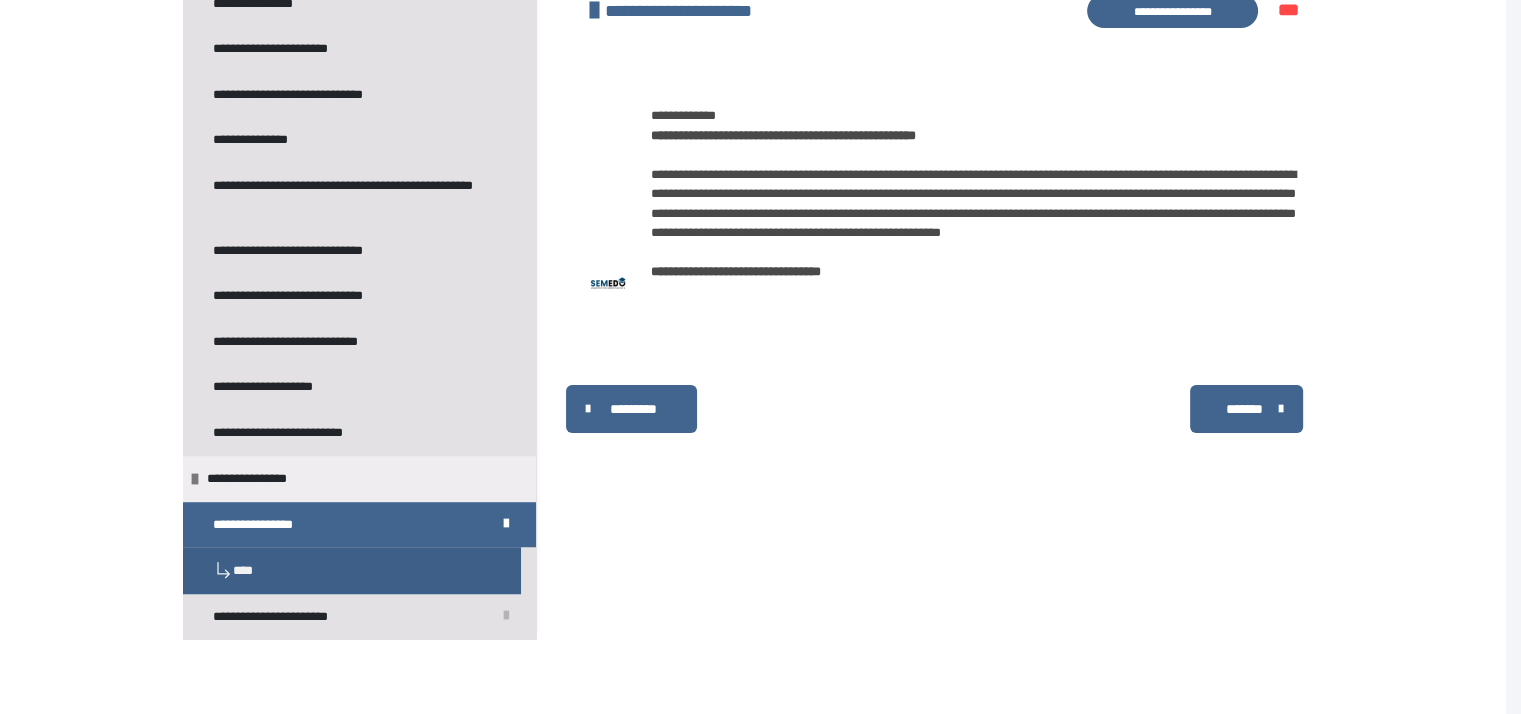scroll, scrollTop: 20, scrollLeft: 0, axis: vertical 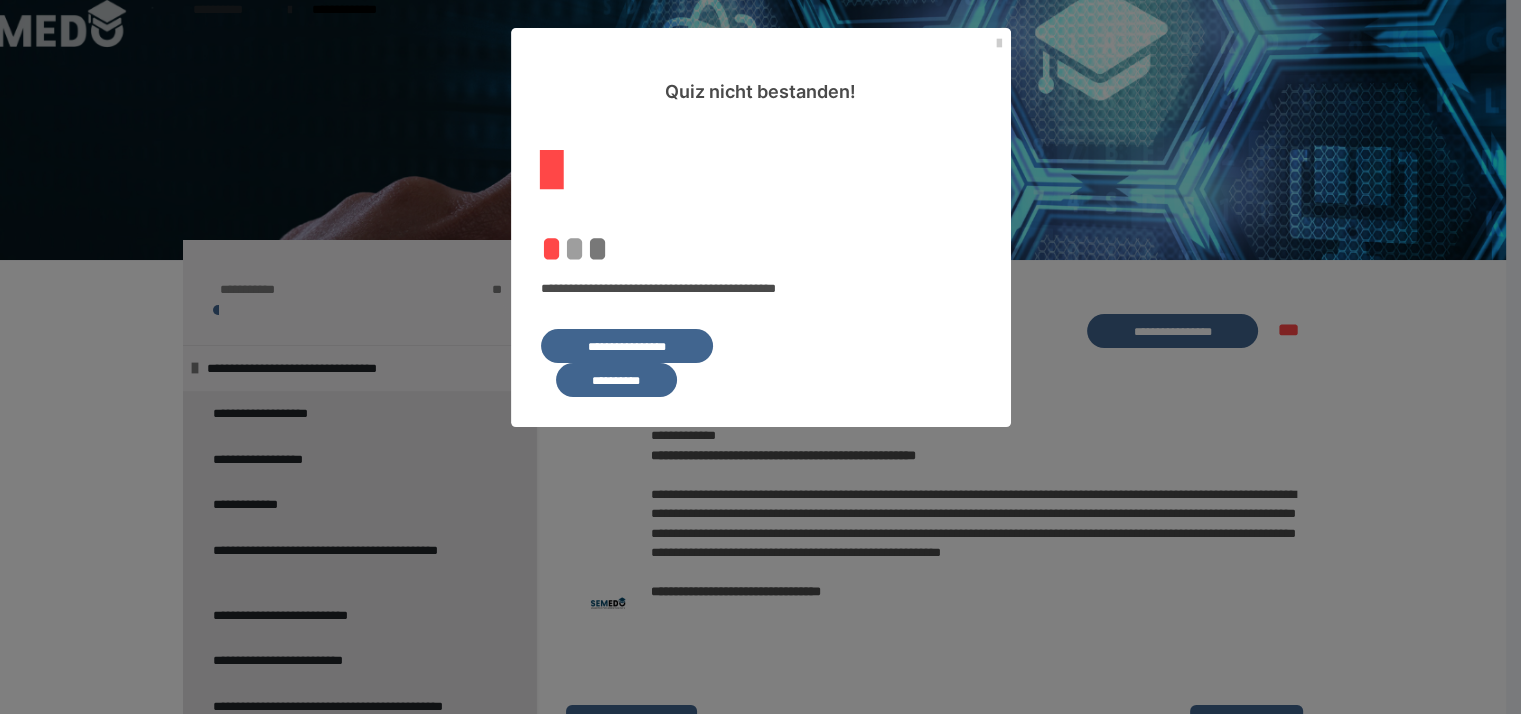 click on "**********" at bounding box center [616, 380] 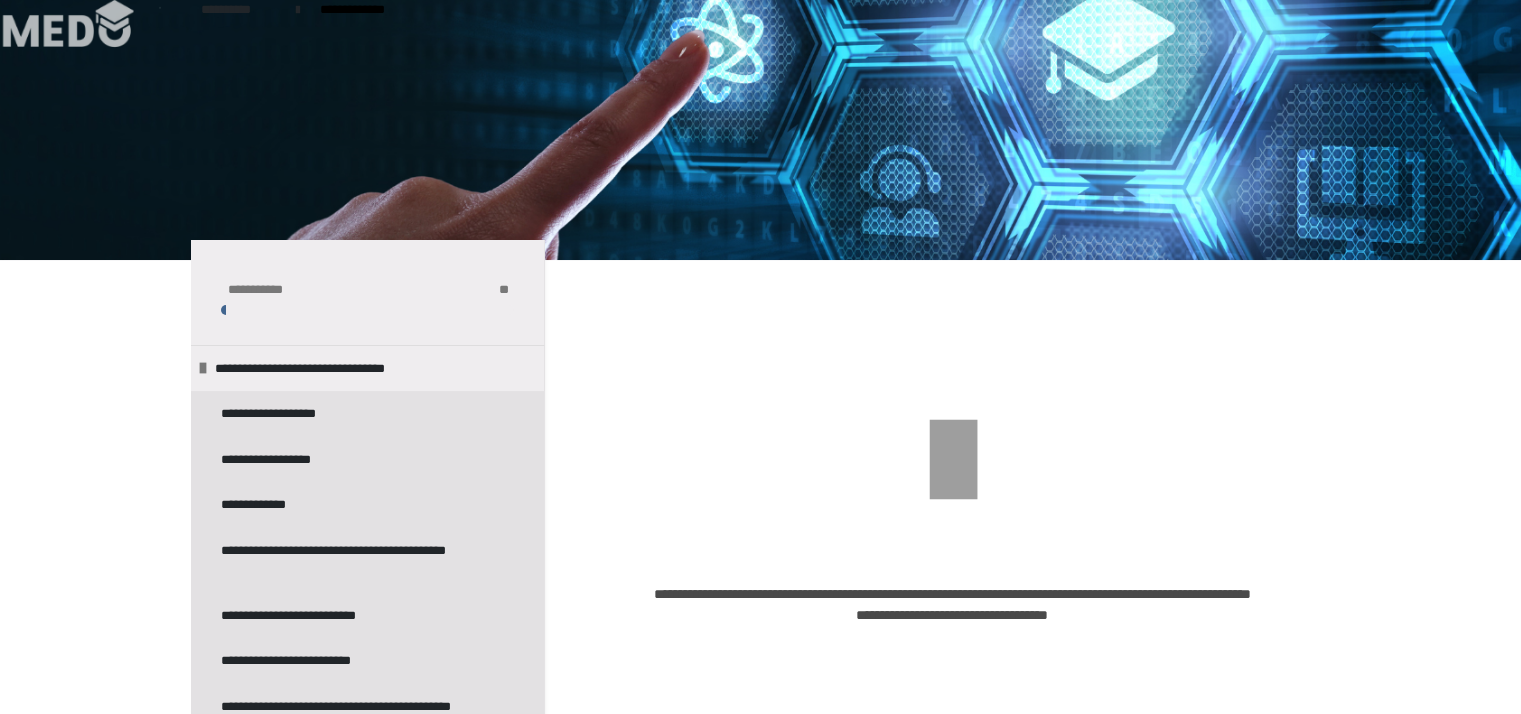 scroll, scrollTop: 340, scrollLeft: 0, axis: vertical 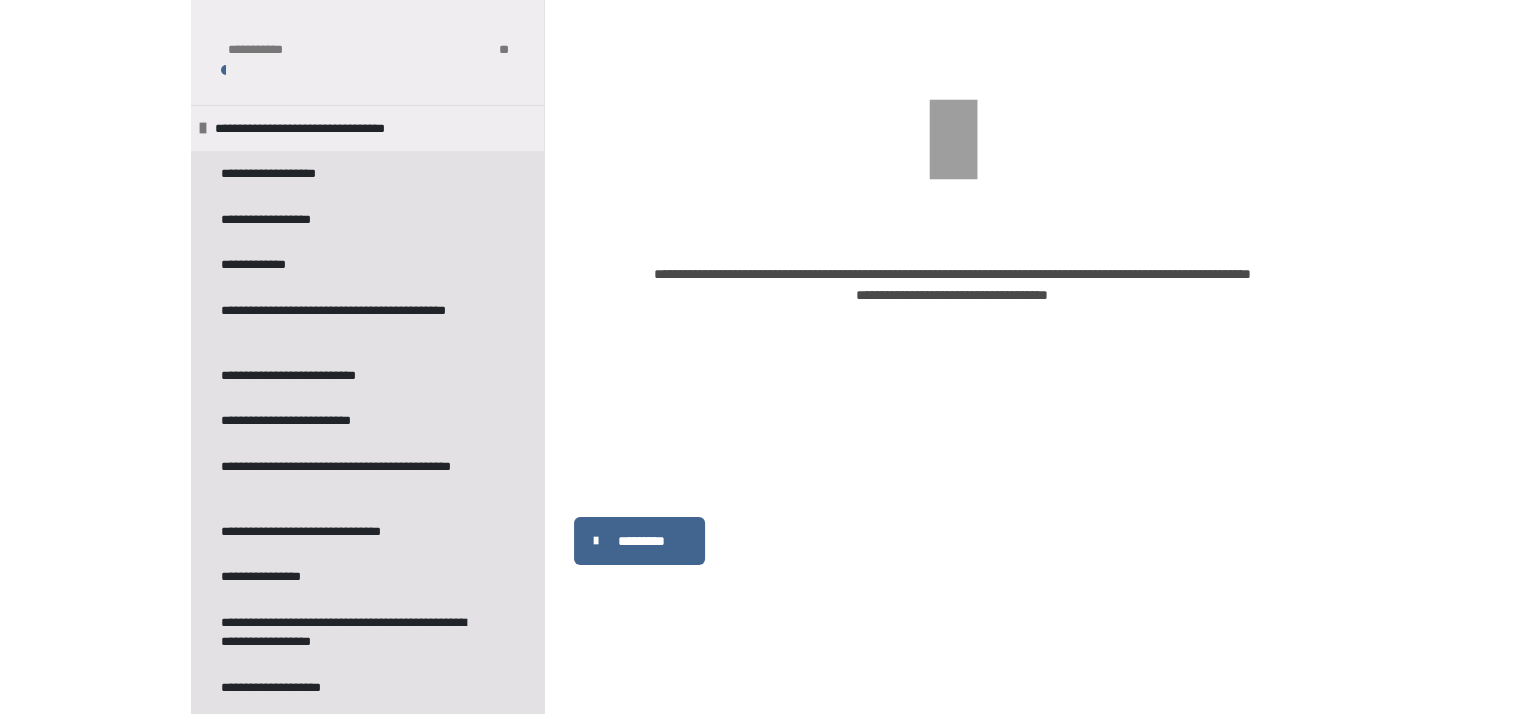 click on "*********" at bounding box center (641, 541) 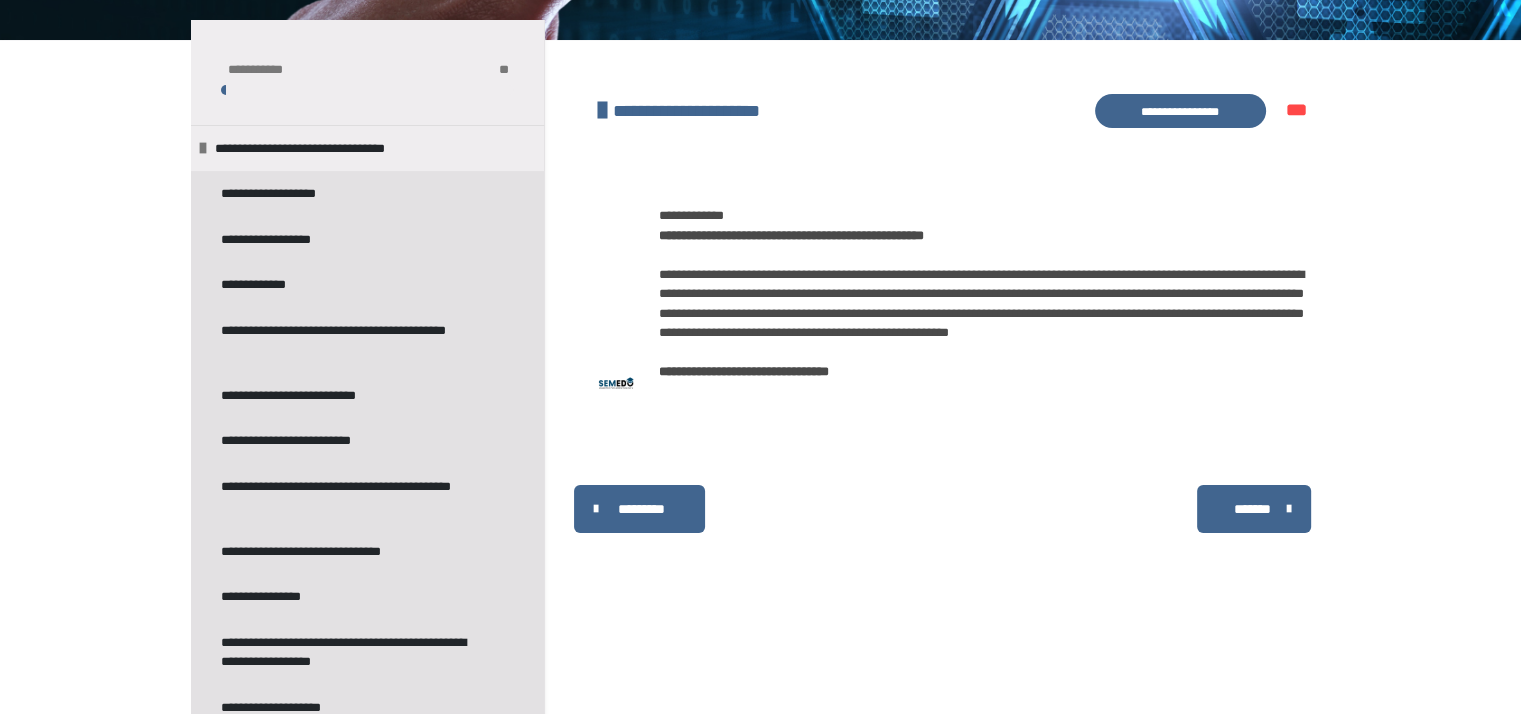 scroll, scrollTop: 216, scrollLeft: 0, axis: vertical 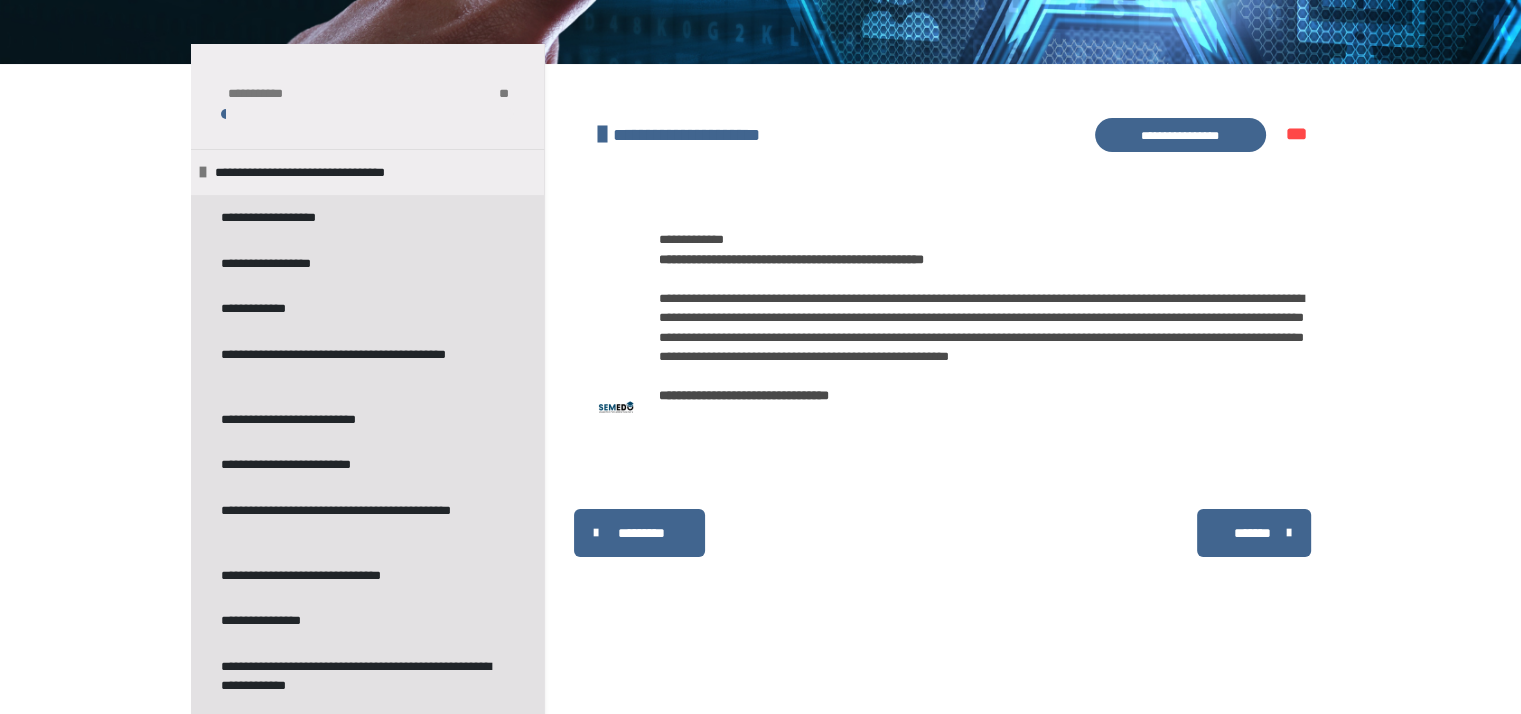 click on "**********" at bounding box center [1180, 135] 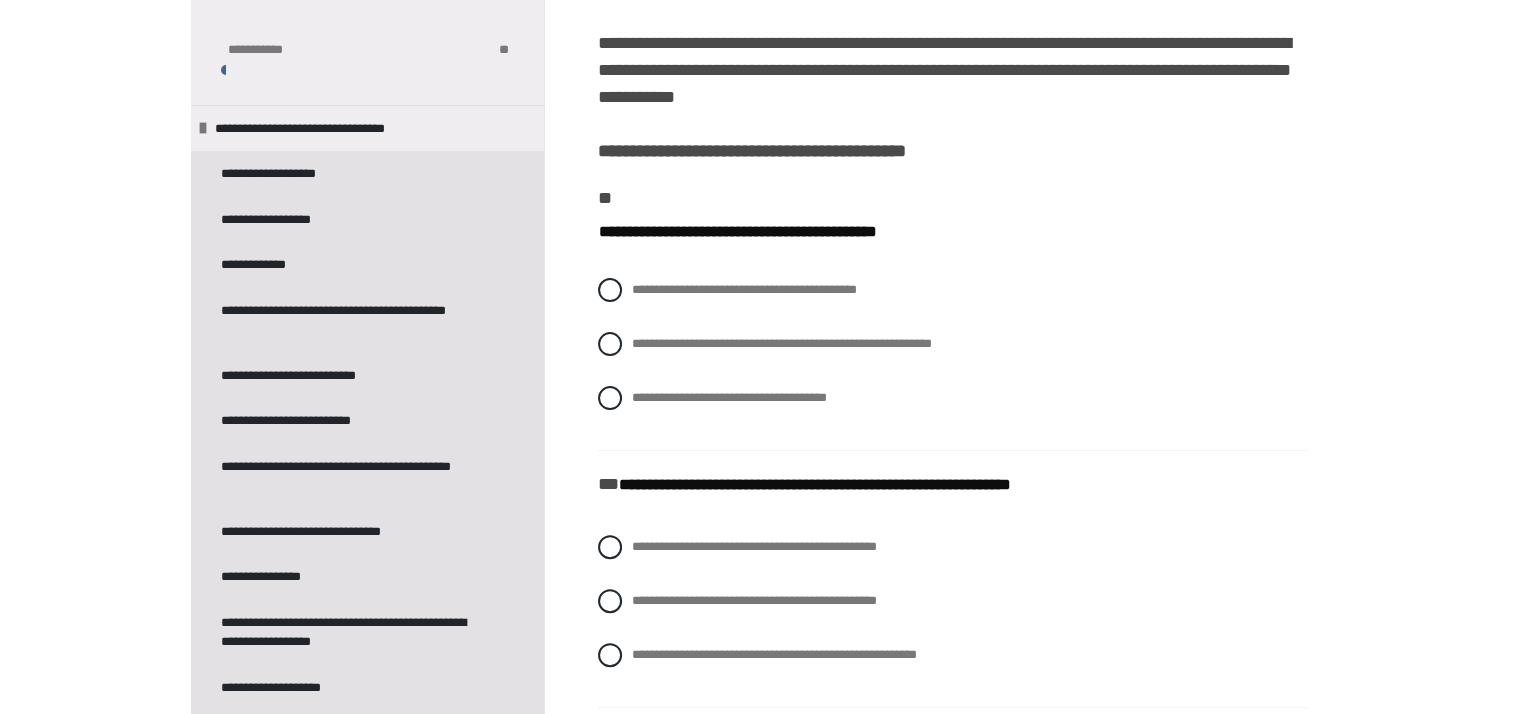 scroll, scrollTop: 571, scrollLeft: 0, axis: vertical 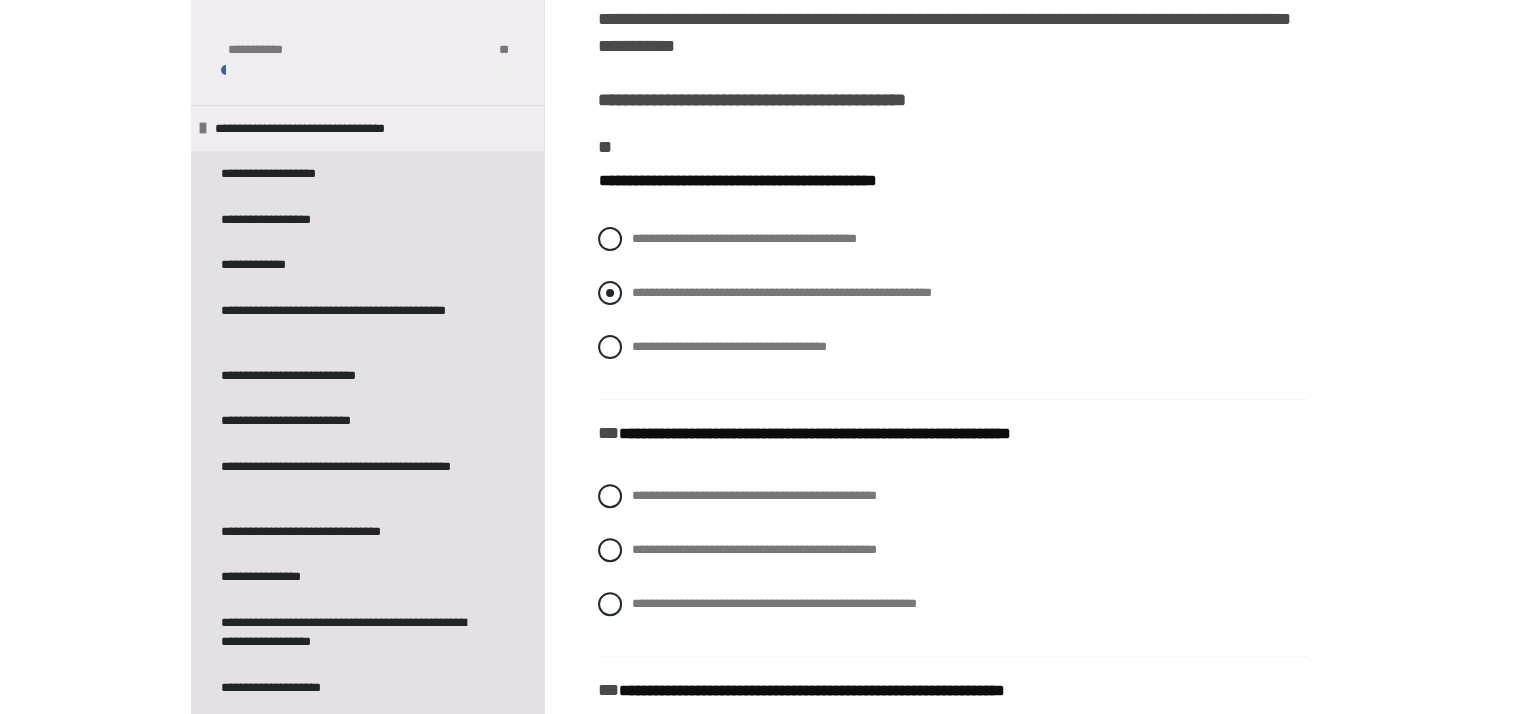 click at bounding box center (610, 293) 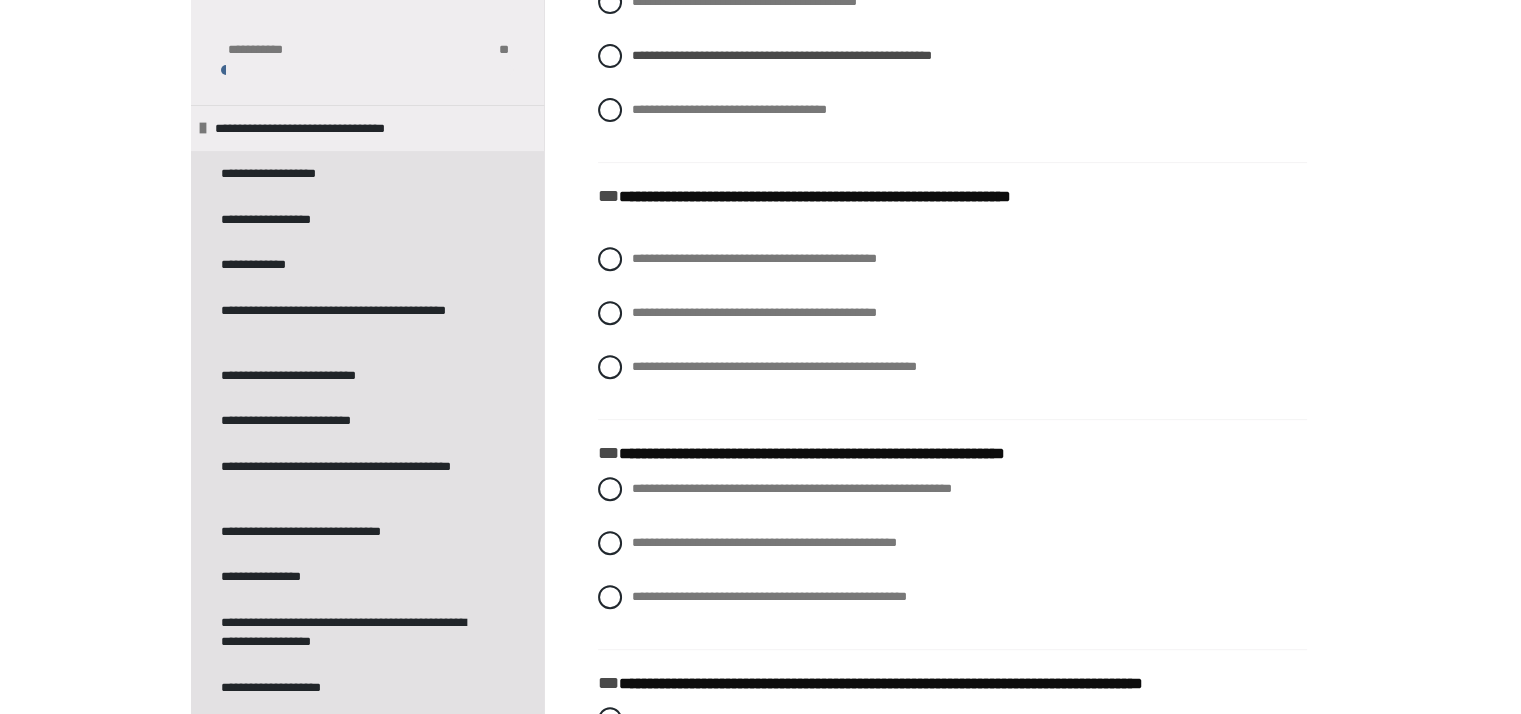 scroll, scrollTop: 811, scrollLeft: 0, axis: vertical 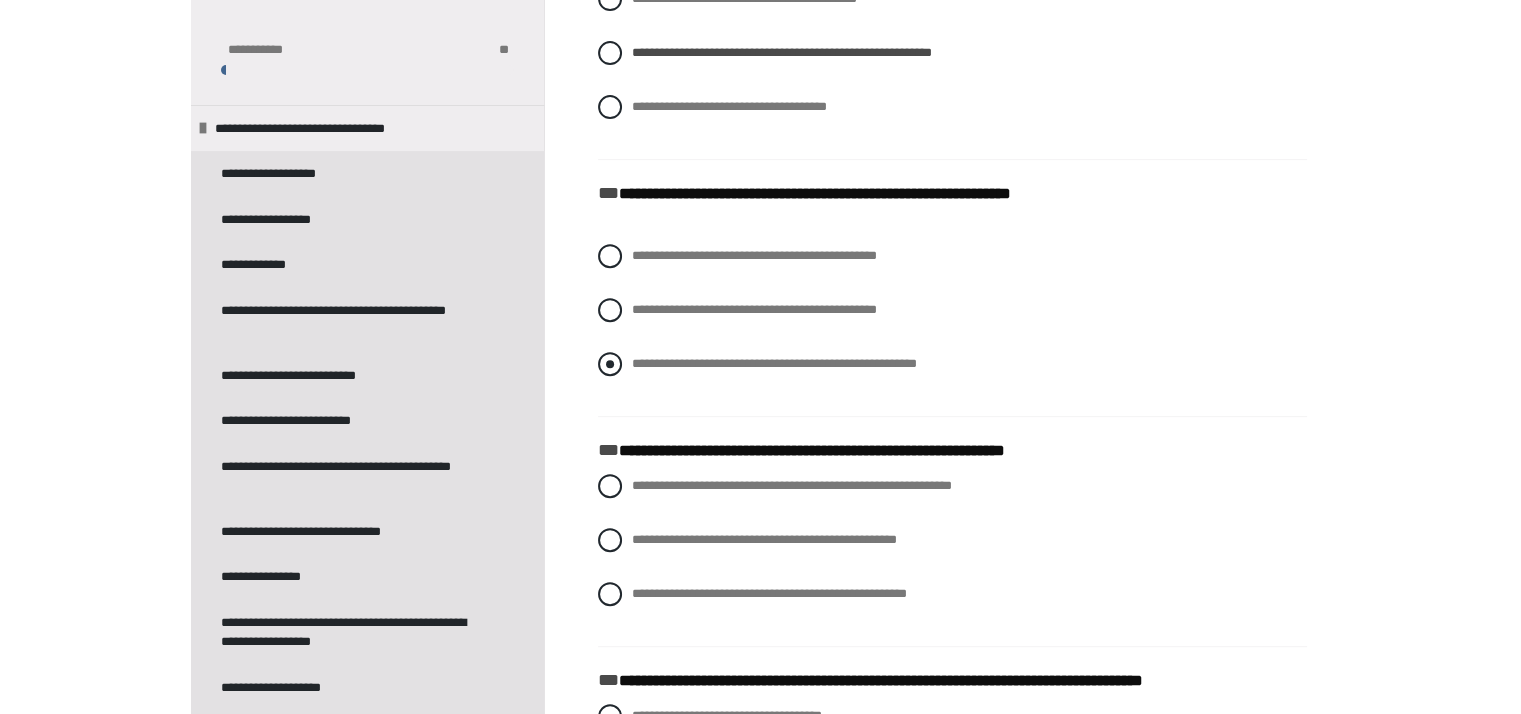 click at bounding box center [610, 364] 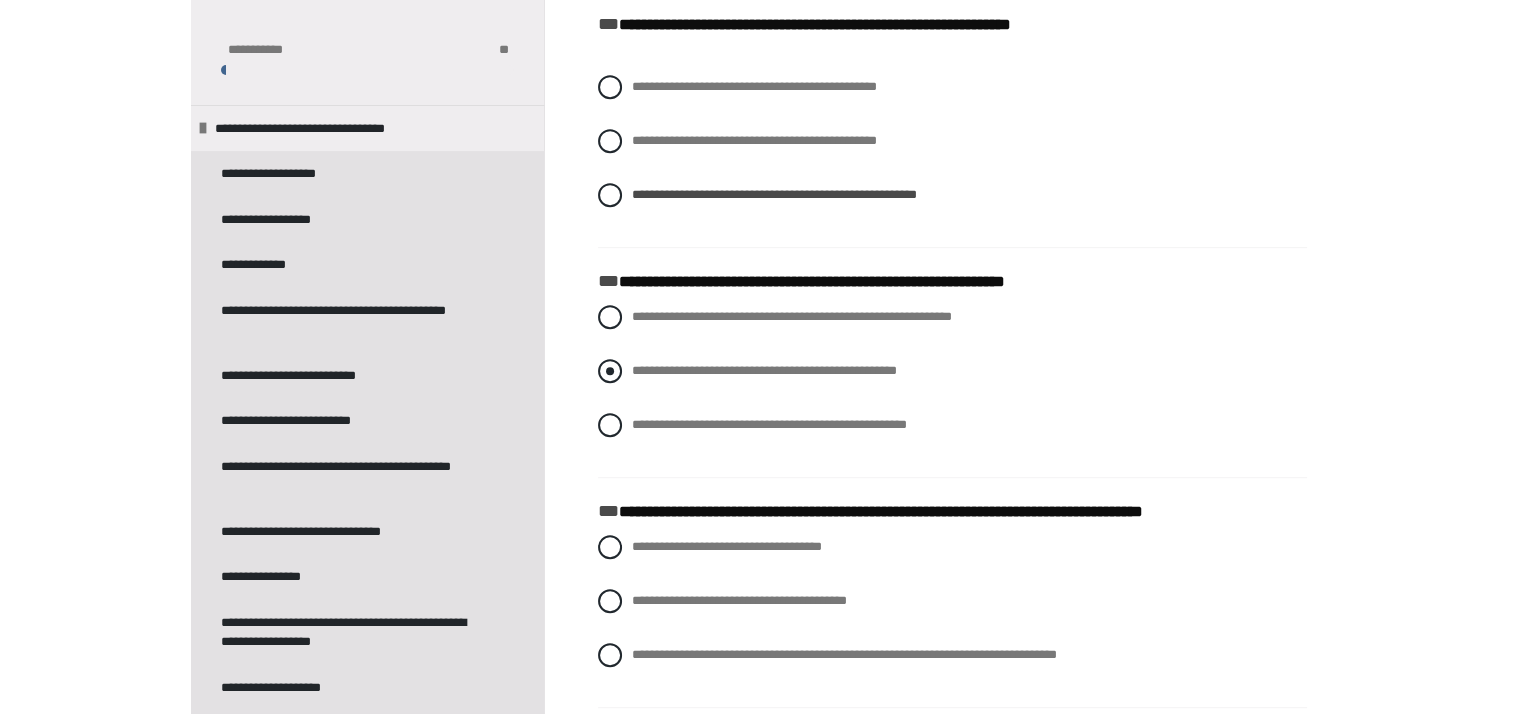 scroll, scrollTop: 996, scrollLeft: 0, axis: vertical 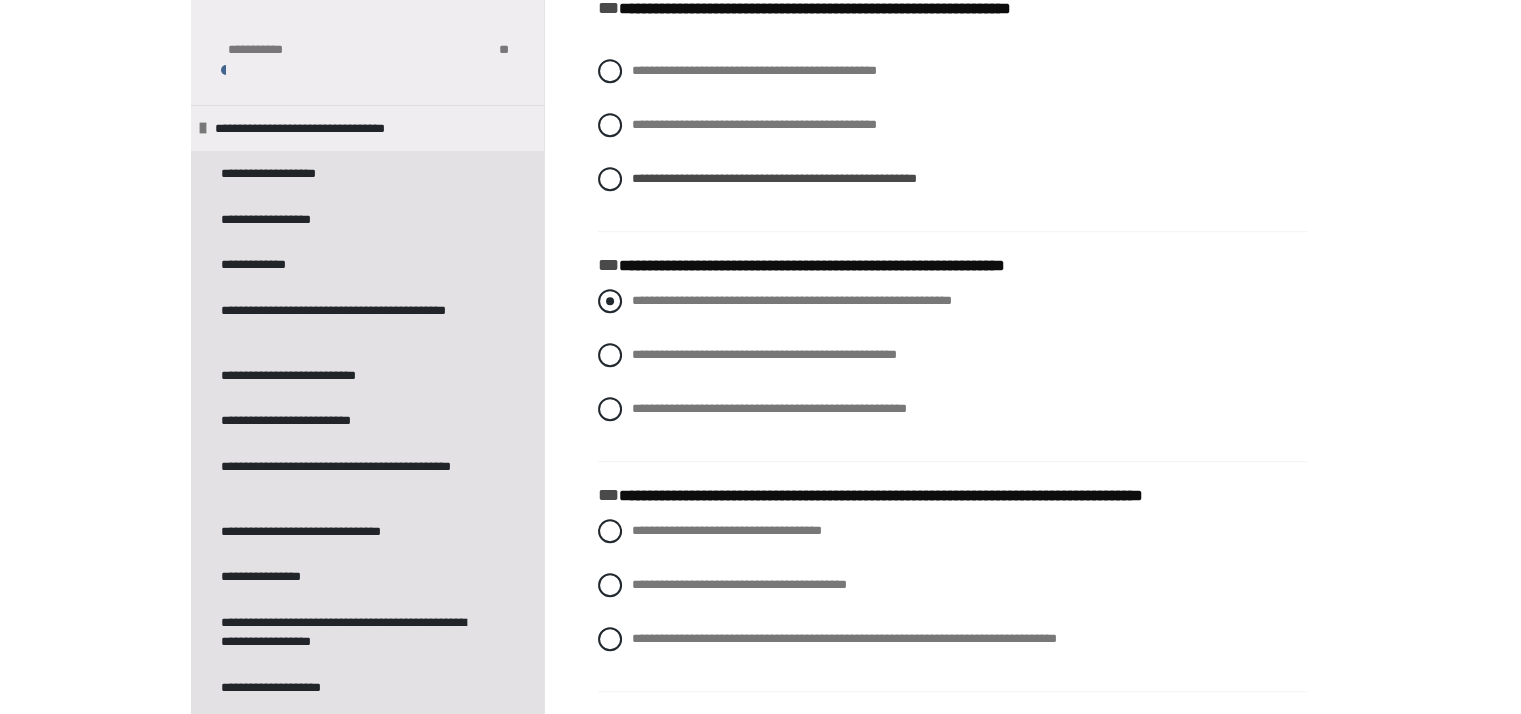 click at bounding box center [610, 301] 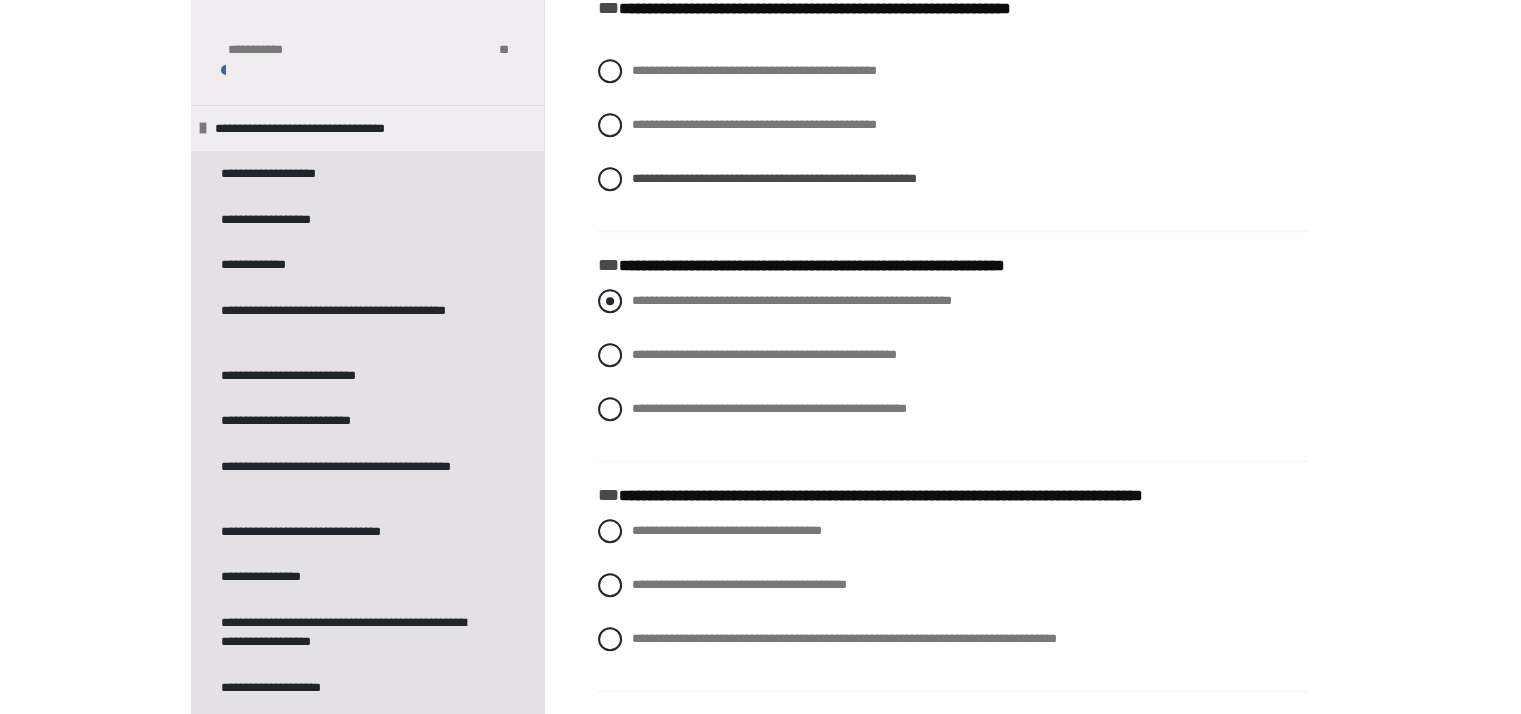 radio on "****" 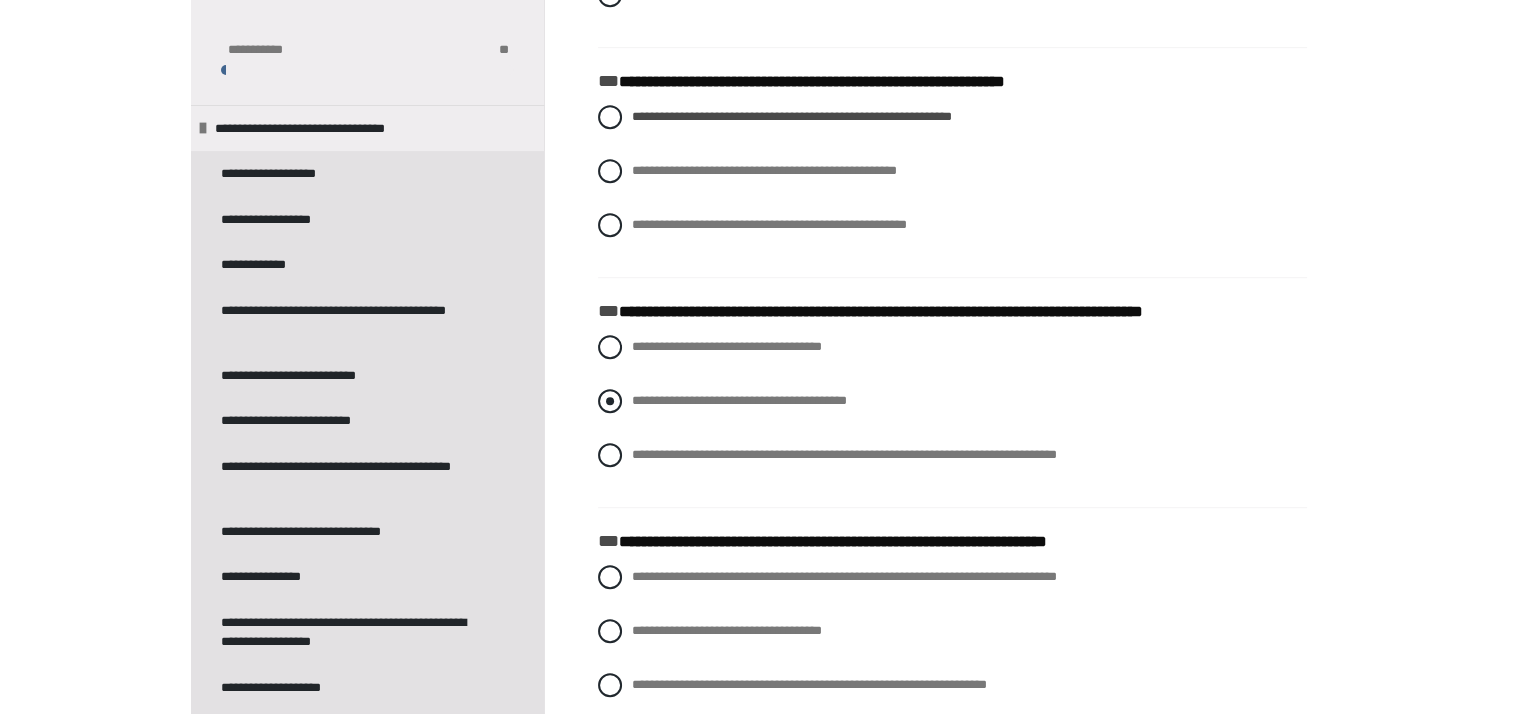 scroll, scrollTop: 1180, scrollLeft: 0, axis: vertical 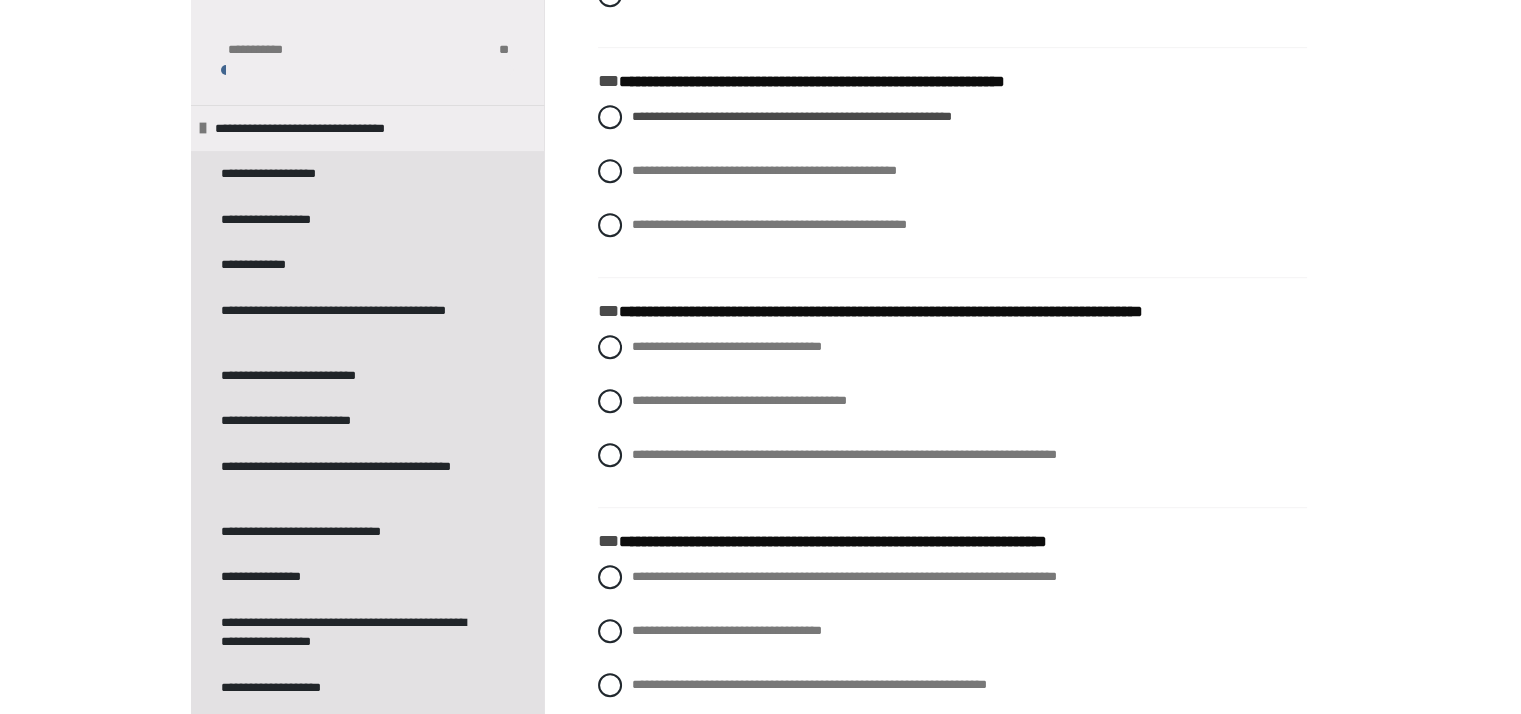 click on "**********" at bounding box center (952, 416) 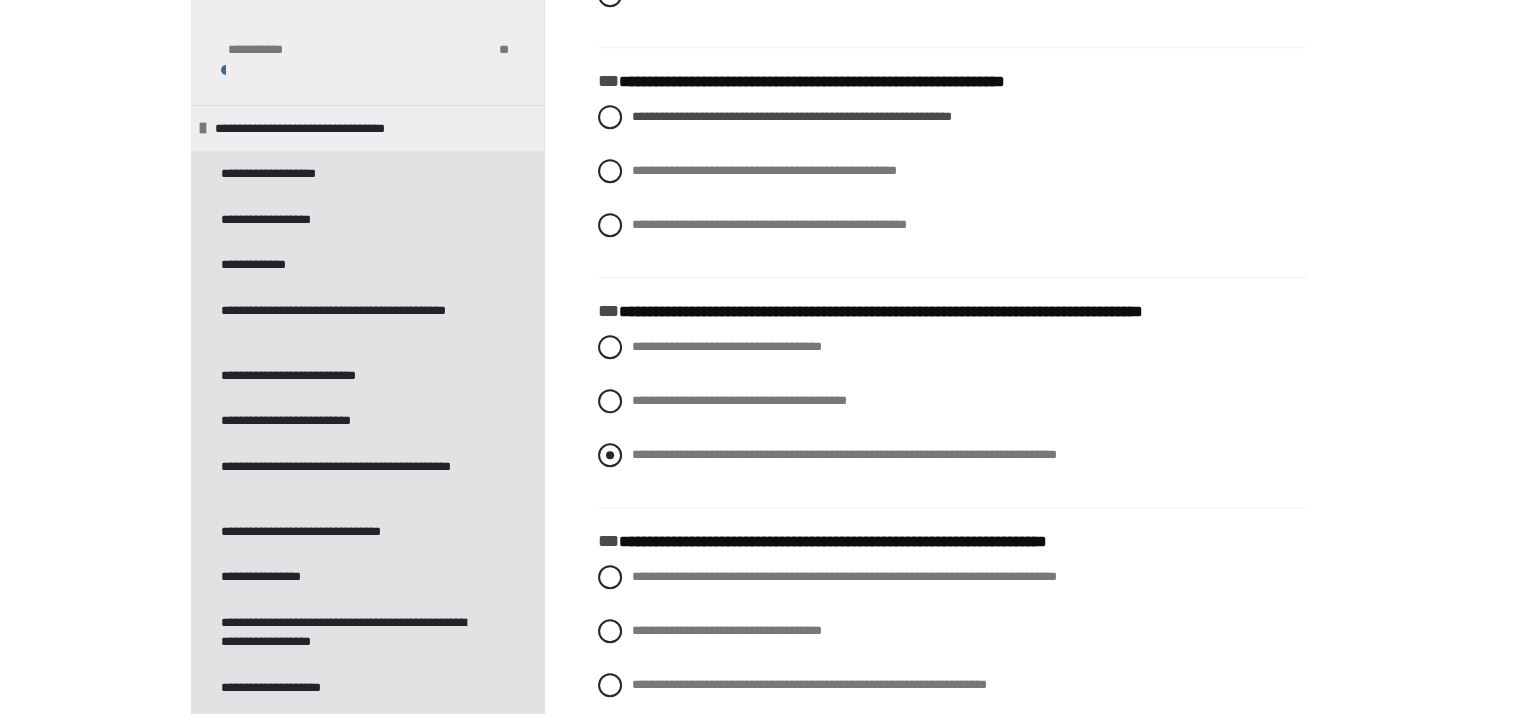 click at bounding box center (610, 455) 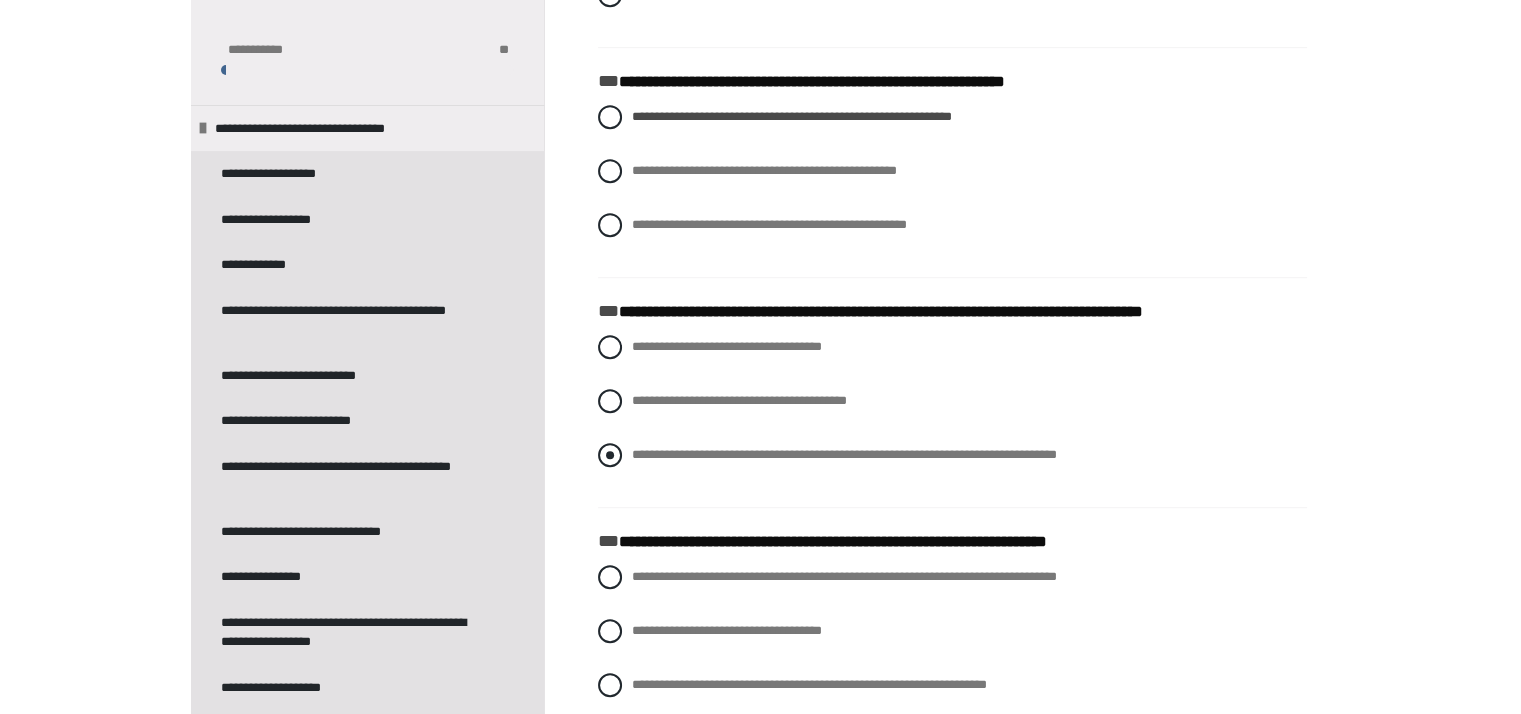 radio on "****" 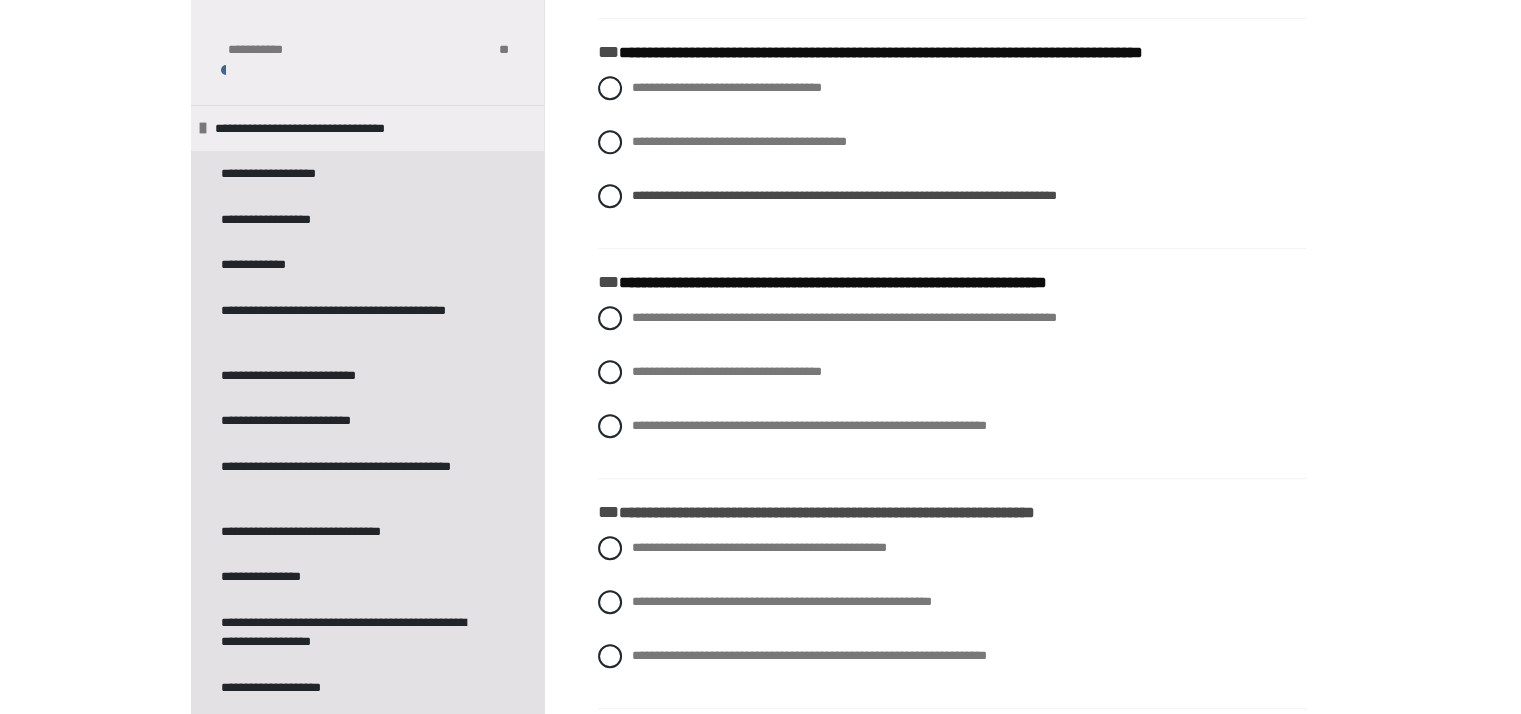 scroll, scrollTop: 1446, scrollLeft: 0, axis: vertical 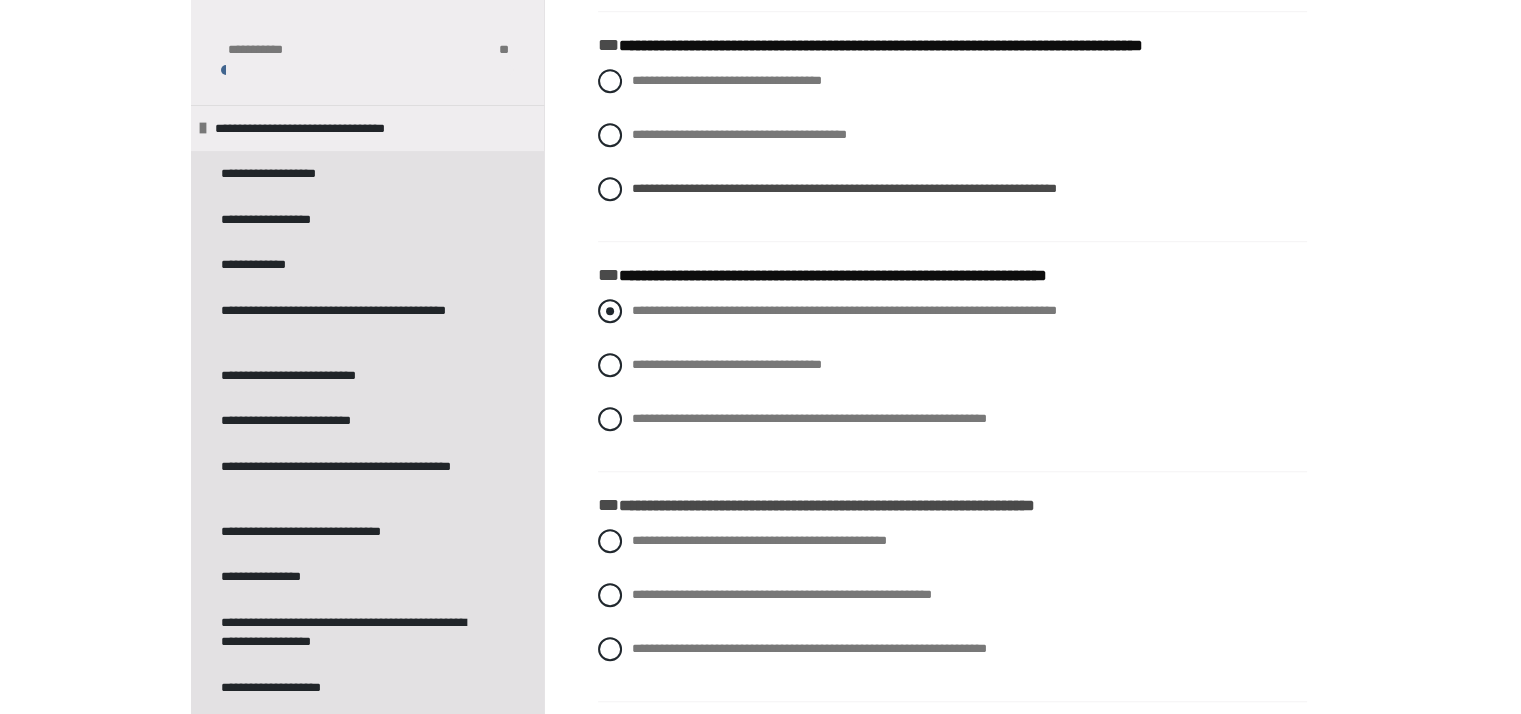 click at bounding box center (610, 311) 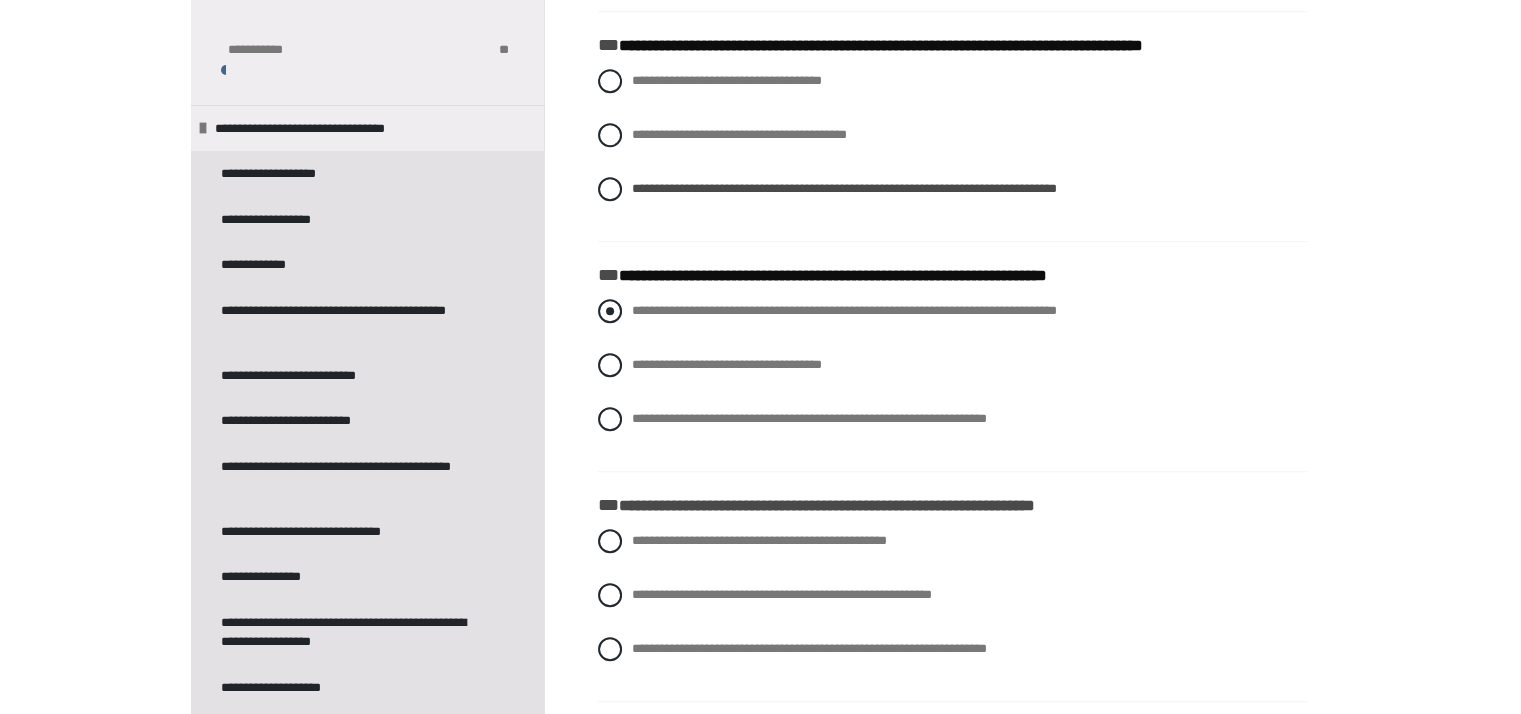 radio on "****" 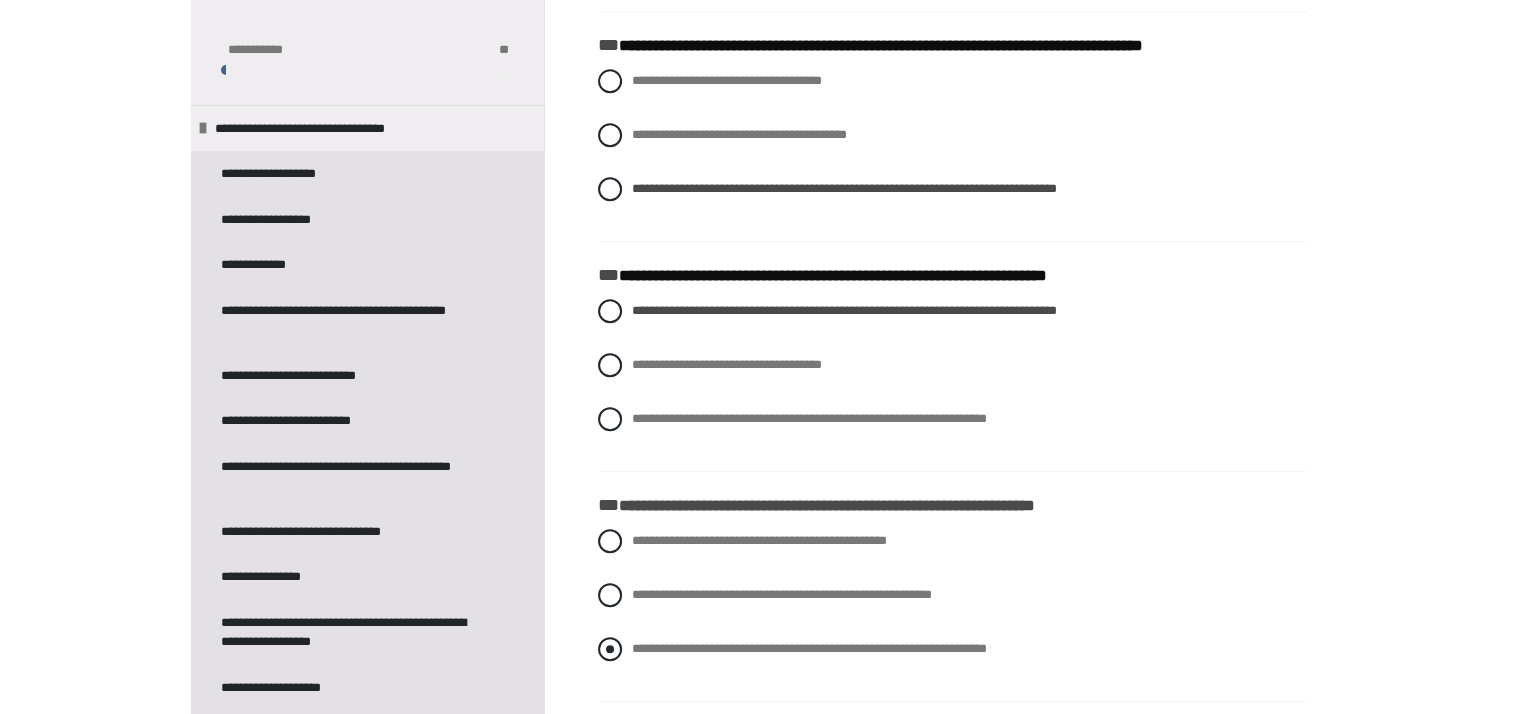 click at bounding box center (610, 649) 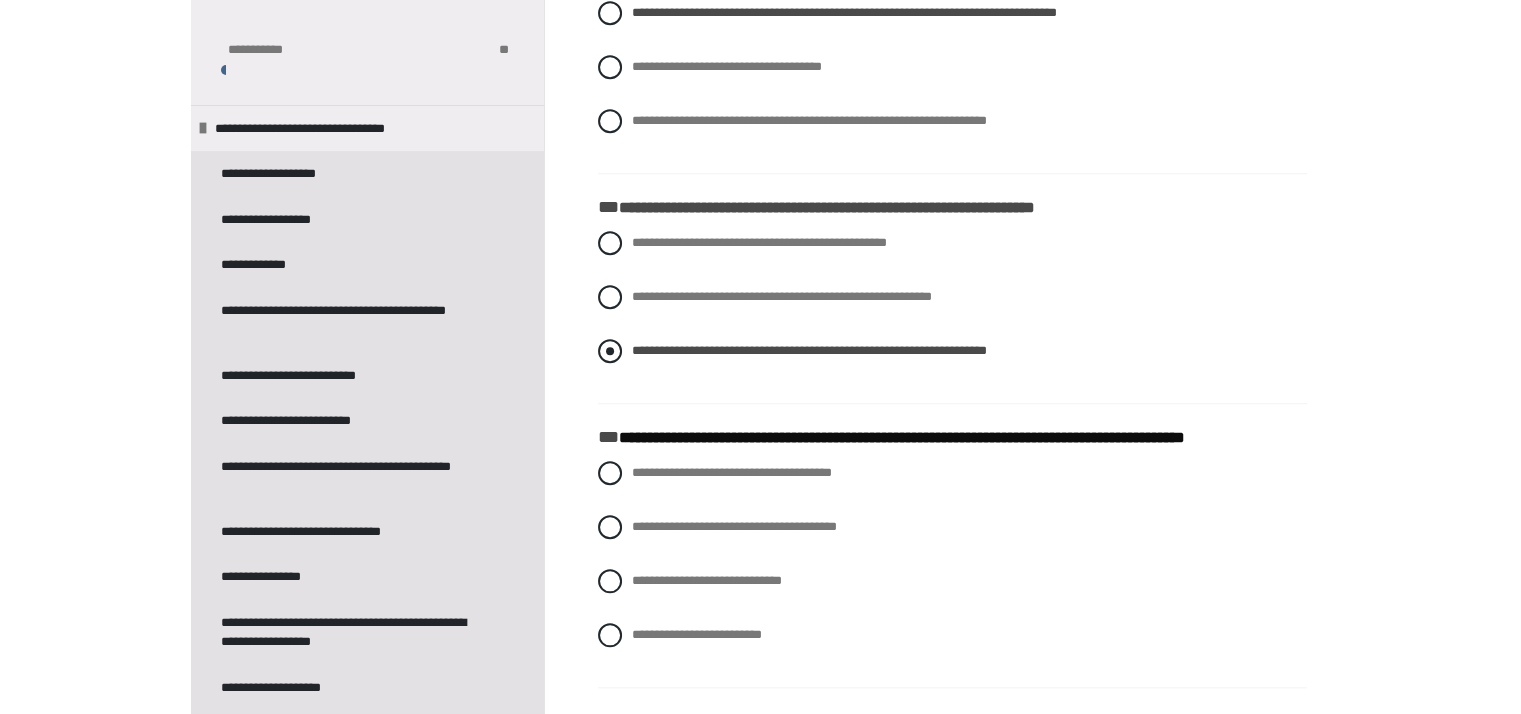 scroll, scrollTop: 1802, scrollLeft: 0, axis: vertical 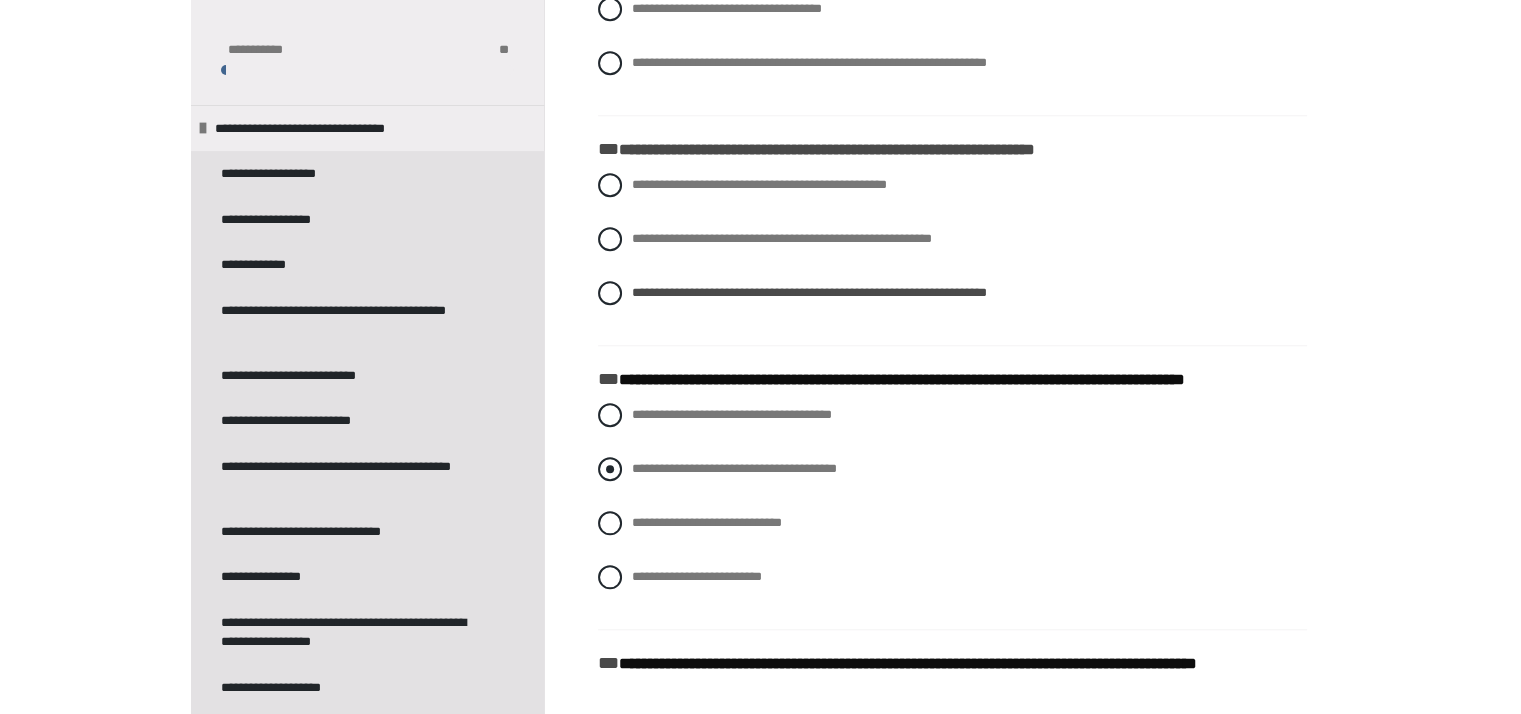 click at bounding box center (610, 469) 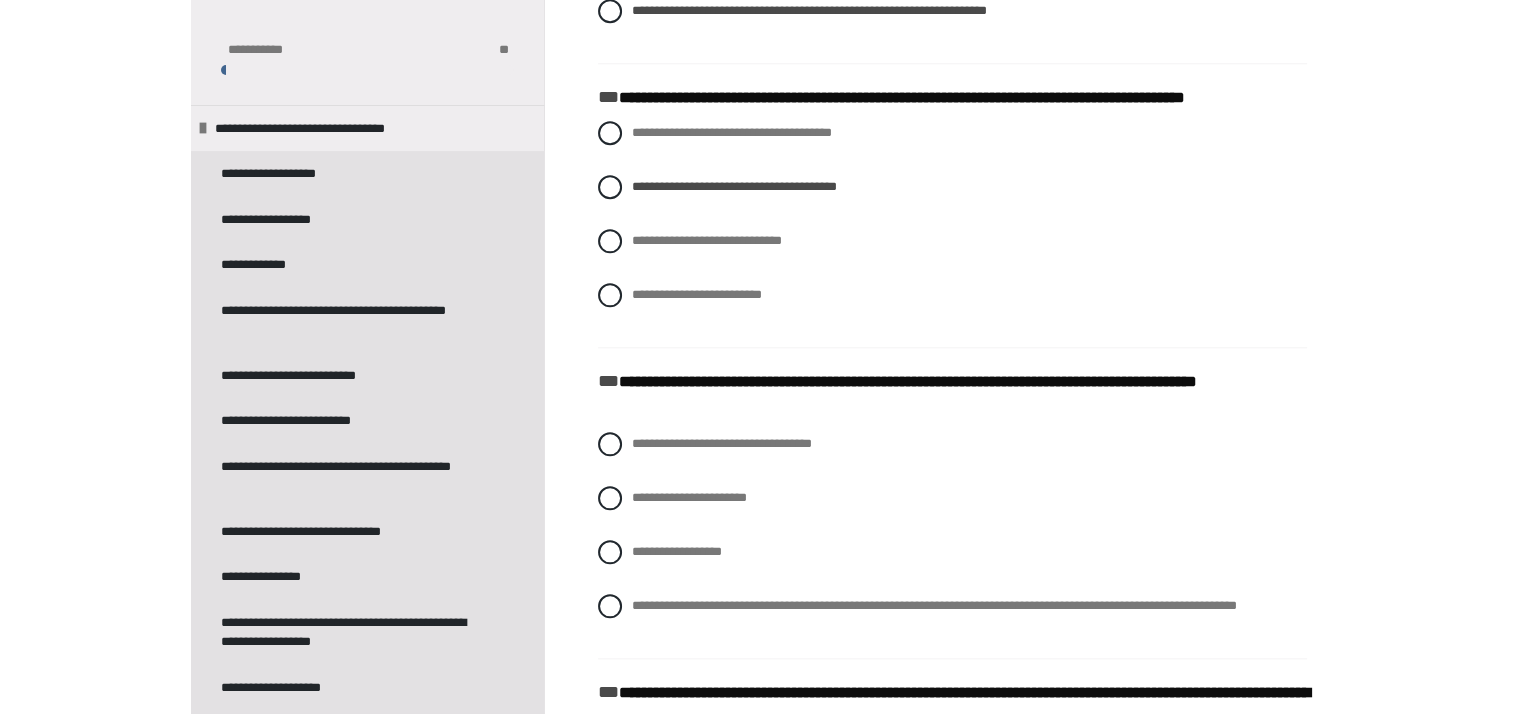 scroll, scrollTop: 2082, scrollLeft: 0, axis: vertical 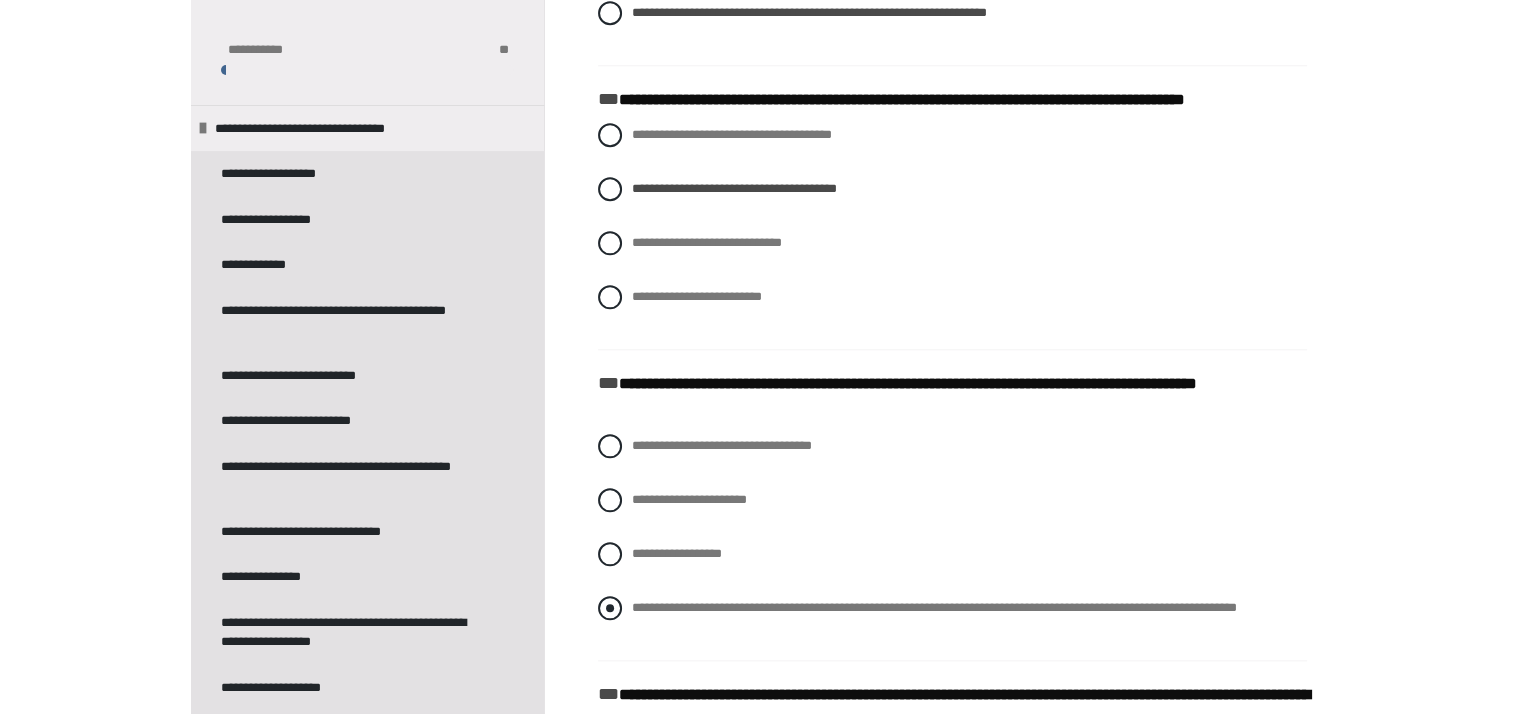 click at bounding box center (610, 608) 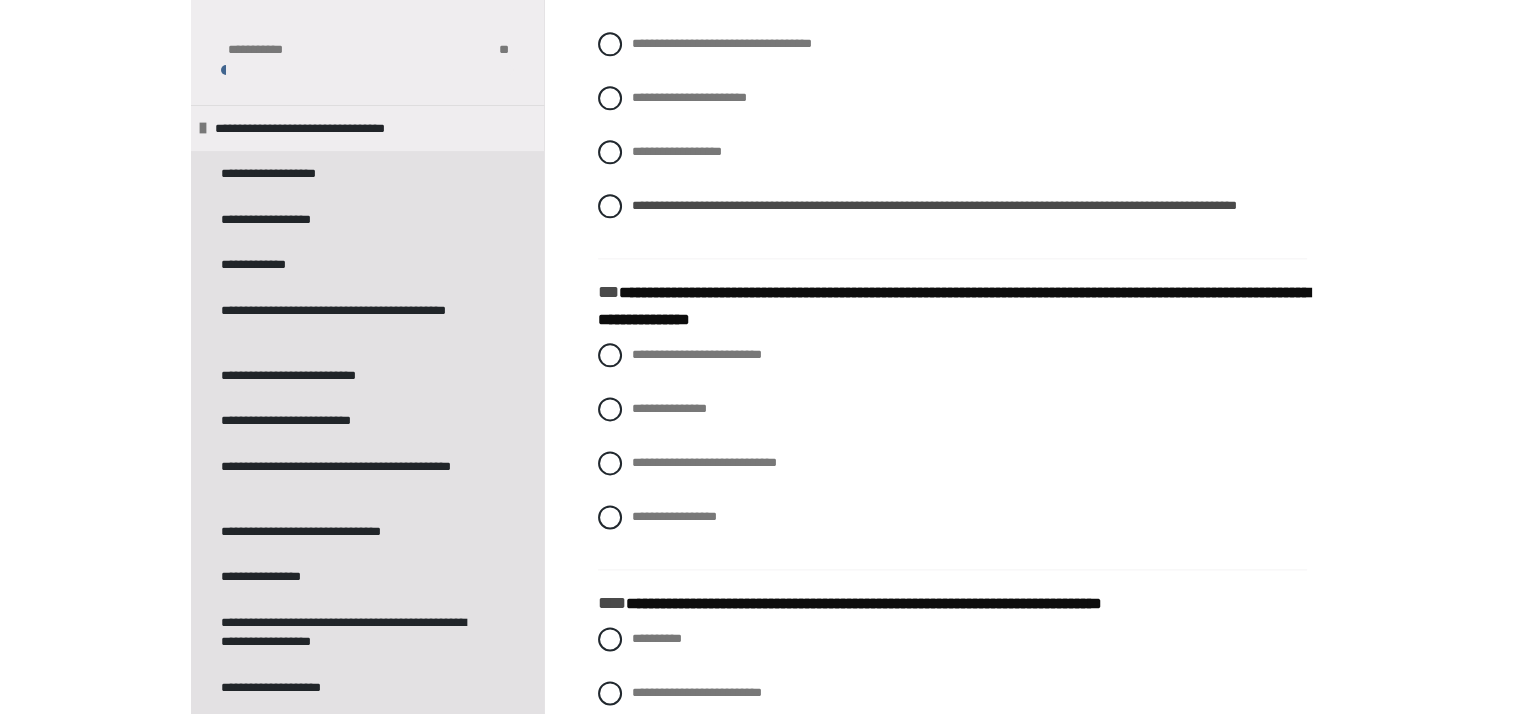 scroll, scrollTop: 2492, scrollLeft: 0, axis: vertical 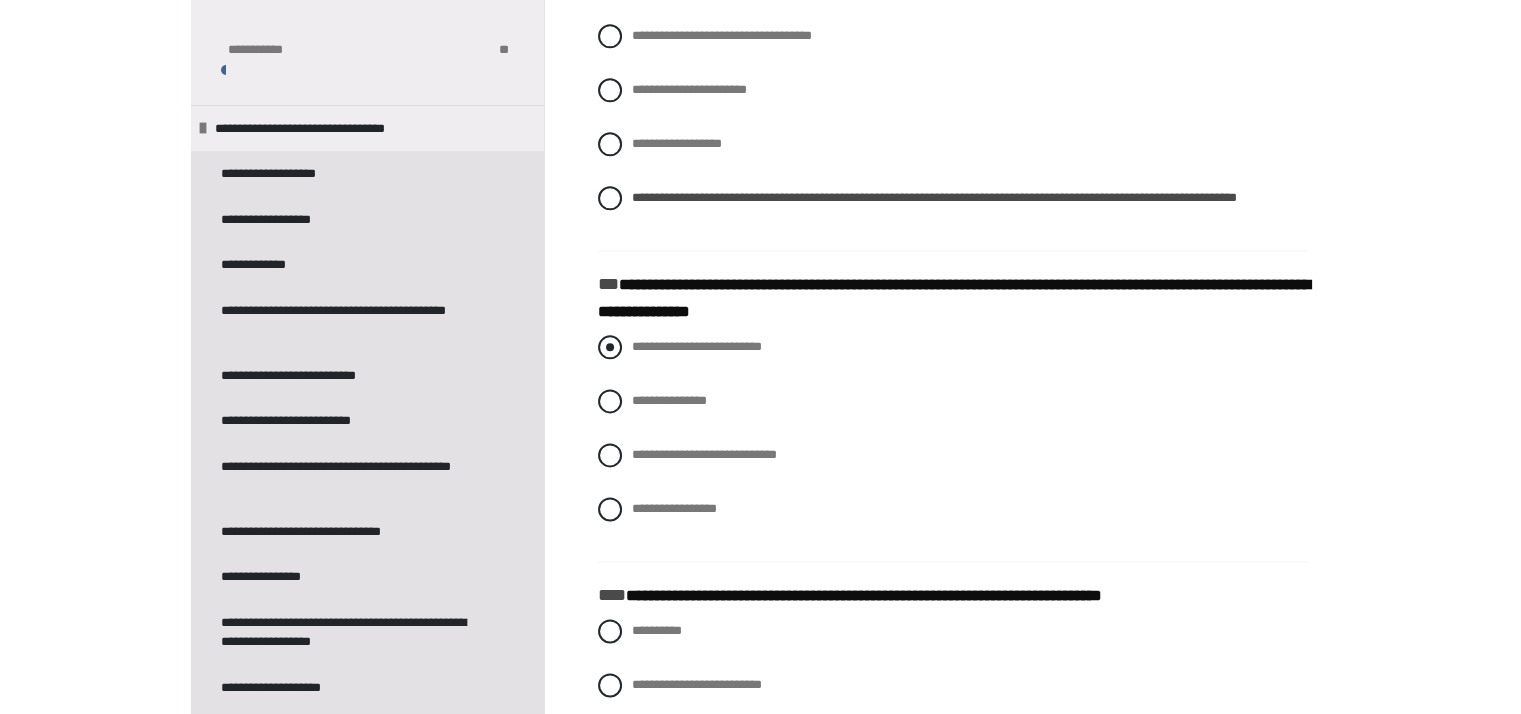 click at bounding box center [610, 347] 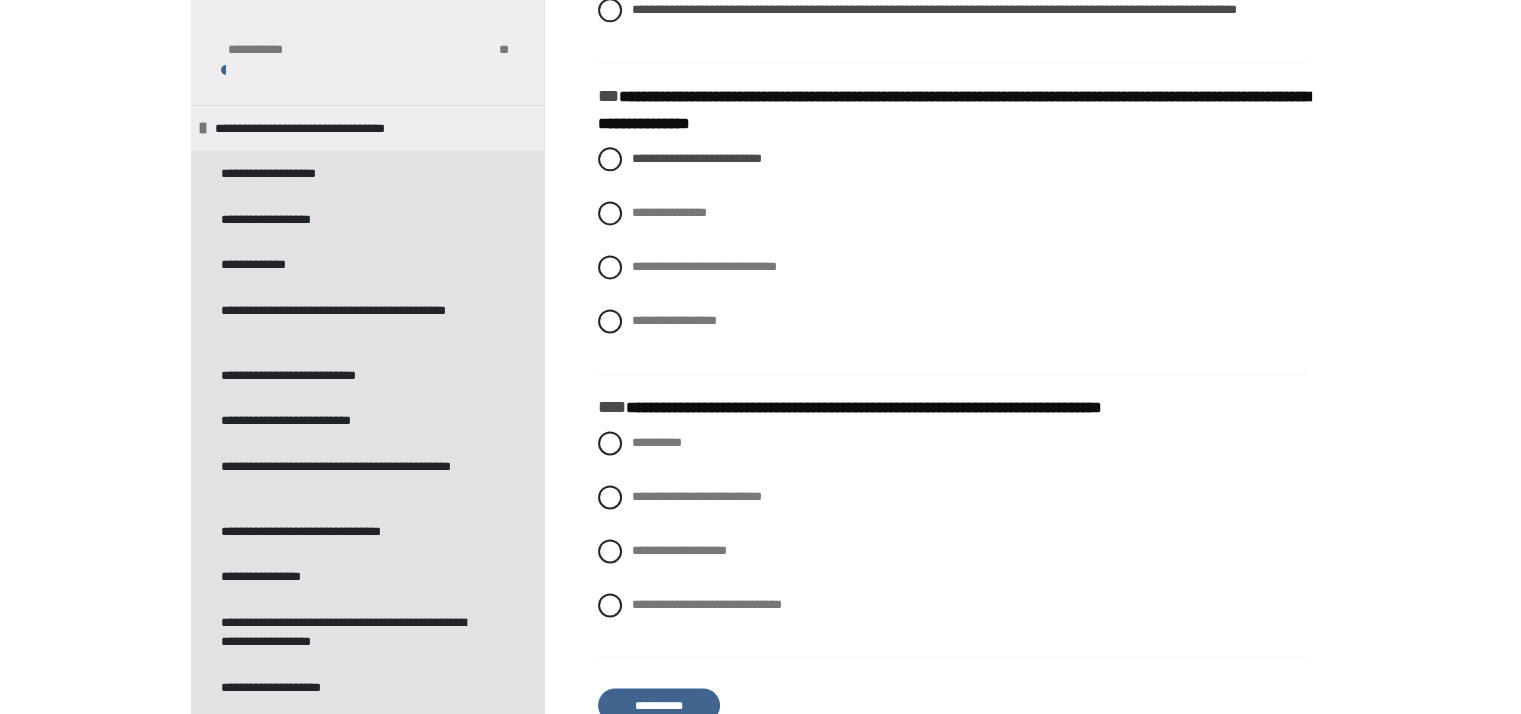 scroll, scrollTop: 2680, scrollLeft: 0, axis: vertical 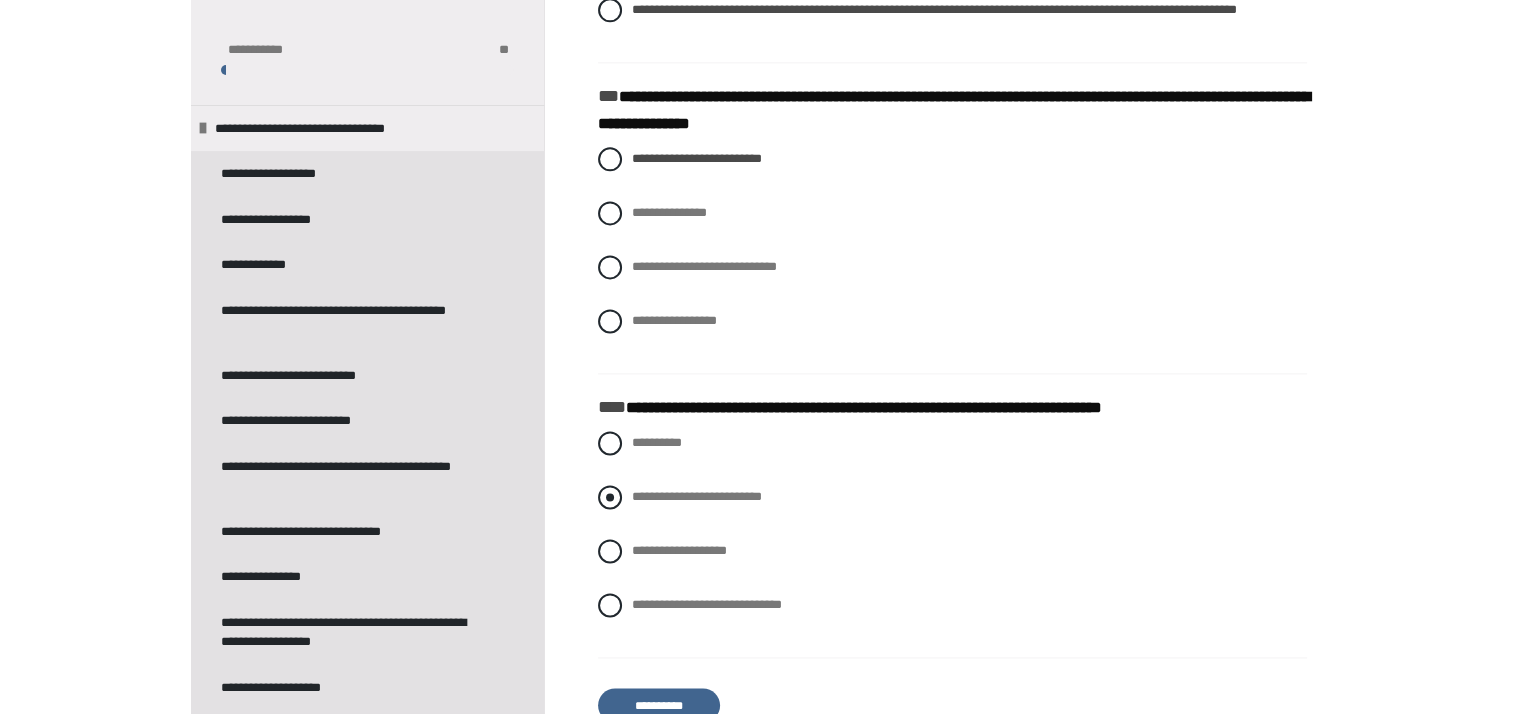 click at bounding box center (610, 497) 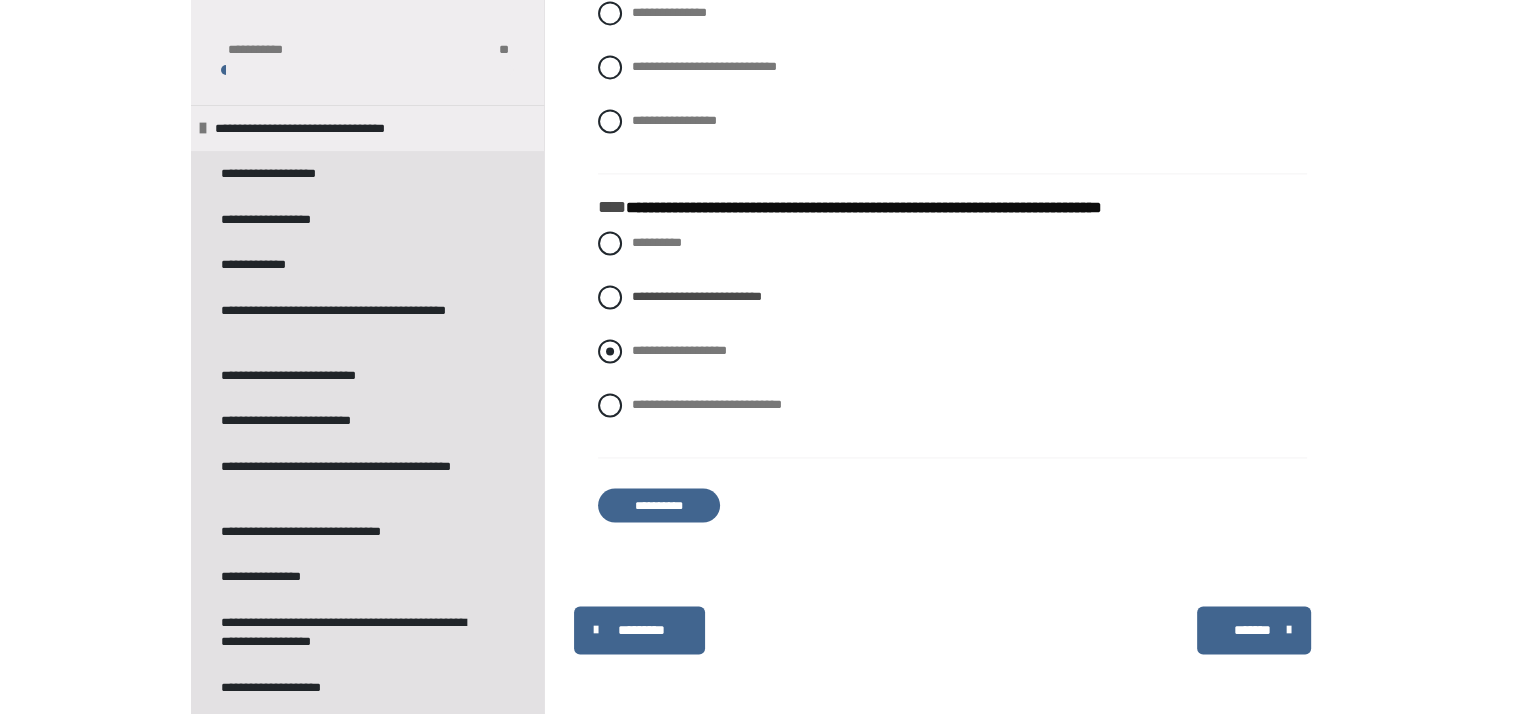 scroll, scrollTop: 2884, scrollLeft: 0, axis: vertical 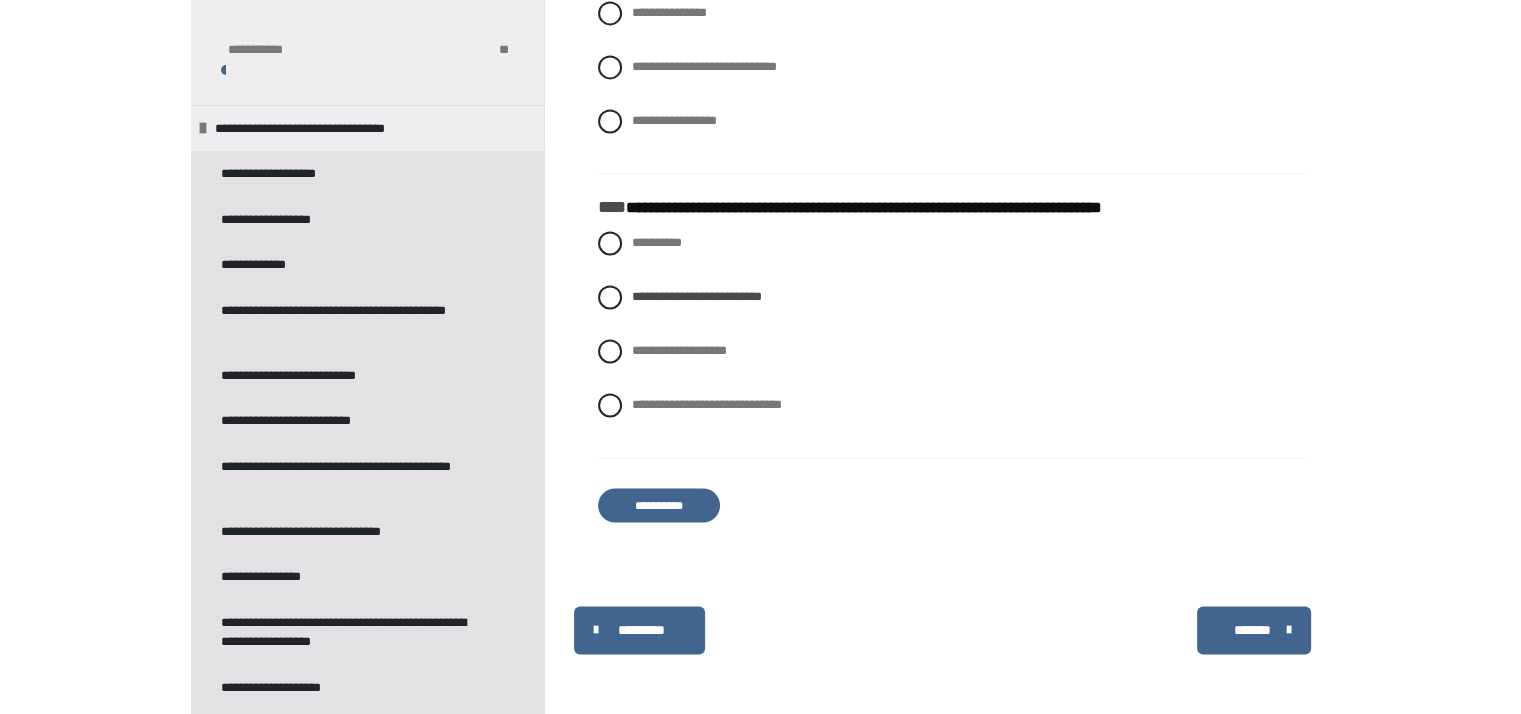 click on "**********" at bounding box center [659, 505] 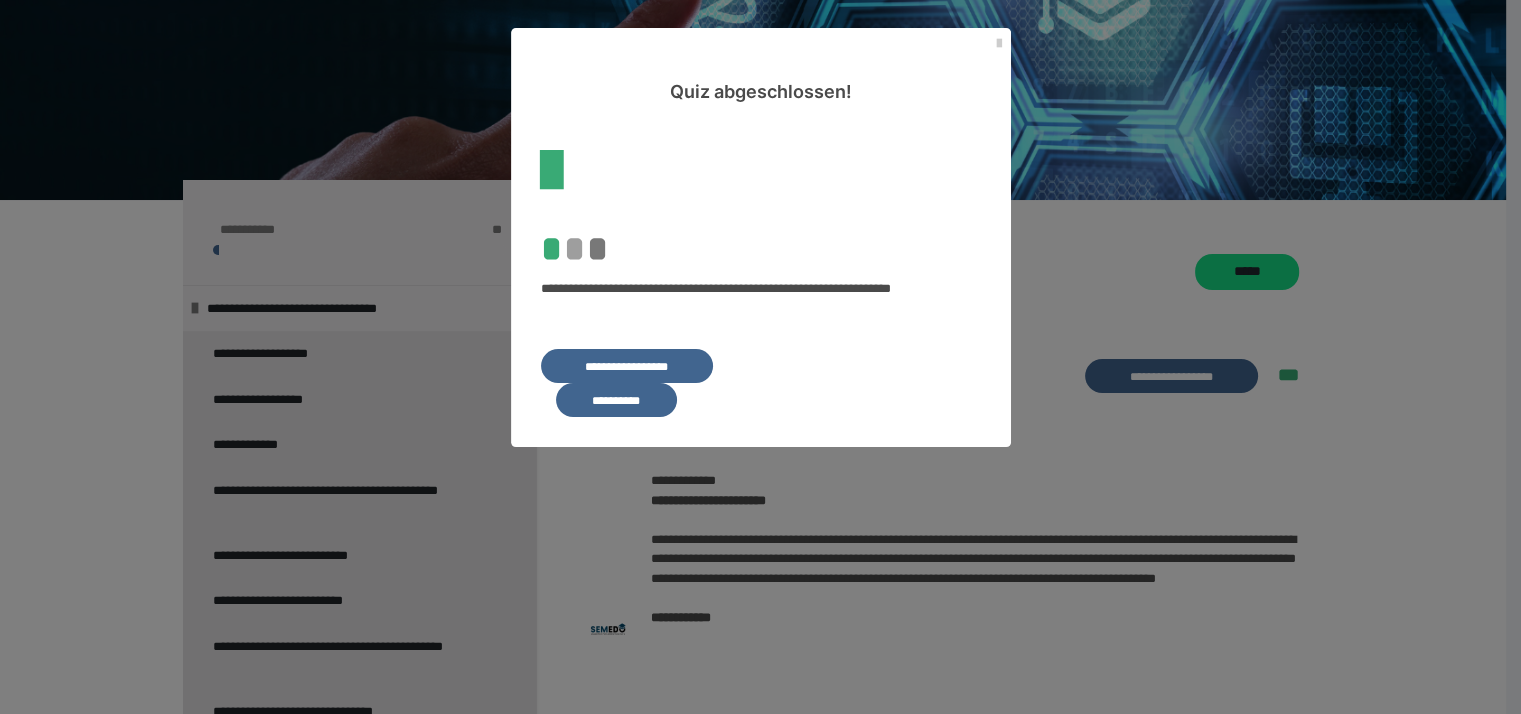 click on "**********" at bounding box center (616, 400) 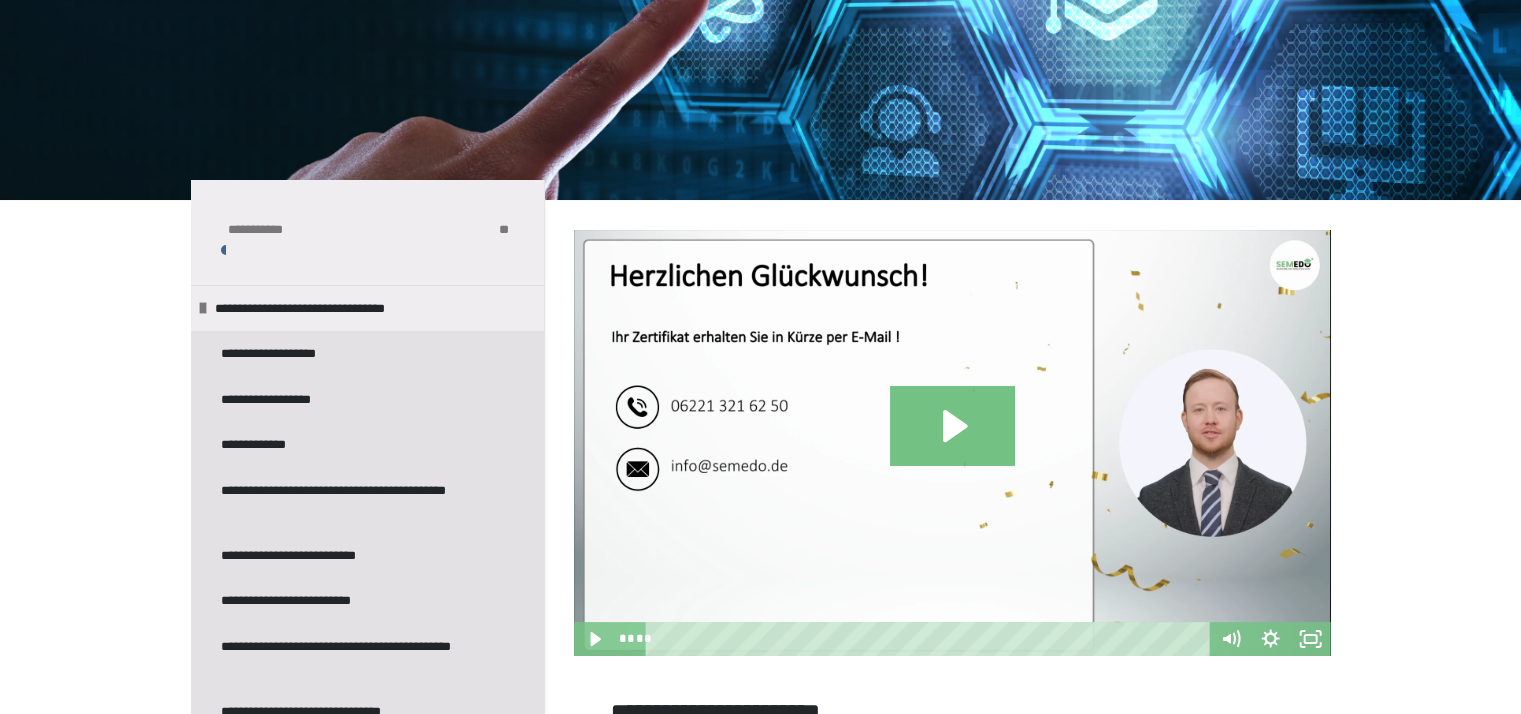 scroll, scrollTop: 432, scrollLeft: 0, axis: vertical 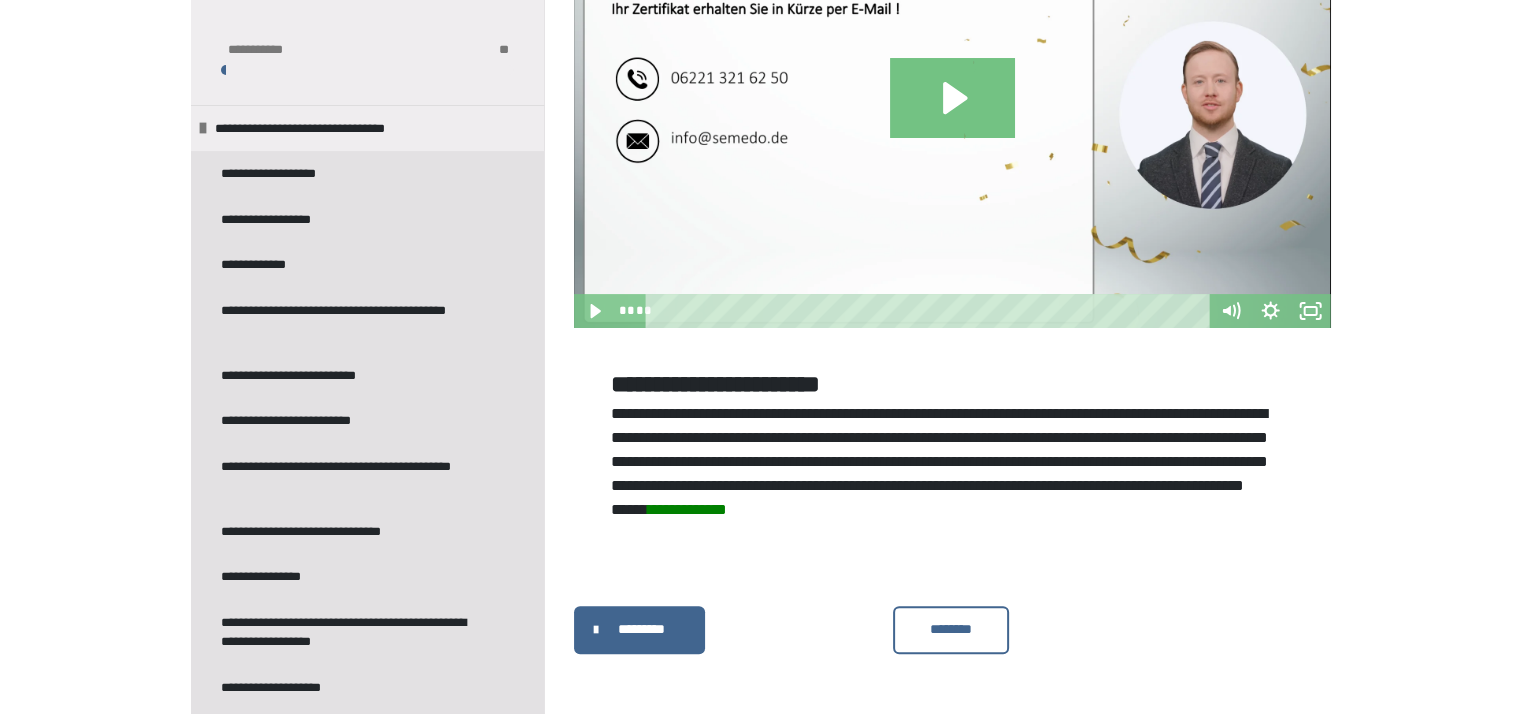 click on "********" at bounding box center [951, 629] 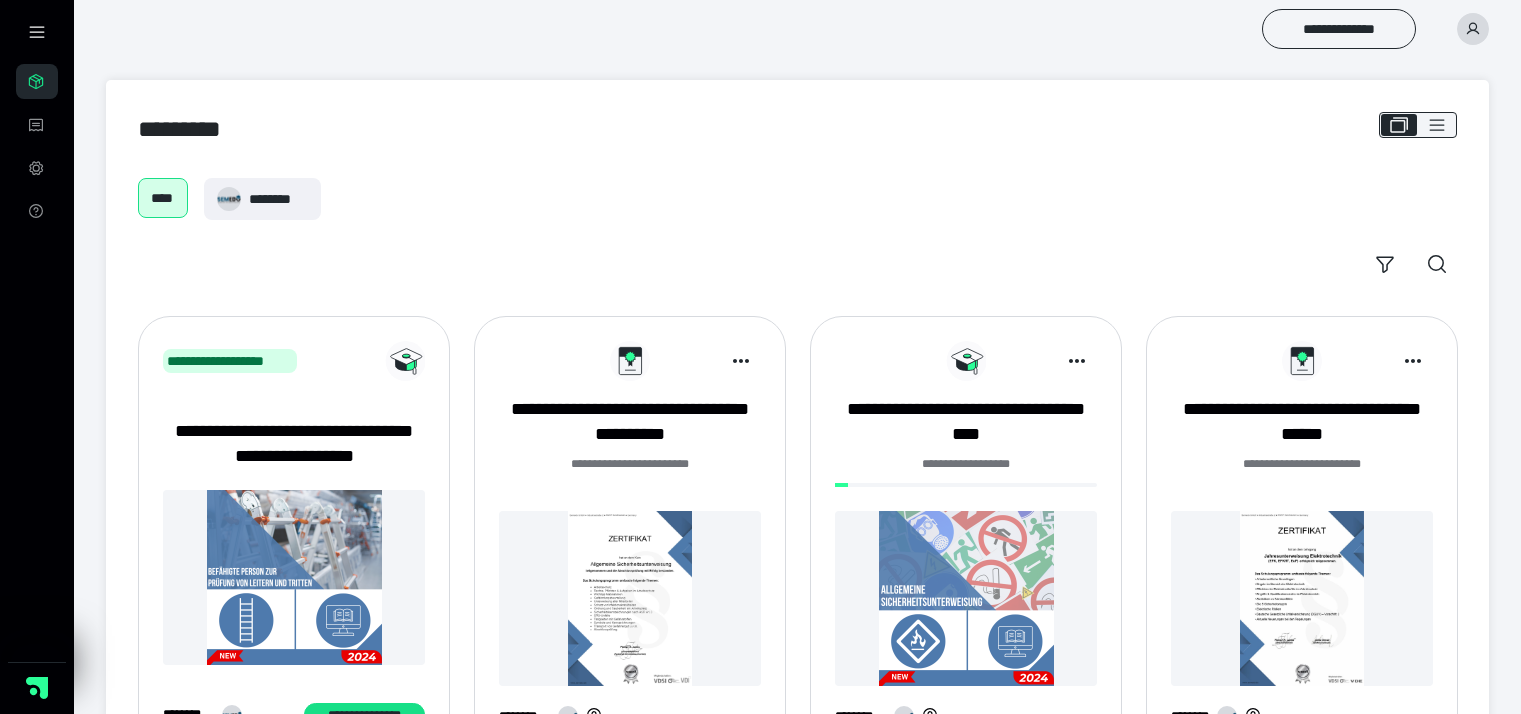 scroll, scrollTop: 0, scrollLeft: 0, axis: both 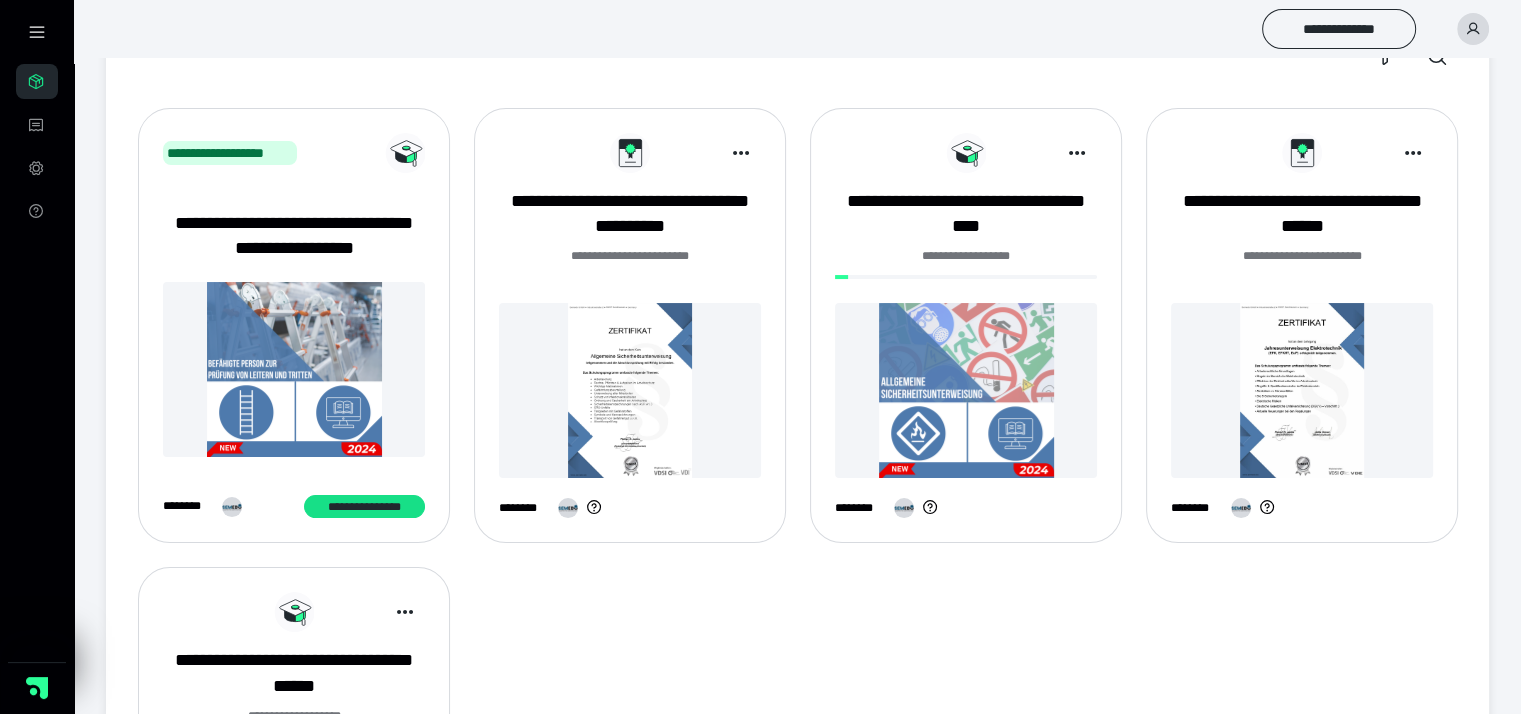 click at bounding box center [630, 390] 